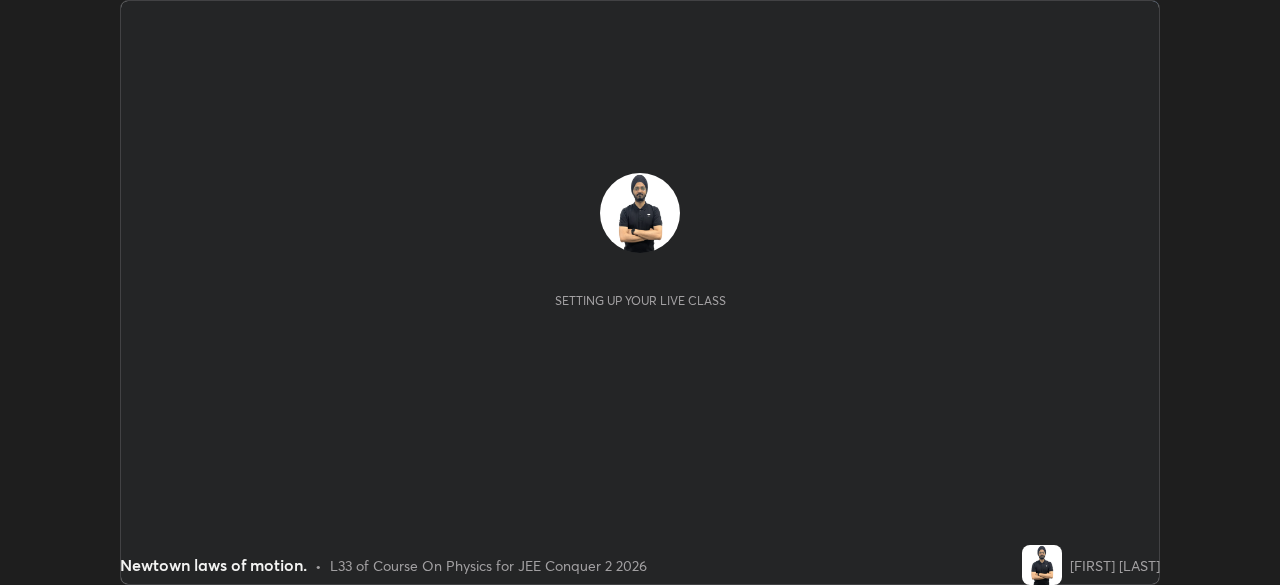 scroll, scrollTop: 0, scrollLeft: 0, axis: both 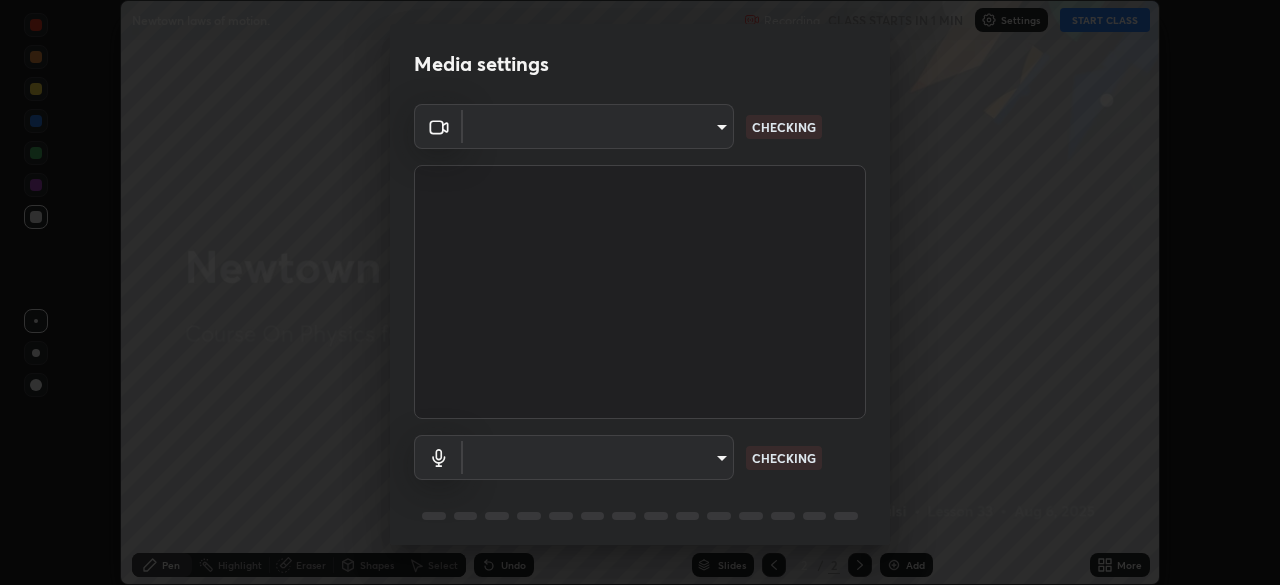 type on "ba13e312339ef8477216ddedc35df2f043033d031c8e6632ccfddaecbc9a7b0e" 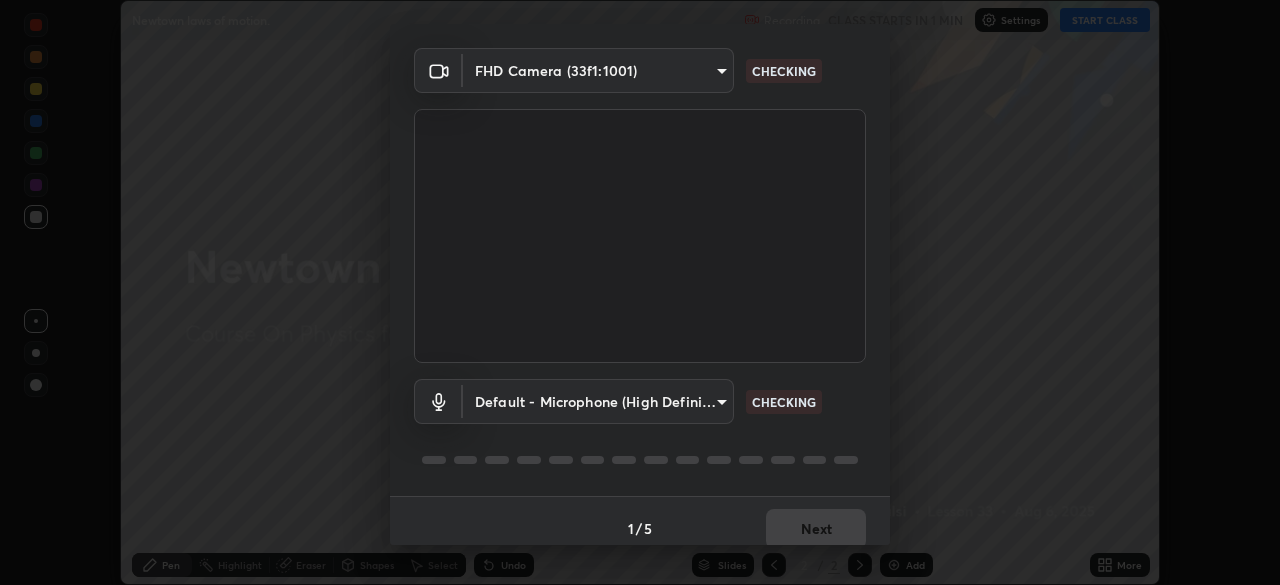 scroll, scrollTop: 71, scrollLeft: 0, axis: vertical 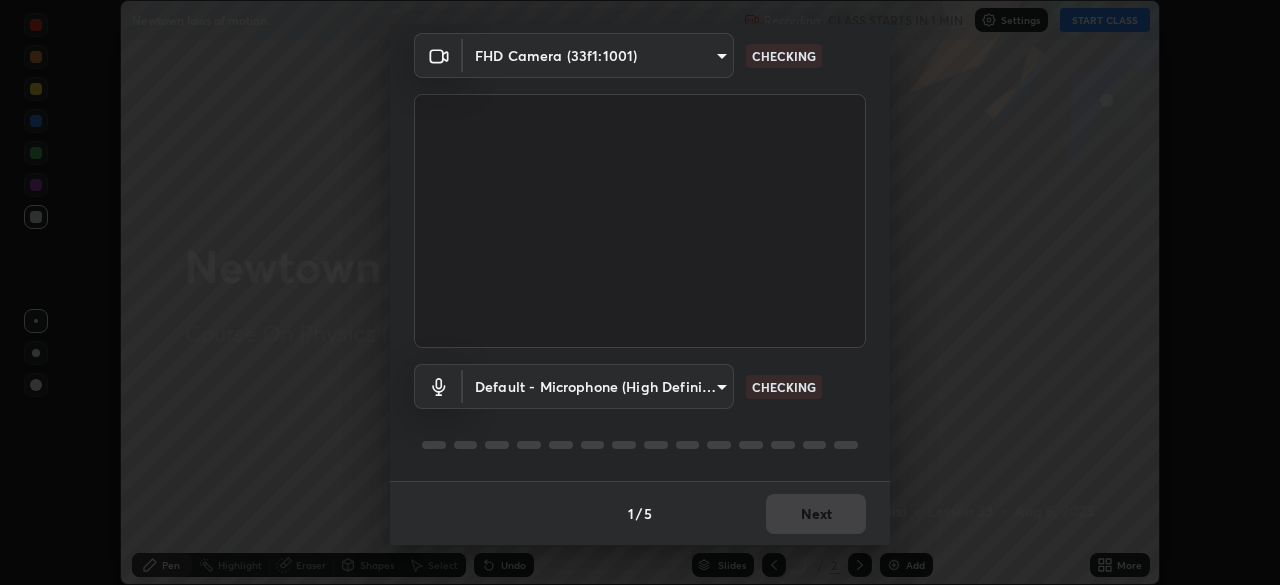 click on "1 / 5 Next" at bounding box center [640, 513] 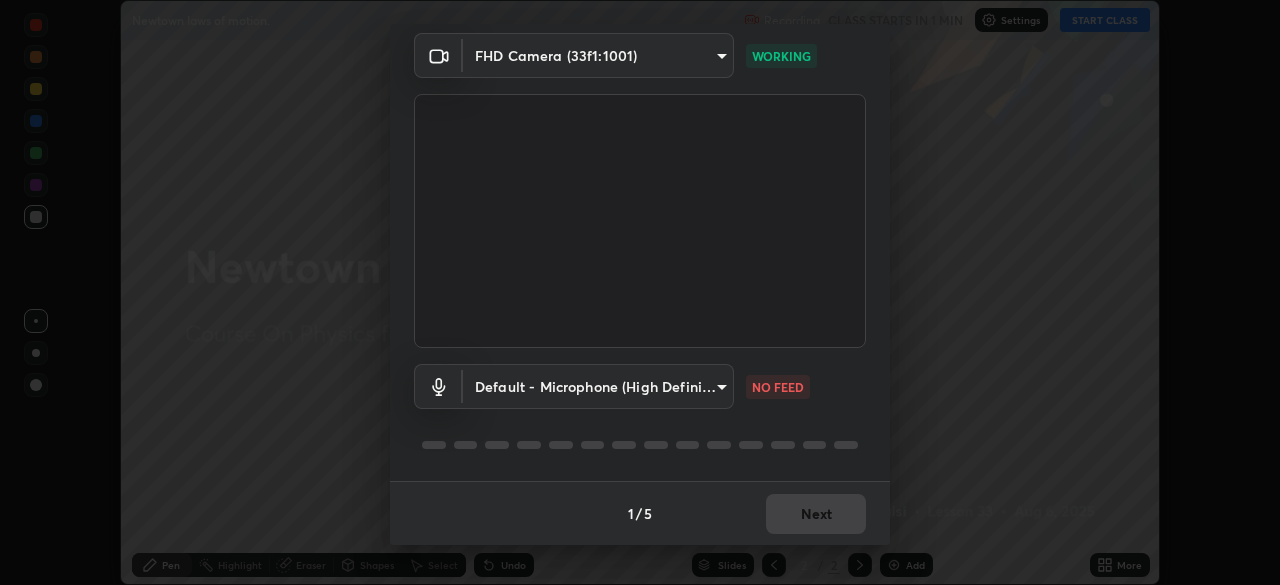 click on "1 / 5 Next" at bounding box center (640, 513) 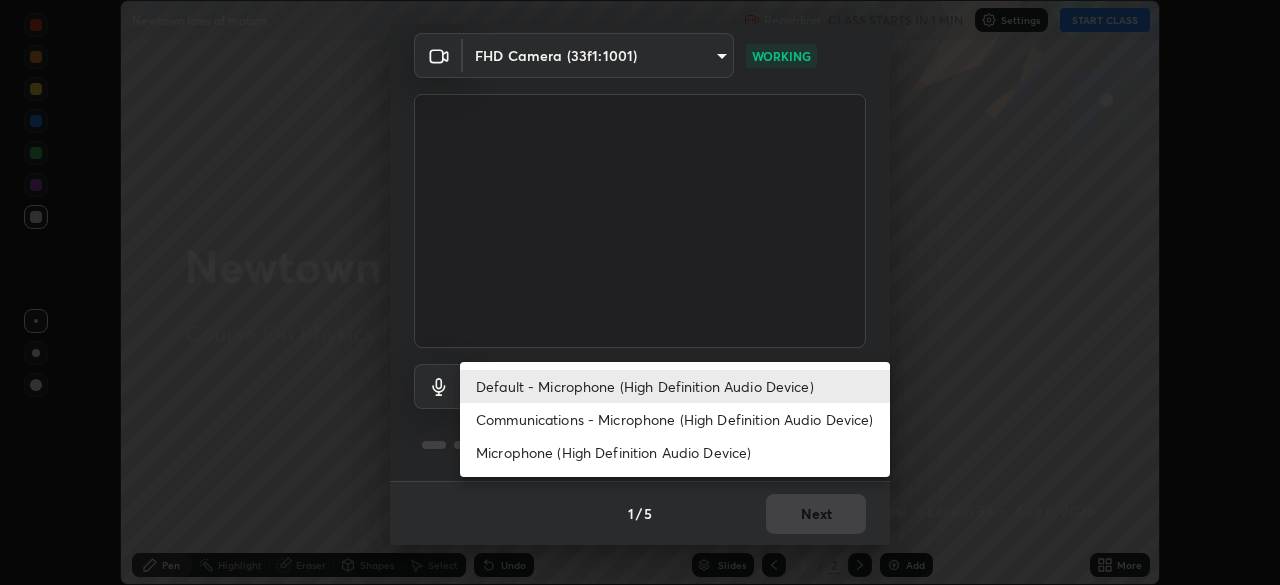 click on "Communications - Microphone (High Definition Audio Device)" at bounding box center (675, 419) 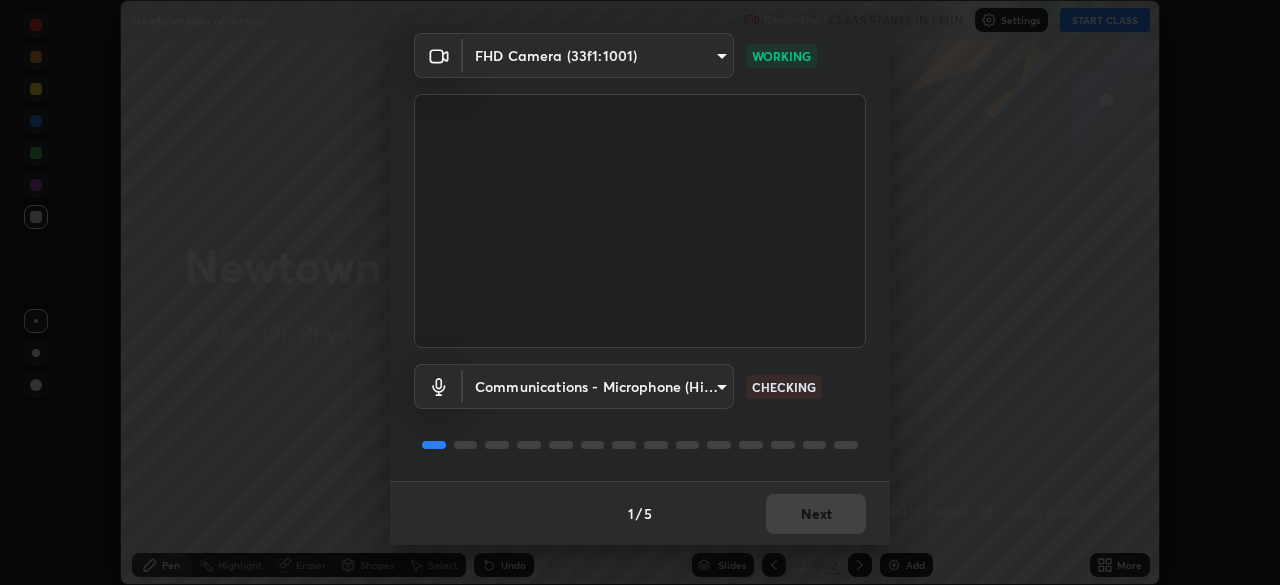 click on "1 / 5 Next" at bounding box center [640, 513] 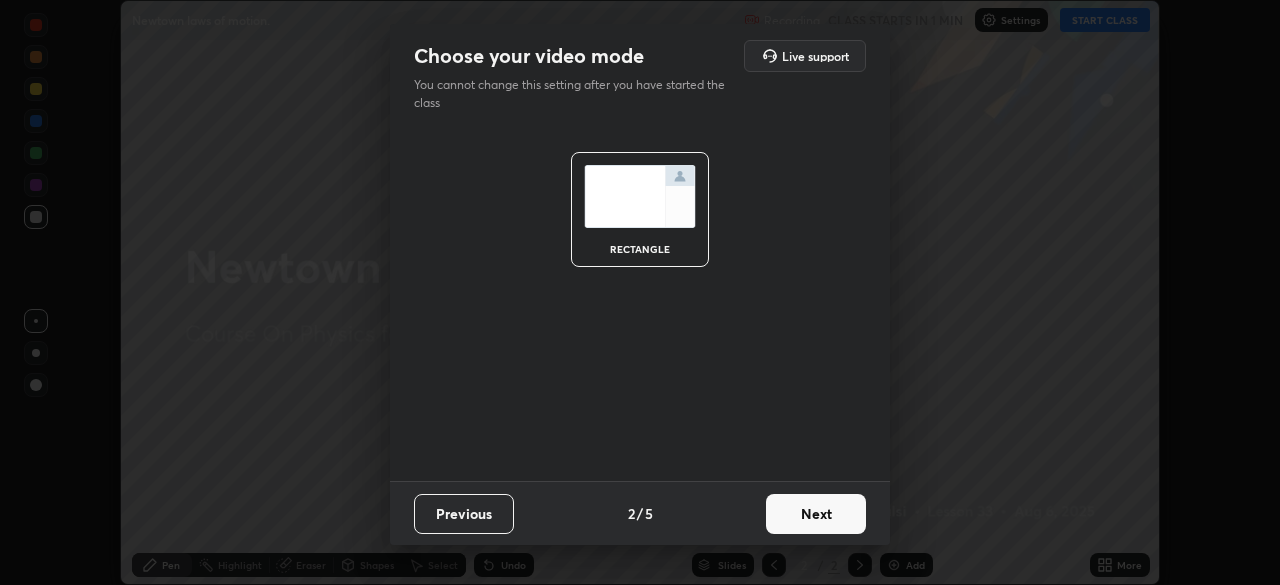 click on "Next" at bounding box center [816, 514] 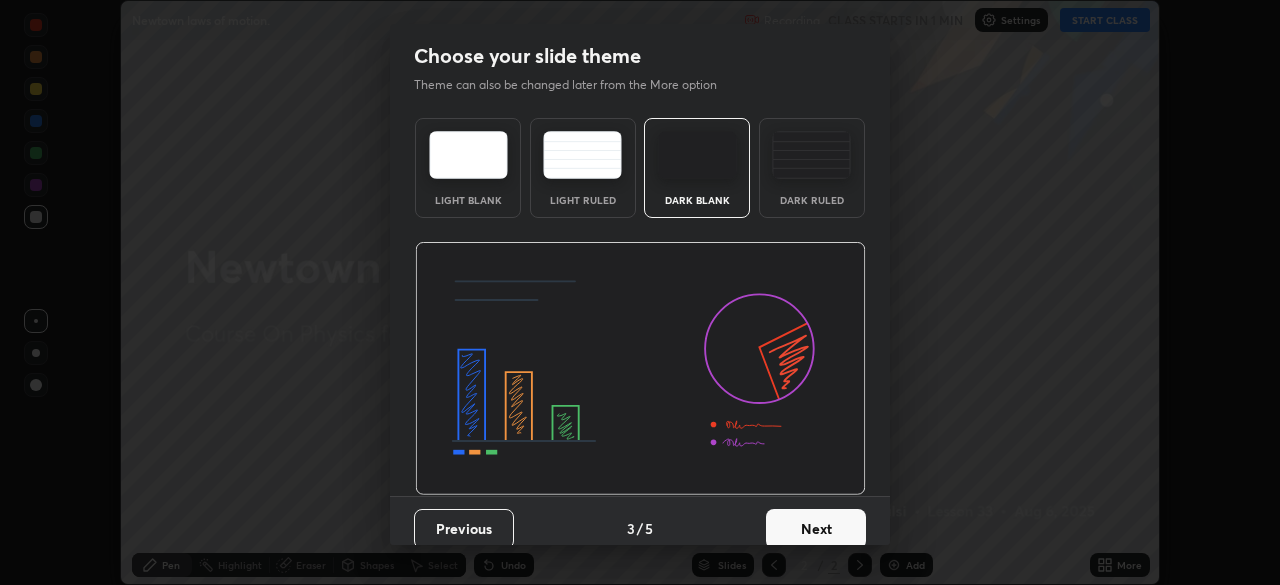 click on "Next" at bounding box center [816, 529] 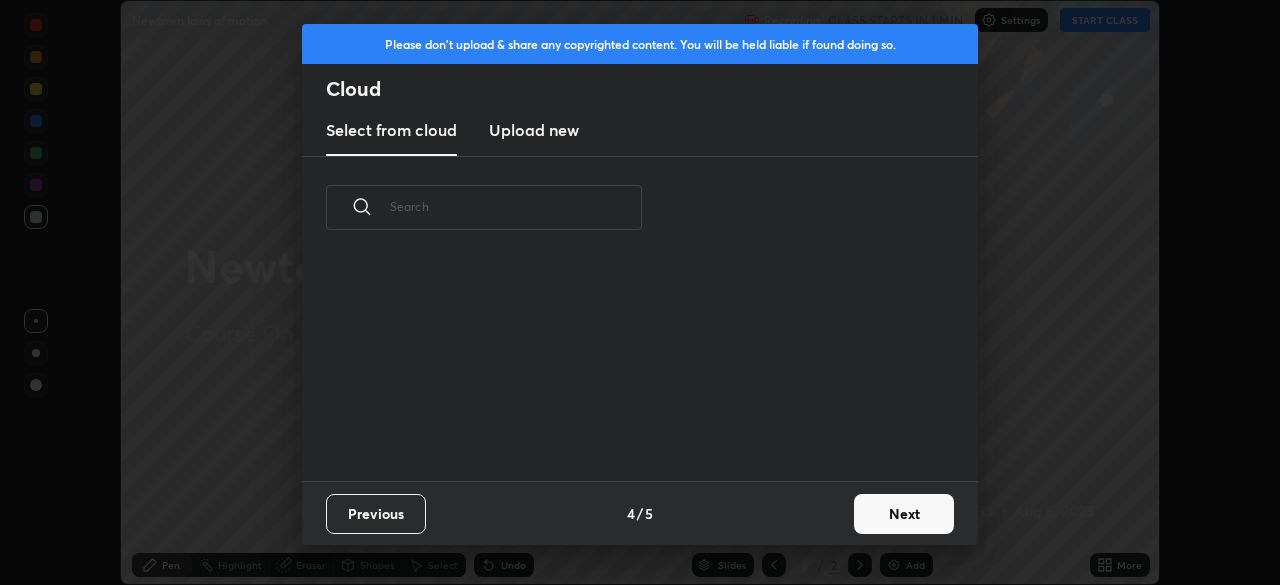 scroll, scrollTop: 7, scrollLeft: 11, axis: both 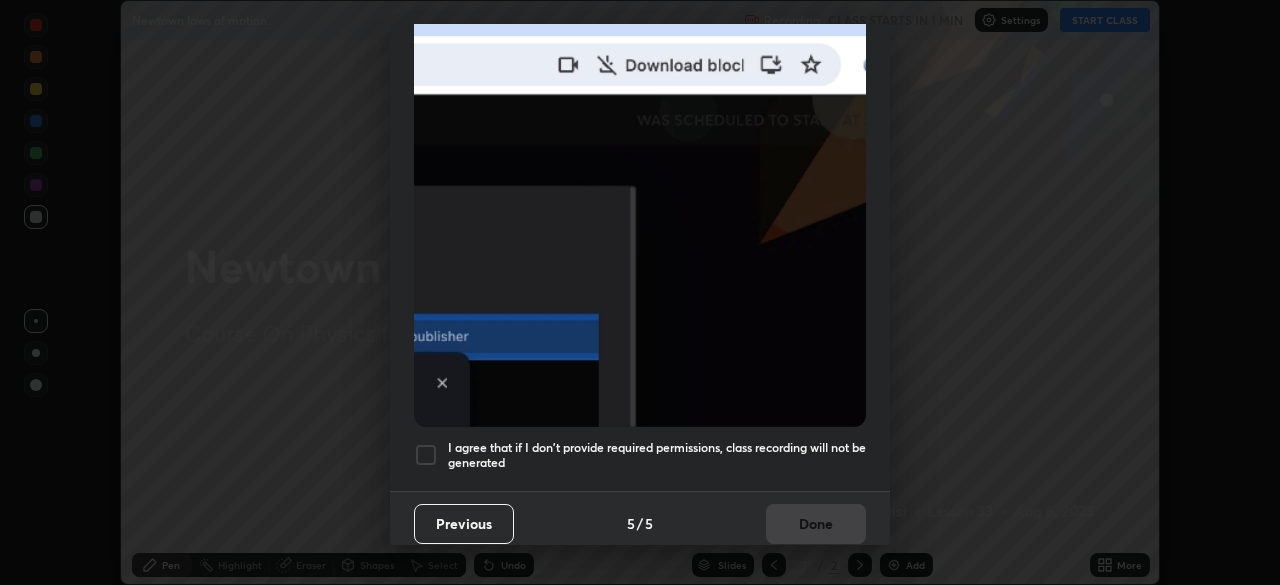 click on "I agree that if I don't provide required permissions, class recording will not be generated" at bounding box center (657, 455) 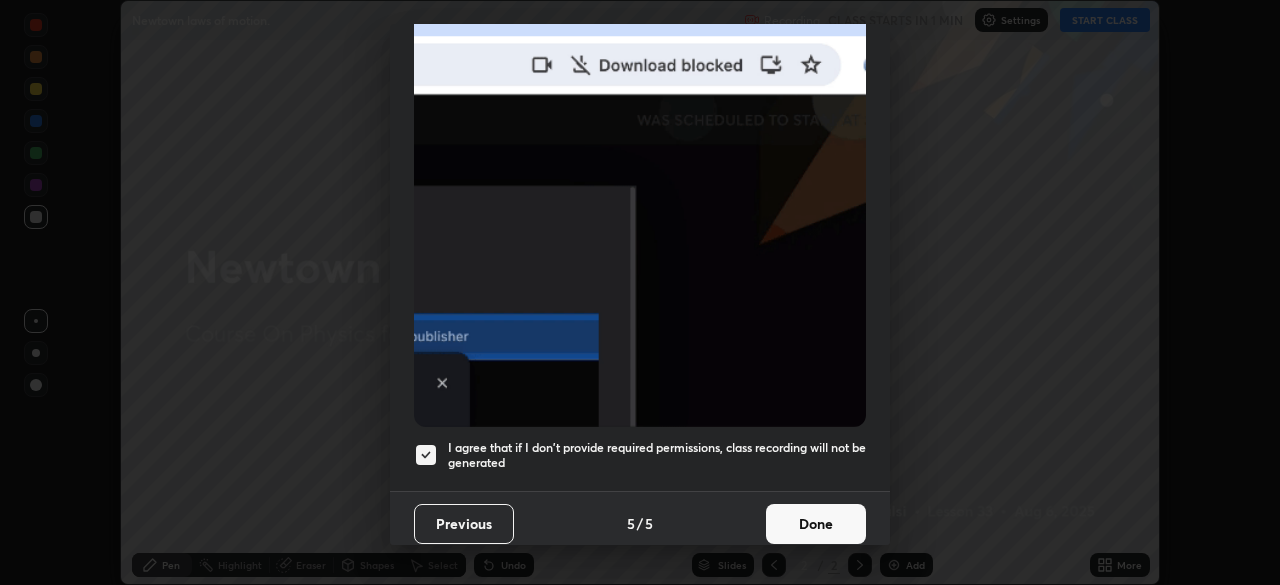 click on "Done" at bounding box center (816, 524) 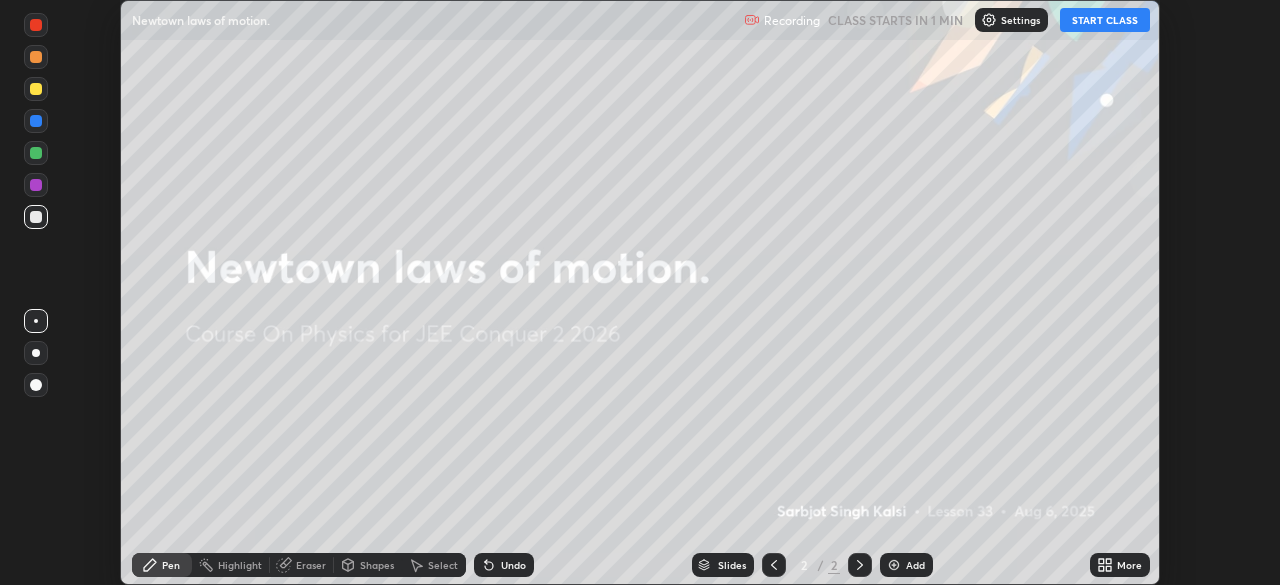click on "More" at bounding box center [1129, 565] 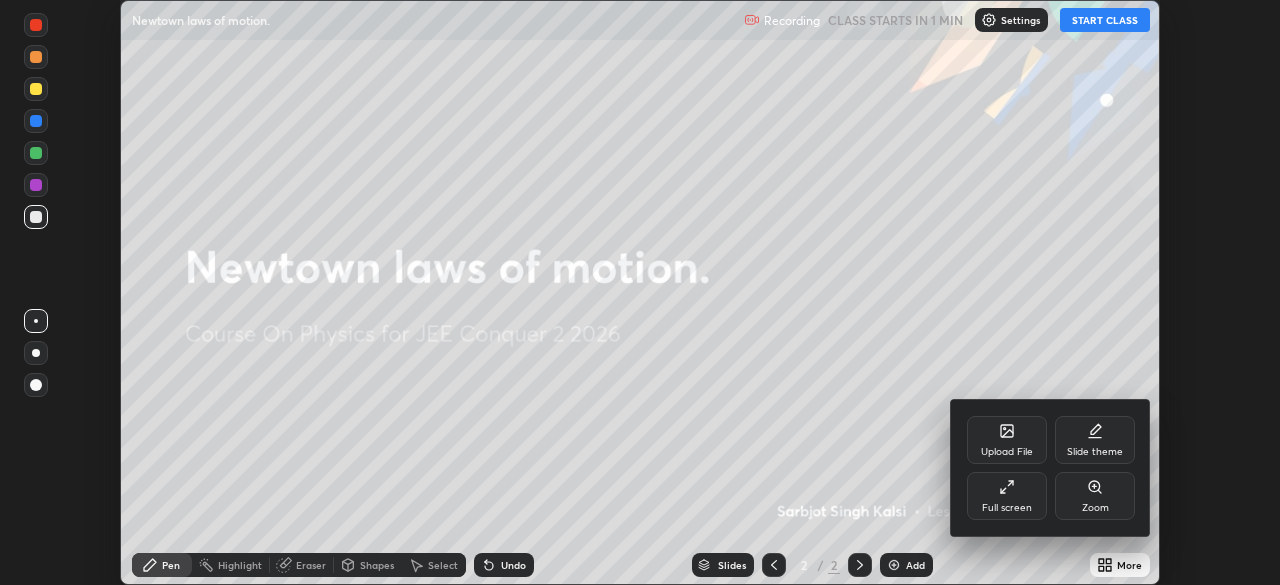 click on "Full screen" at bounding box center (1007, 508) 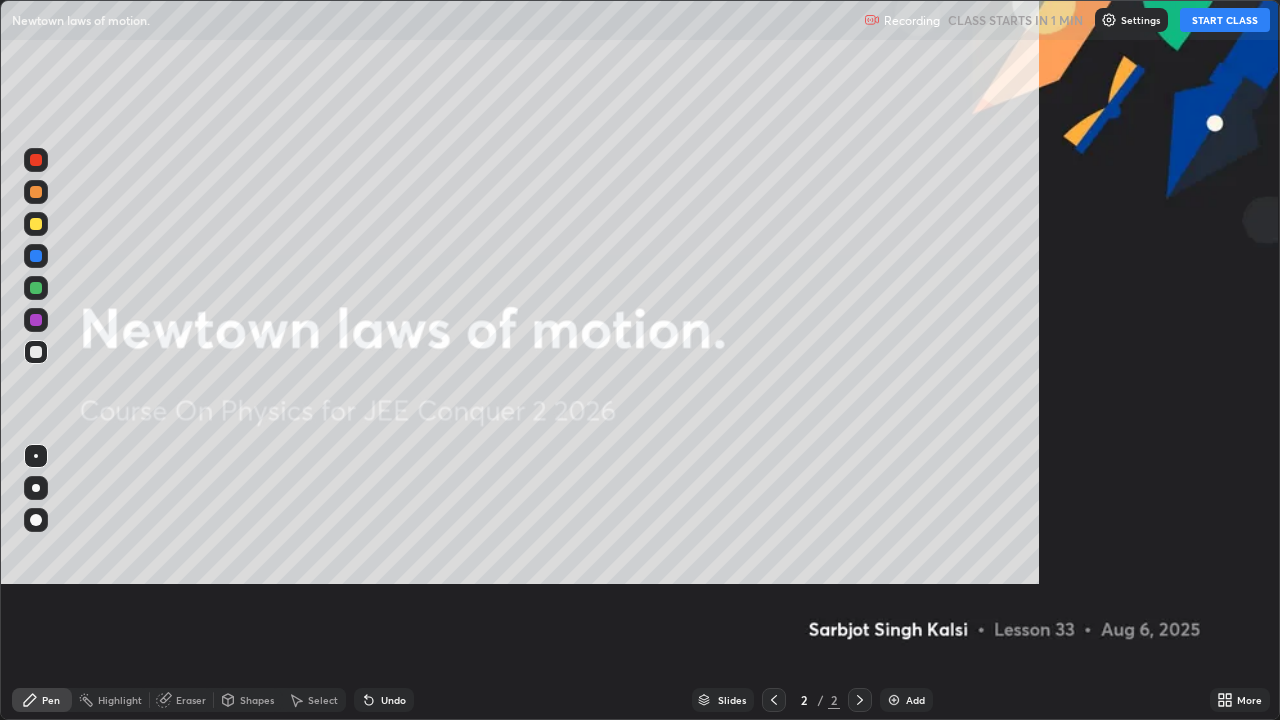 scroll, scrollTop: 99280, scrollLeft: 98720, axis: both 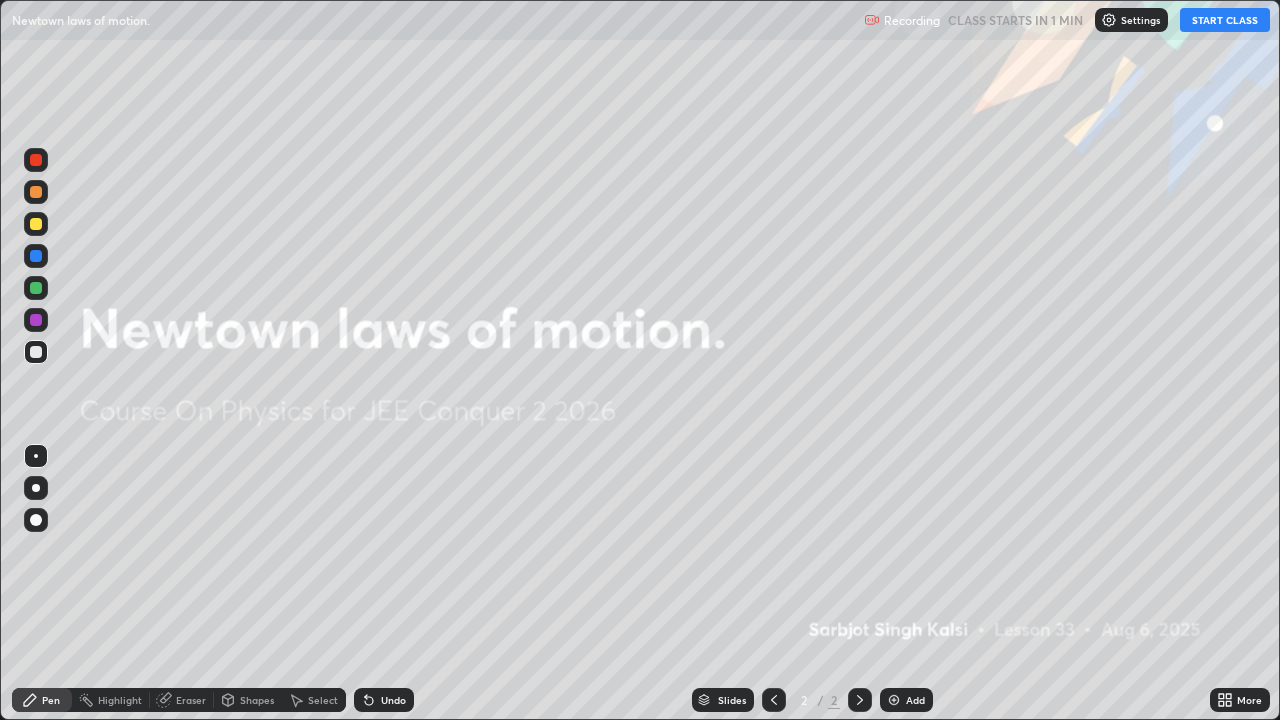 click at bounding box center (894, 700) 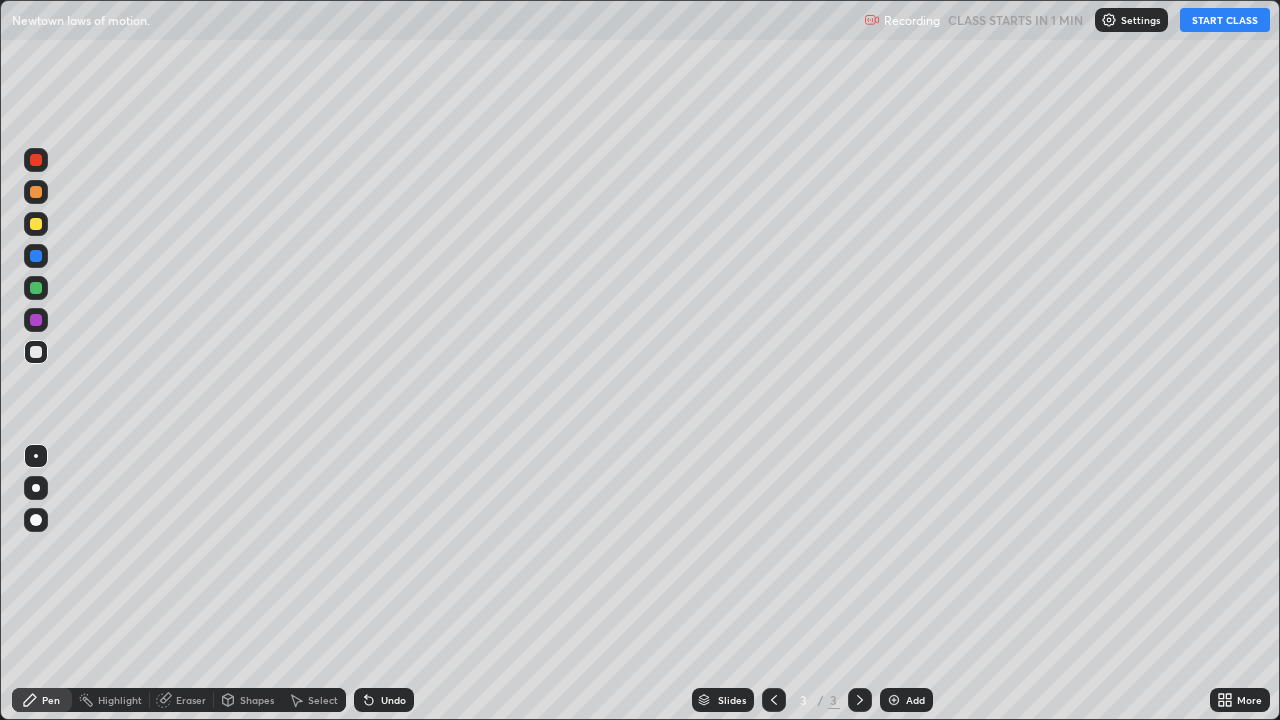 click at bounding box center (36, 224) 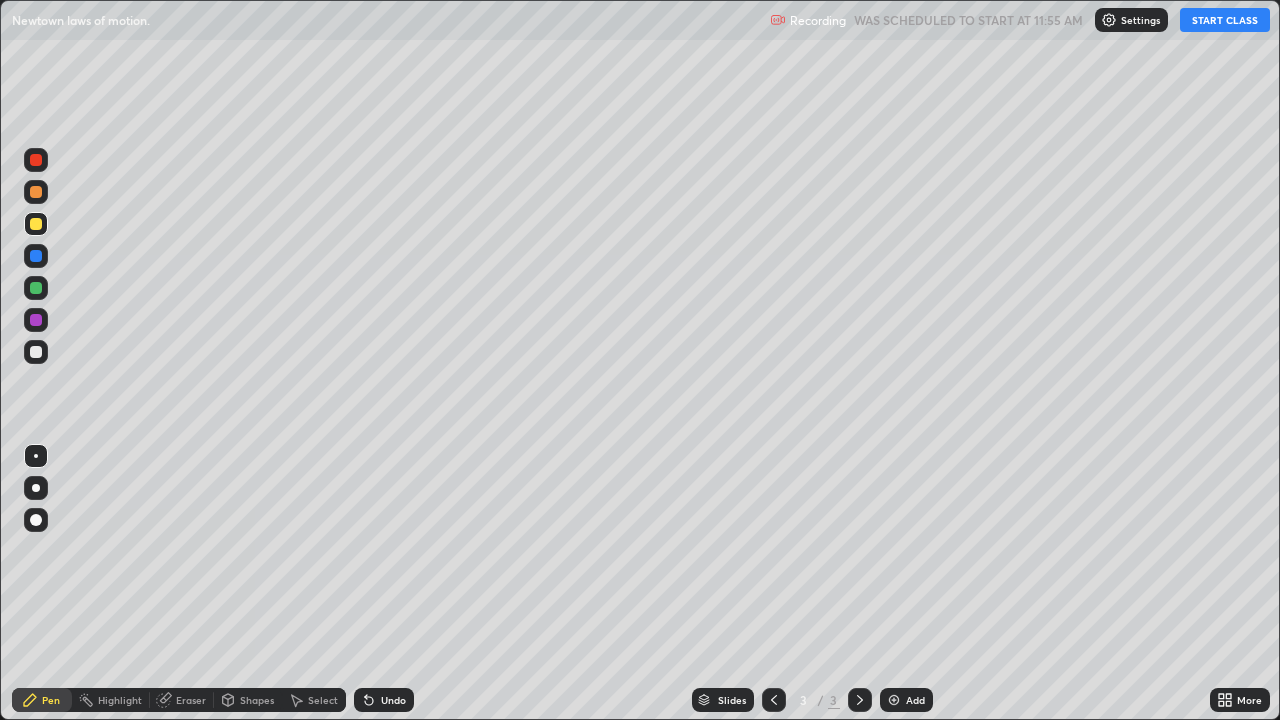 click at bounding box center (36, 192) 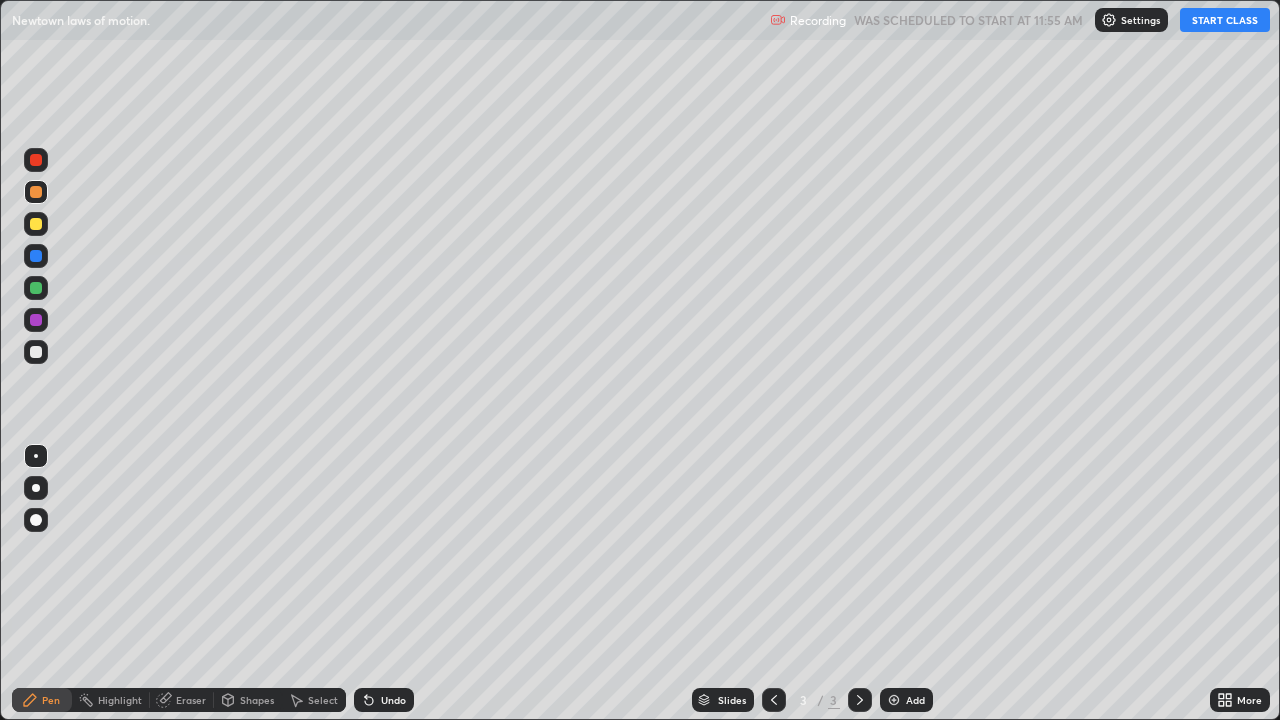 click at bounding box center (36, 352) 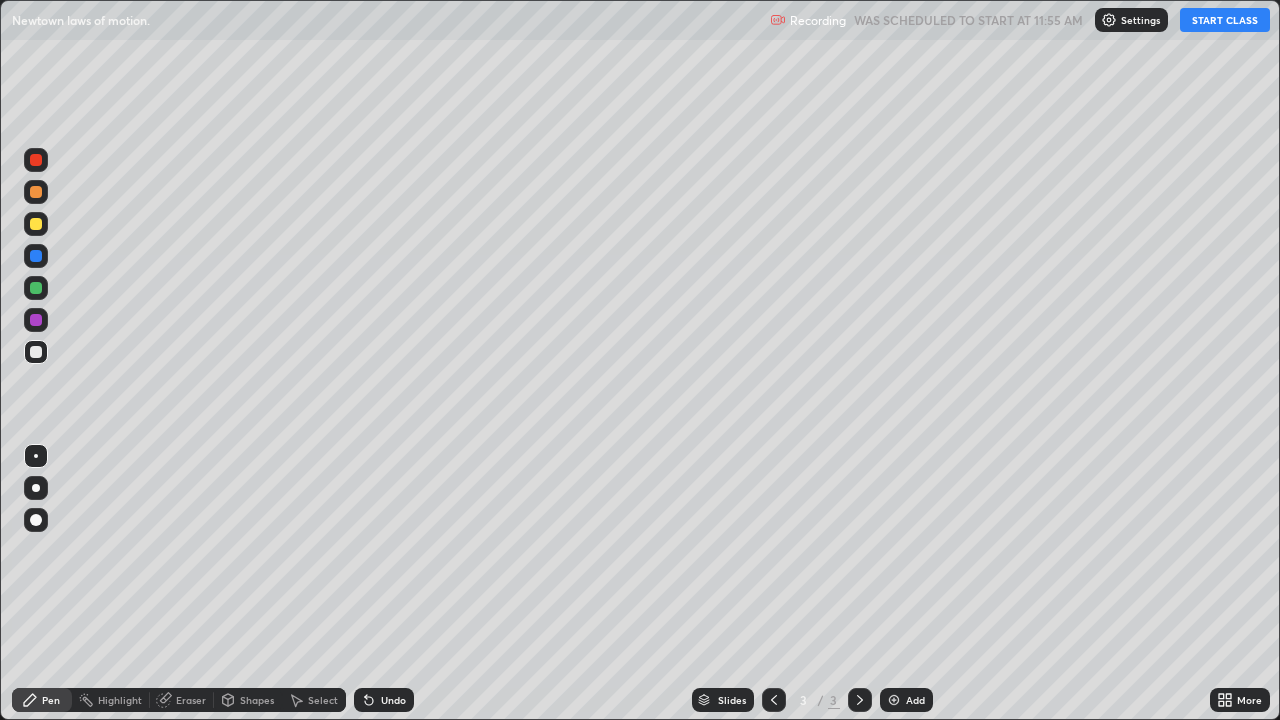 click on "Undo" at bounding box center [393, 700] 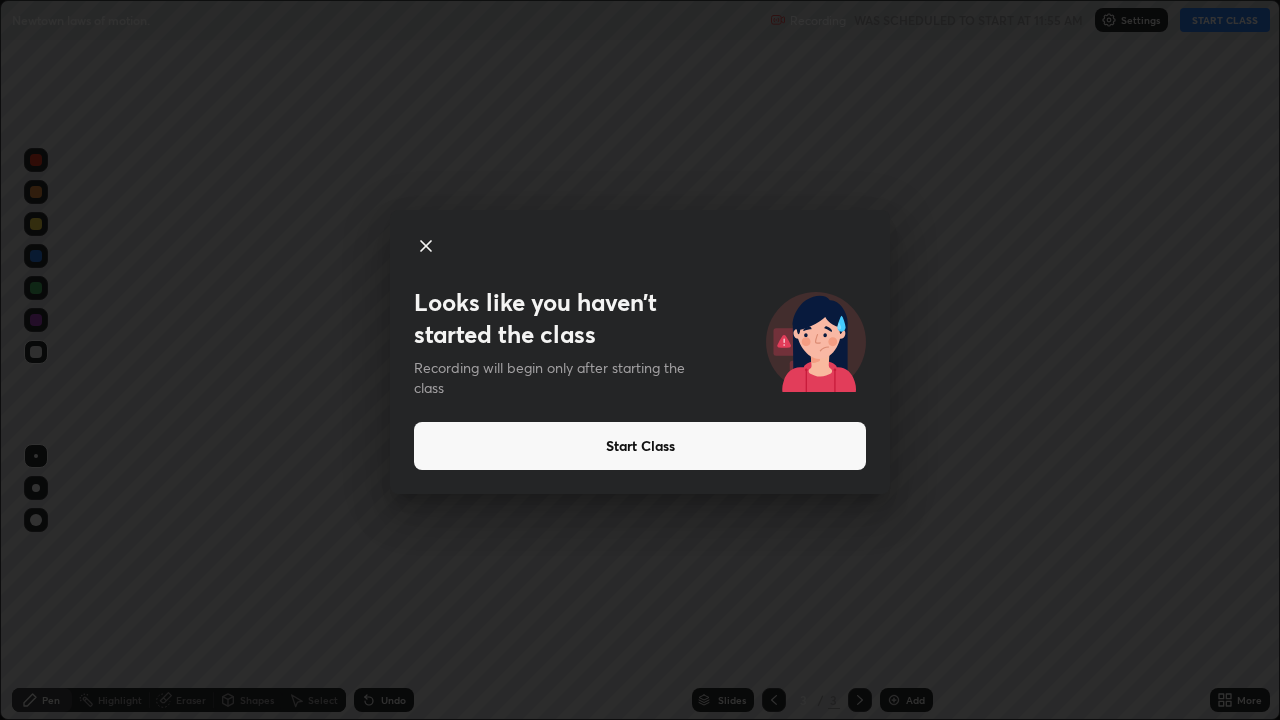 click on "Start Class" at bounding box center [640, 446] 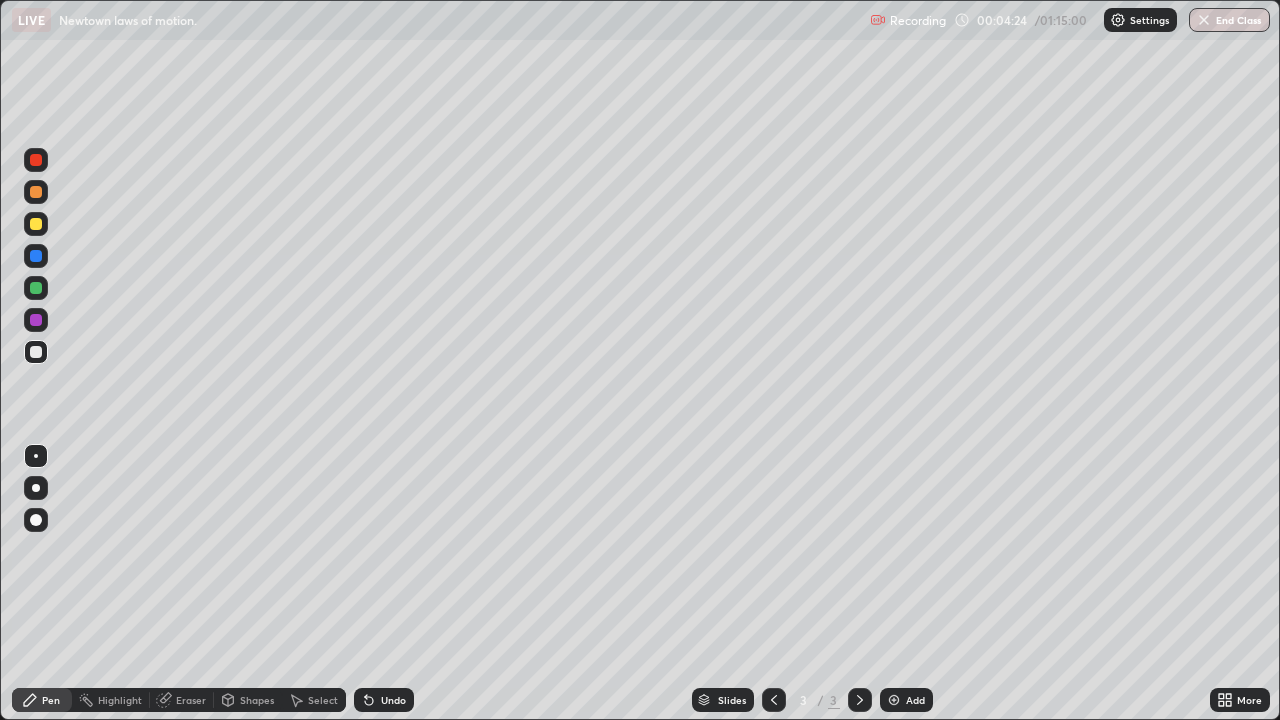 click at bounding box center [894, 700] 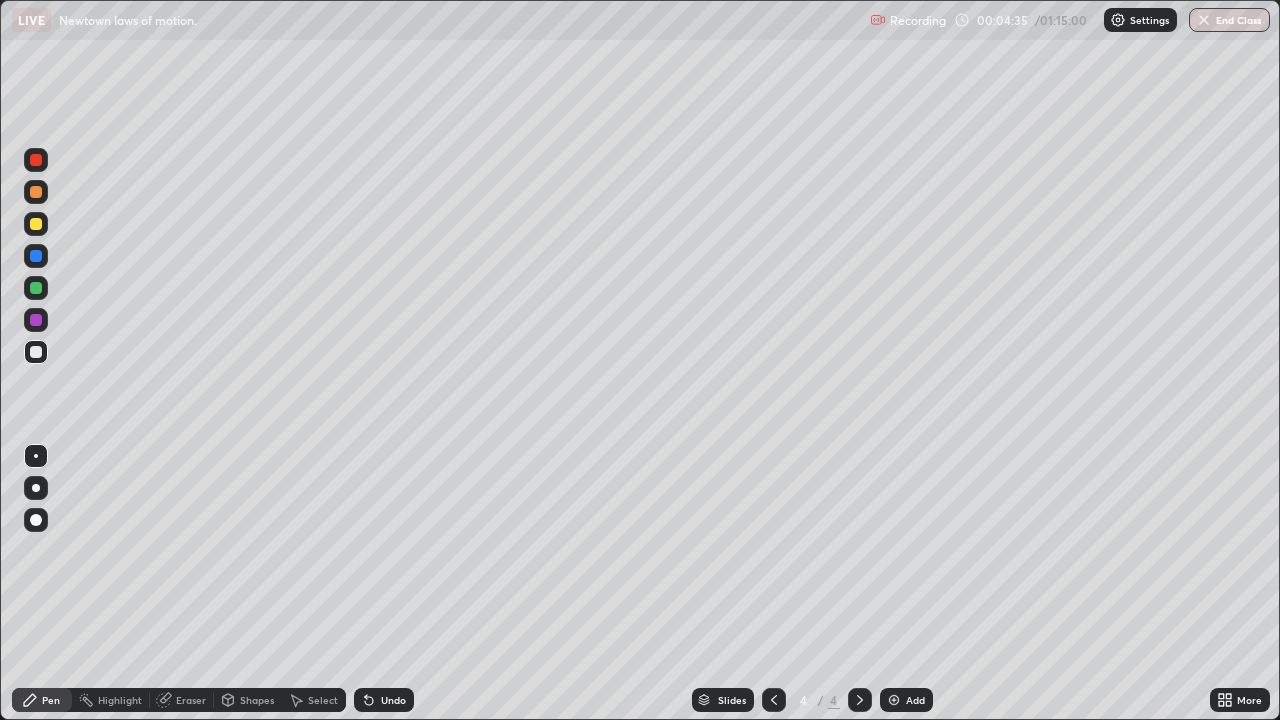 click at bounding box center (36, 352) 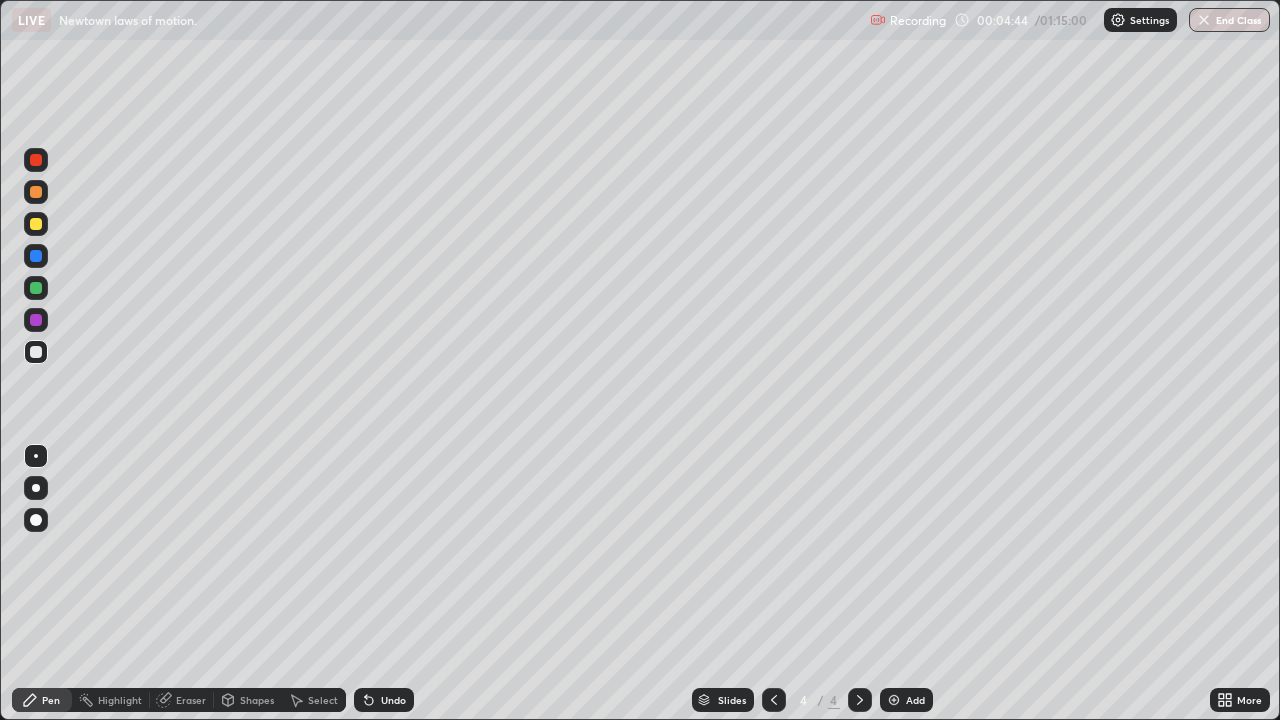 click at bounding box center [36, 224] 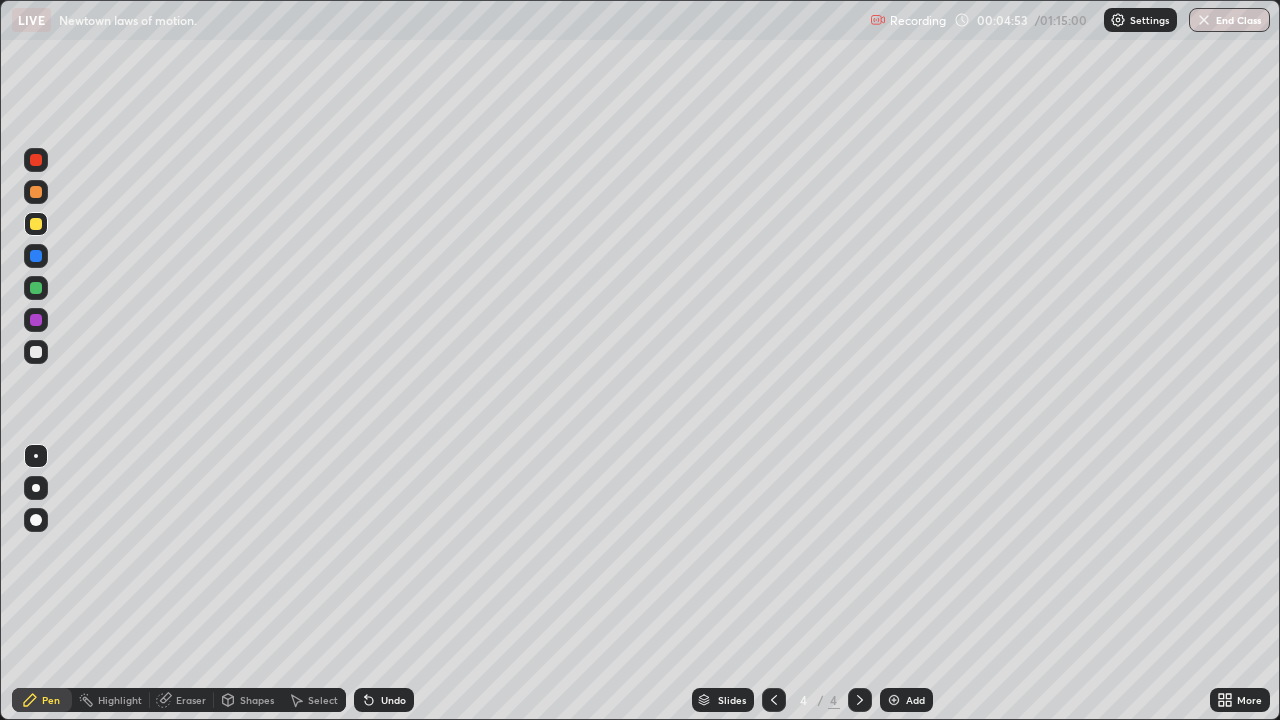click at bounding box center (36, 352) 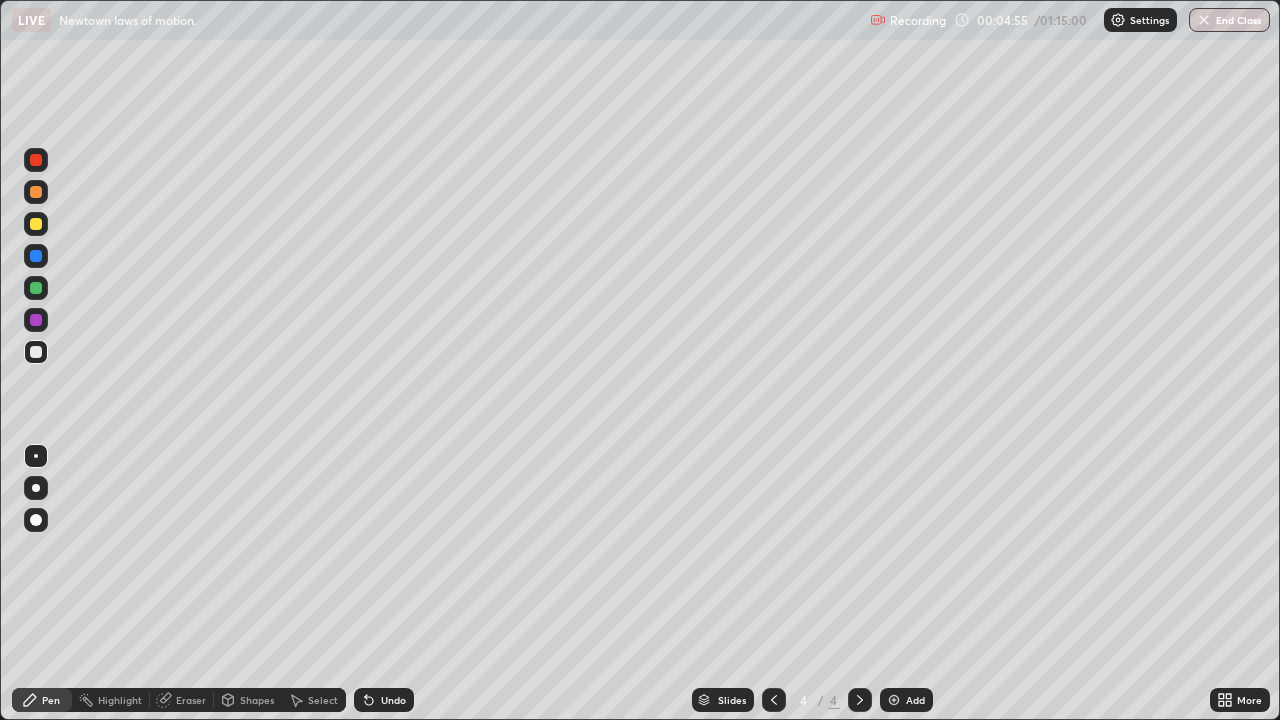 click at bounding box center [36, 224] 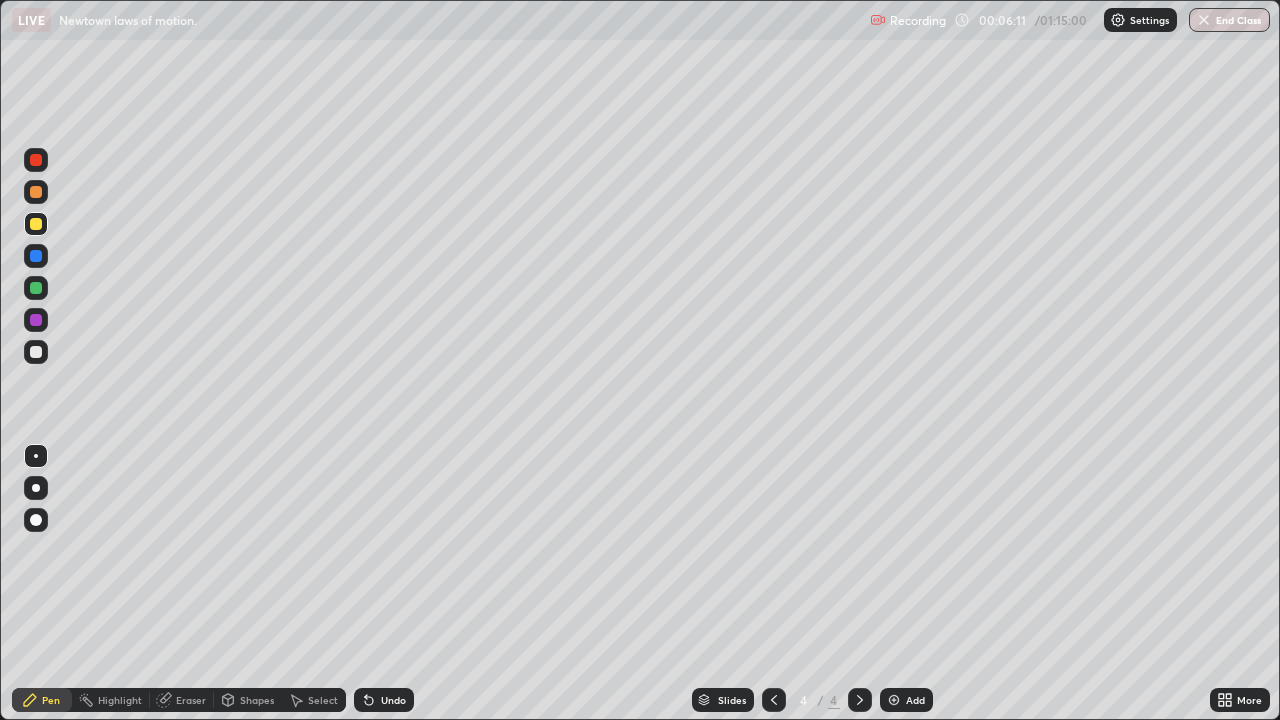 click at bounding box center [36, 352] 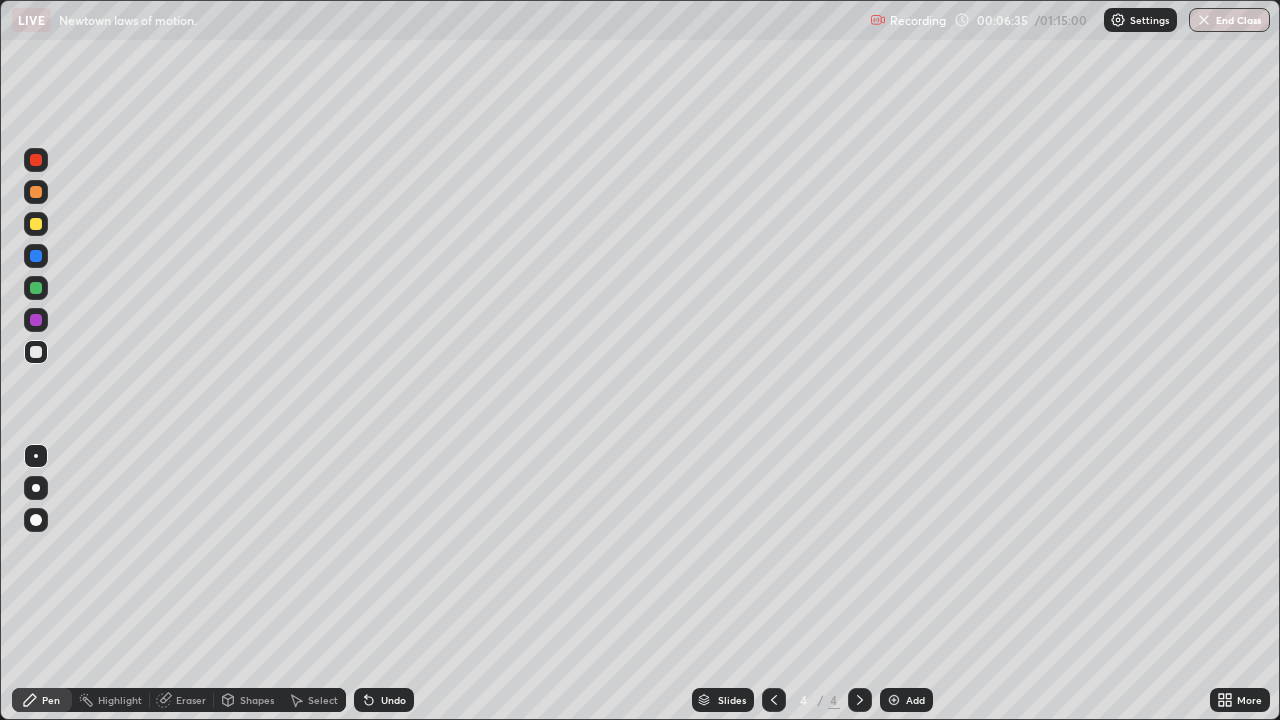 click at bounding box center (36, 352) 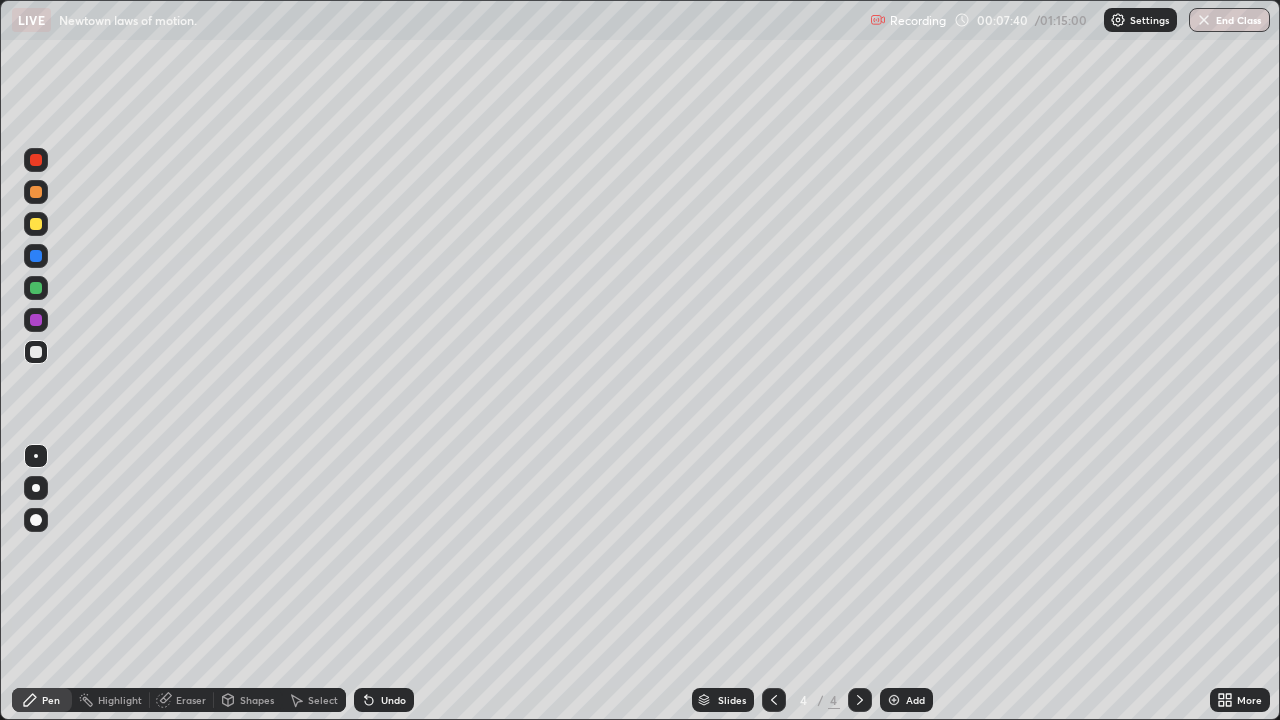 click at bounding box center [36, 320] 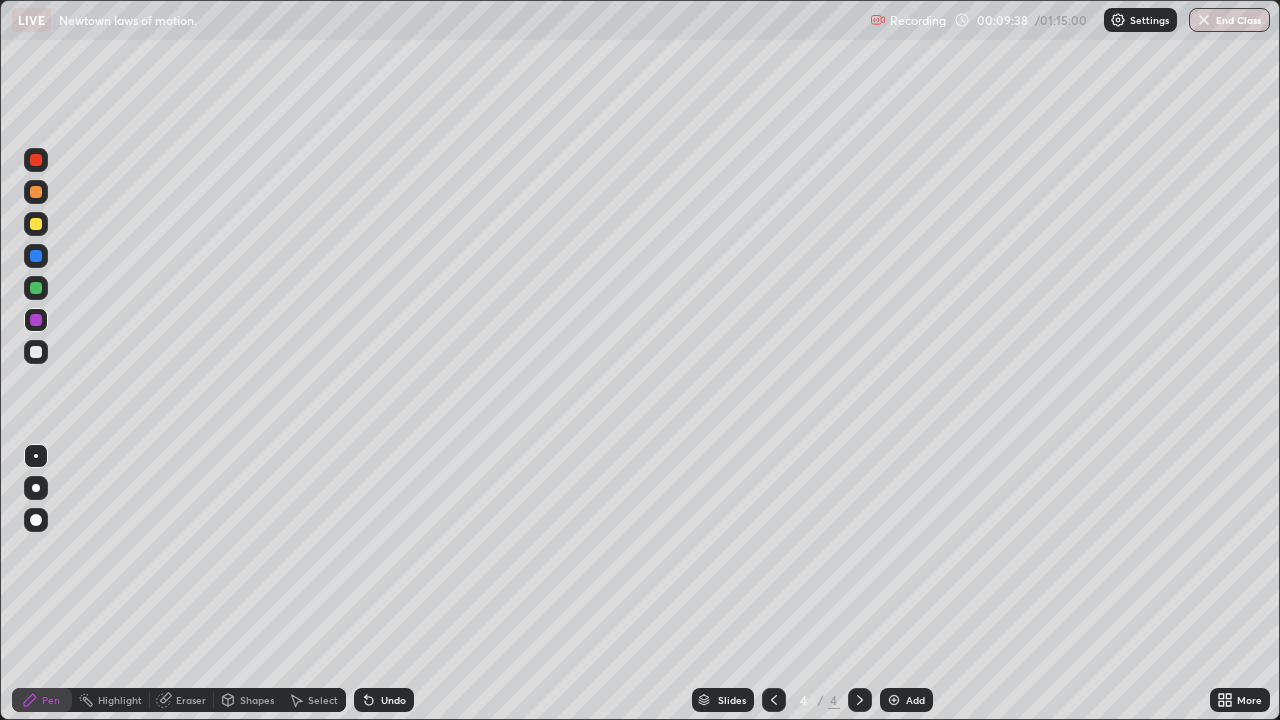 click at bounding box center (36, 352) 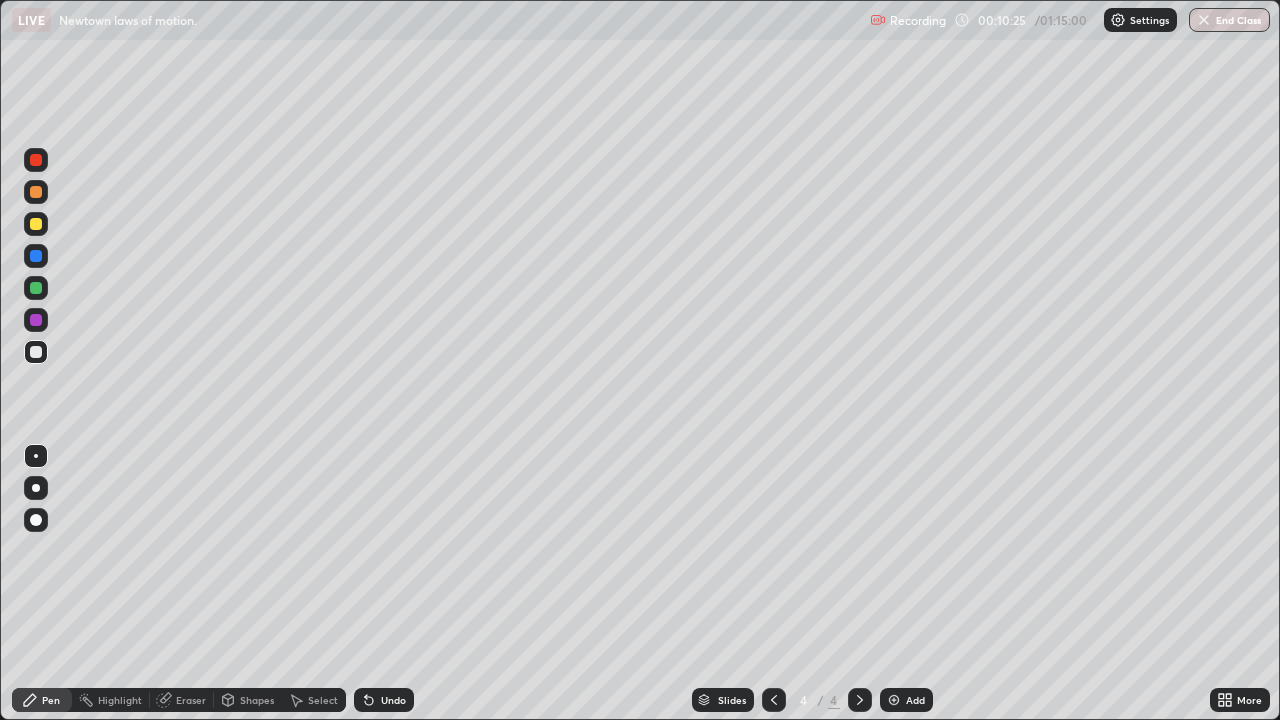 click at bounding box center [894, 700] 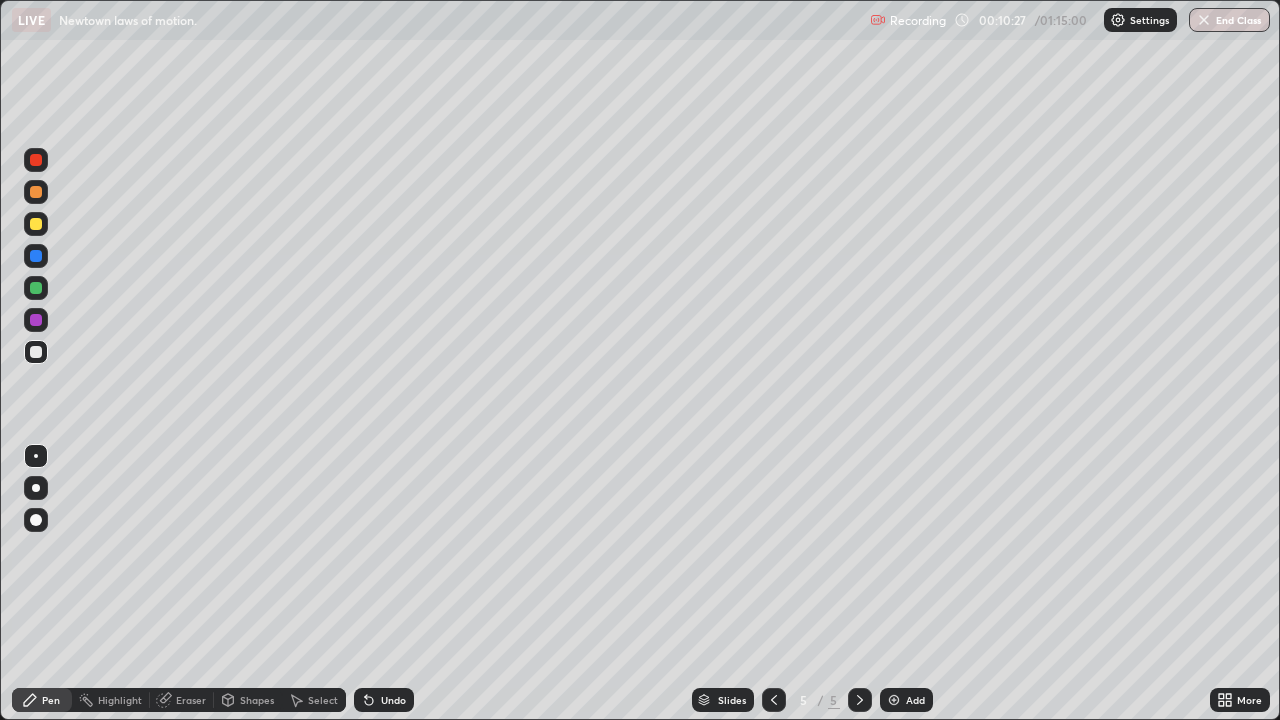 click at bounding box center [36, 352] 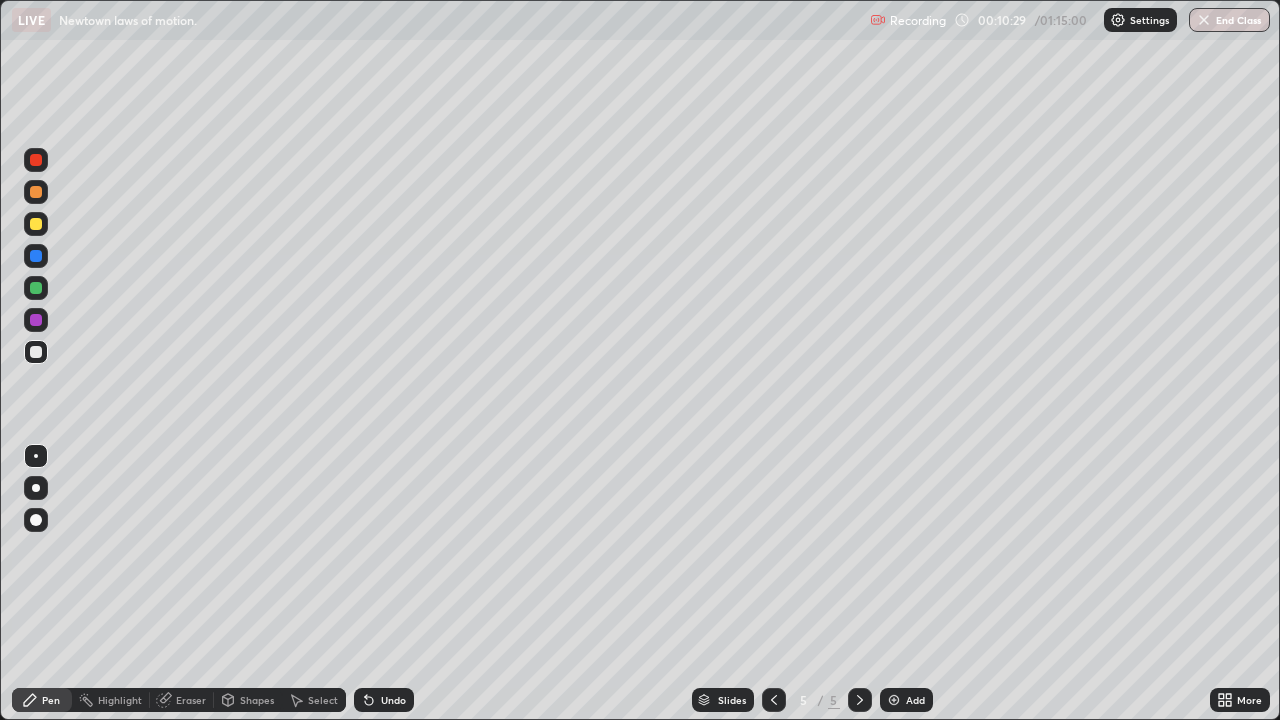click on "Undo" at bounding box center (393, 700) 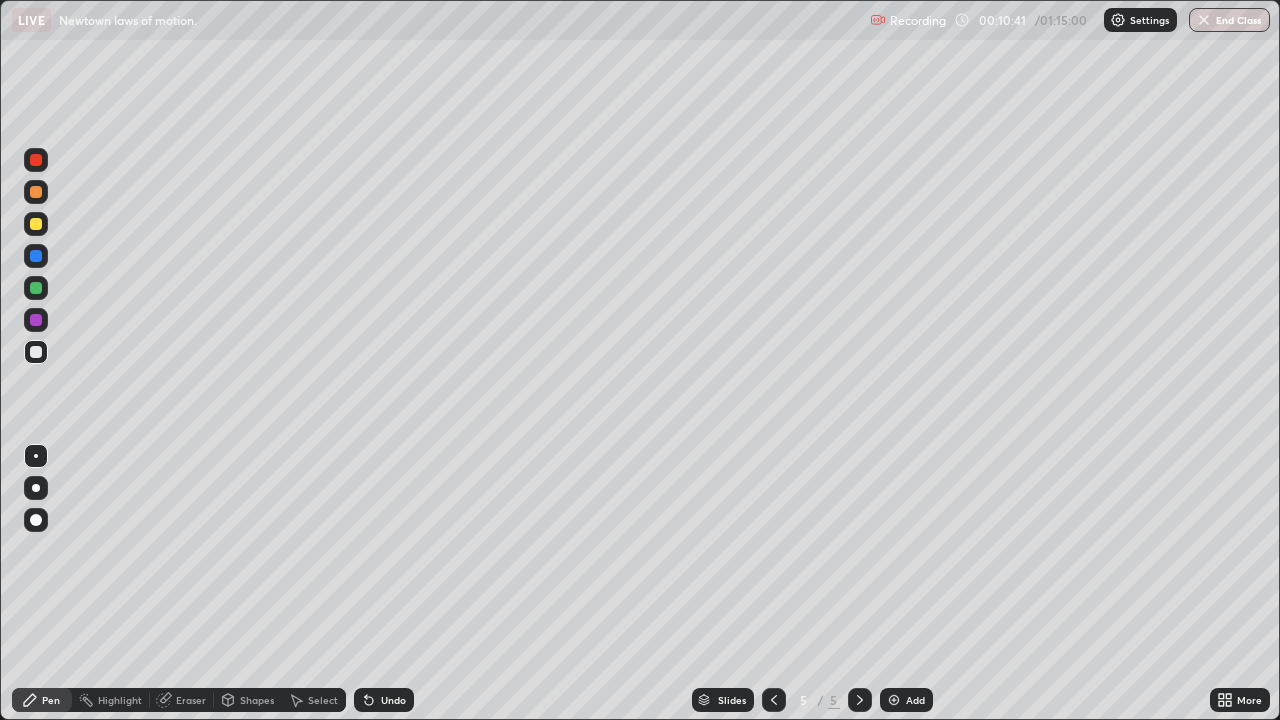 click on "Undo" at bounding box center (384, 700) 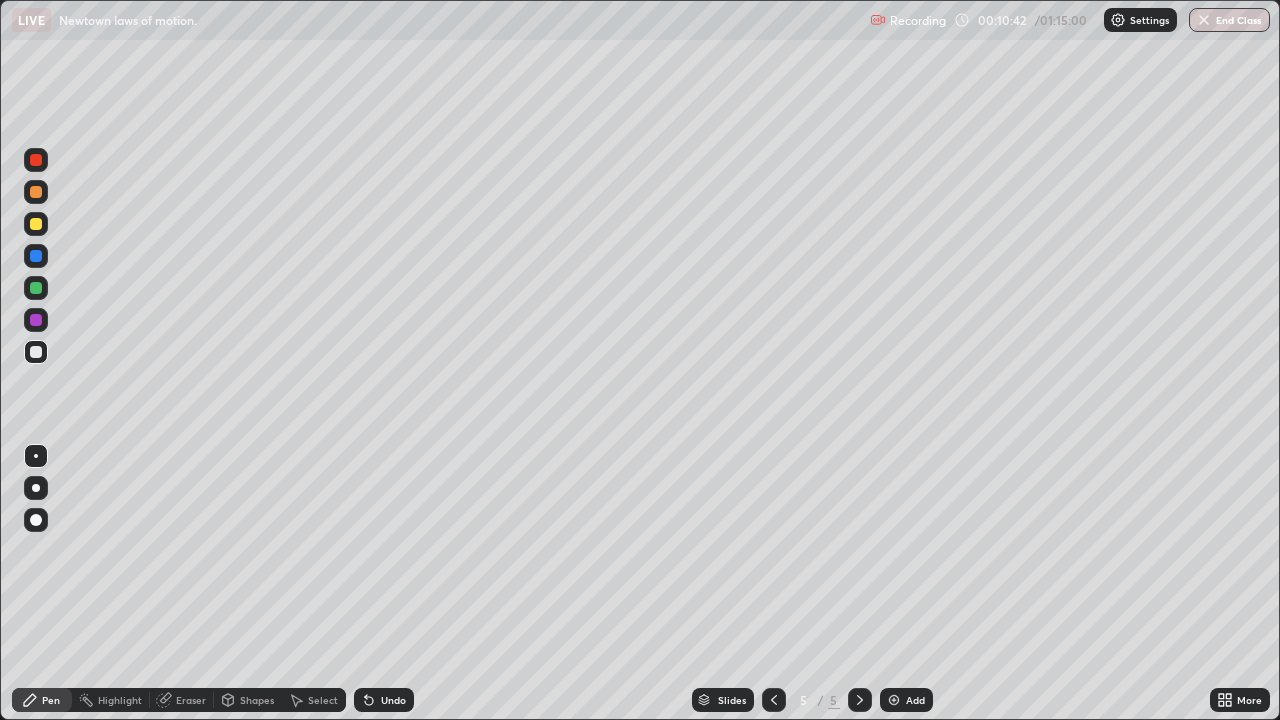 click on "Undo" at bounding box center [384, 700] 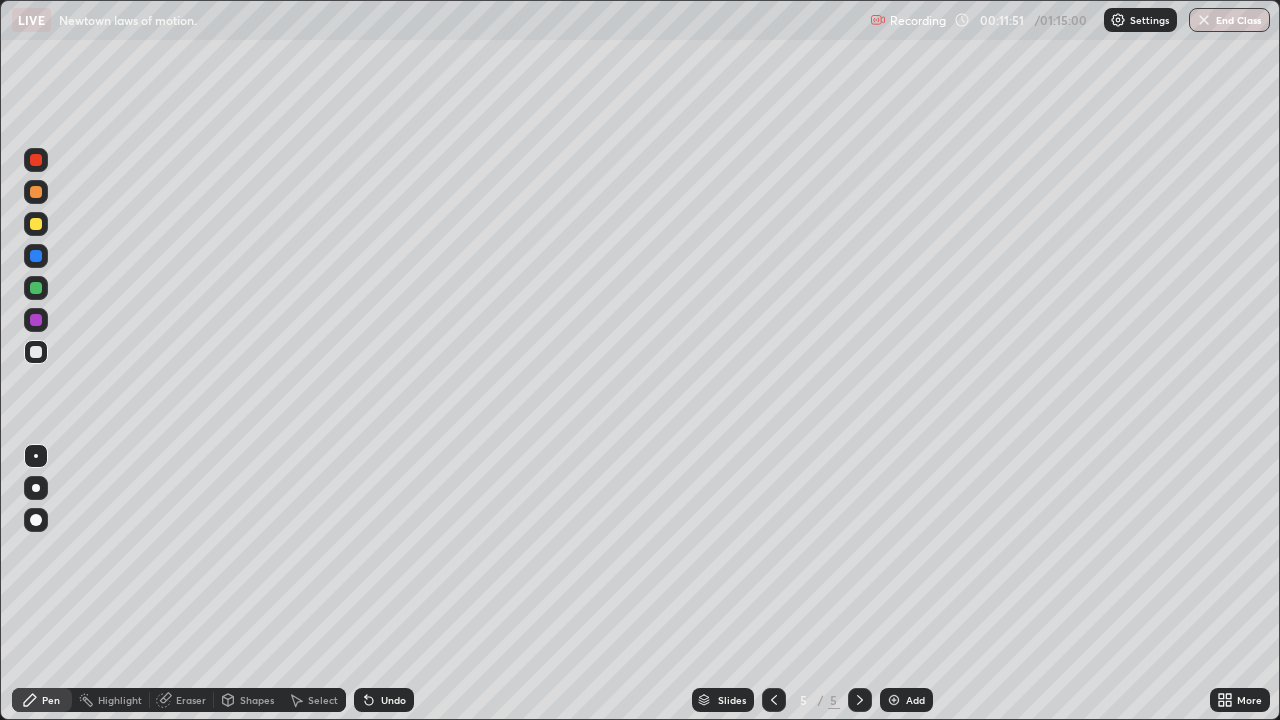 click at bounding box center (36, 224) 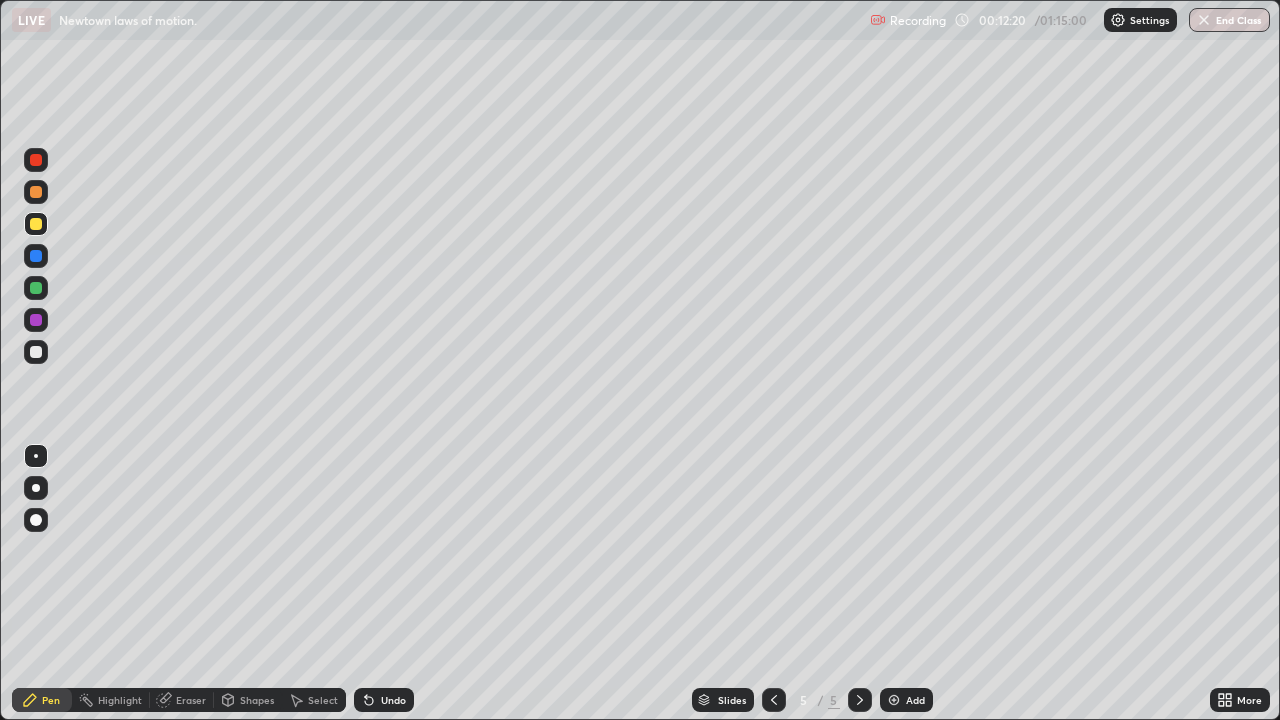 click on "Eraser" at bounding box center [182, 700] 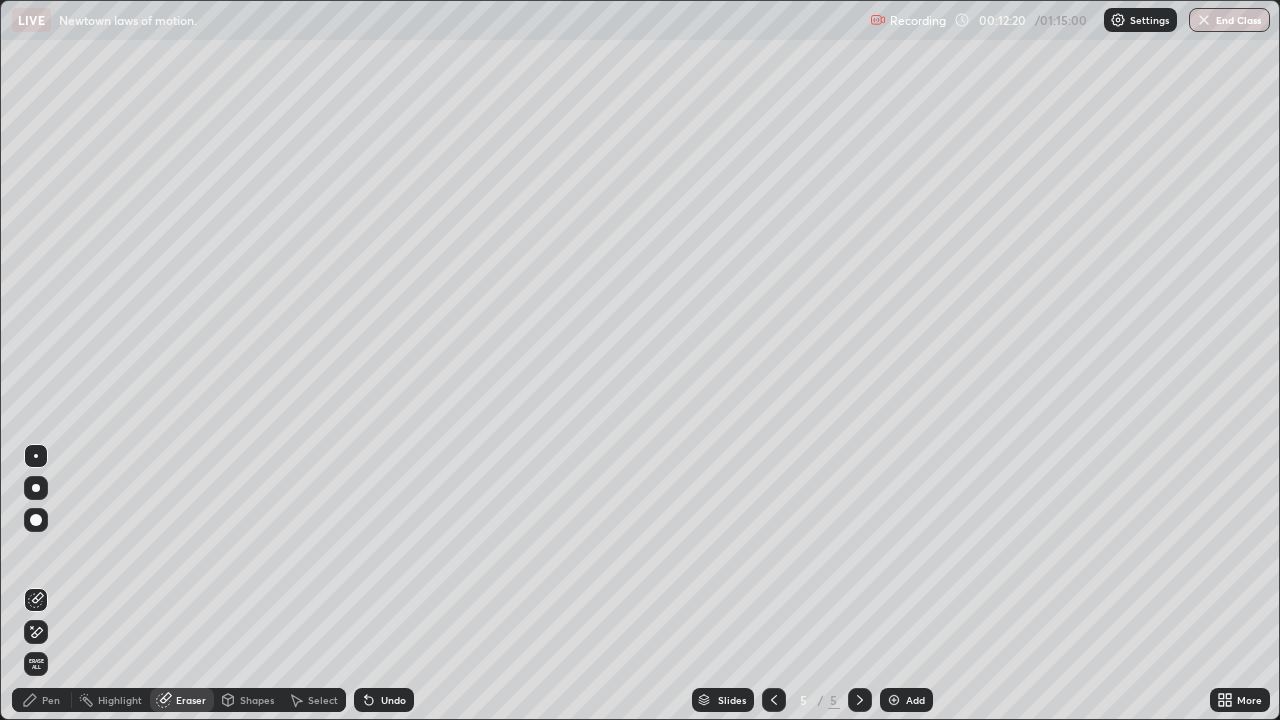 click 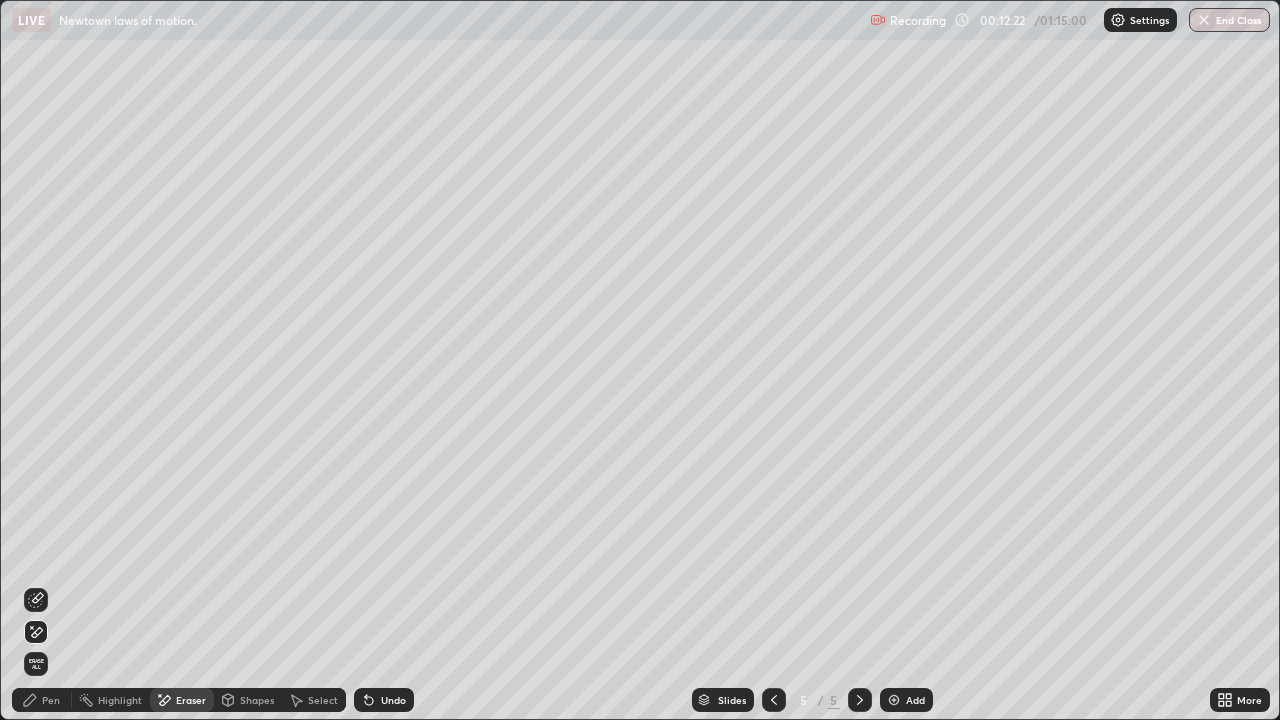 click on "Pen" at bounding box center [51, 700] 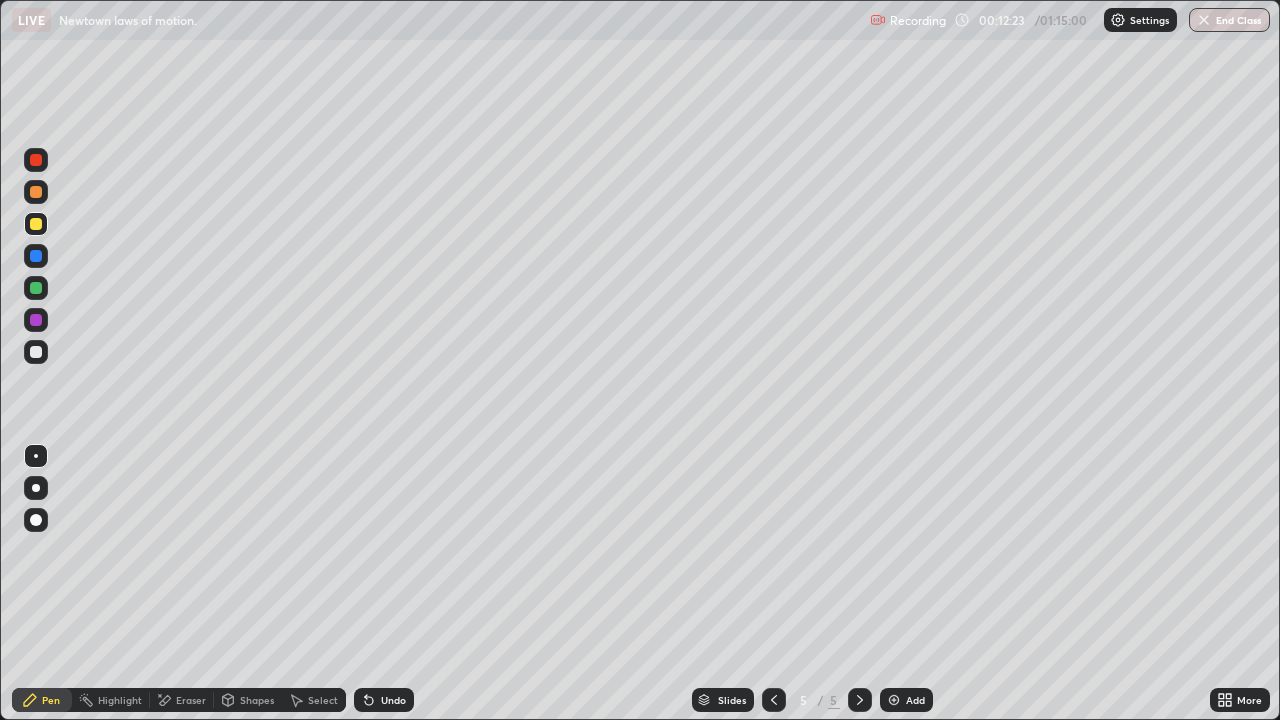 click at bounding box center (36, 224) 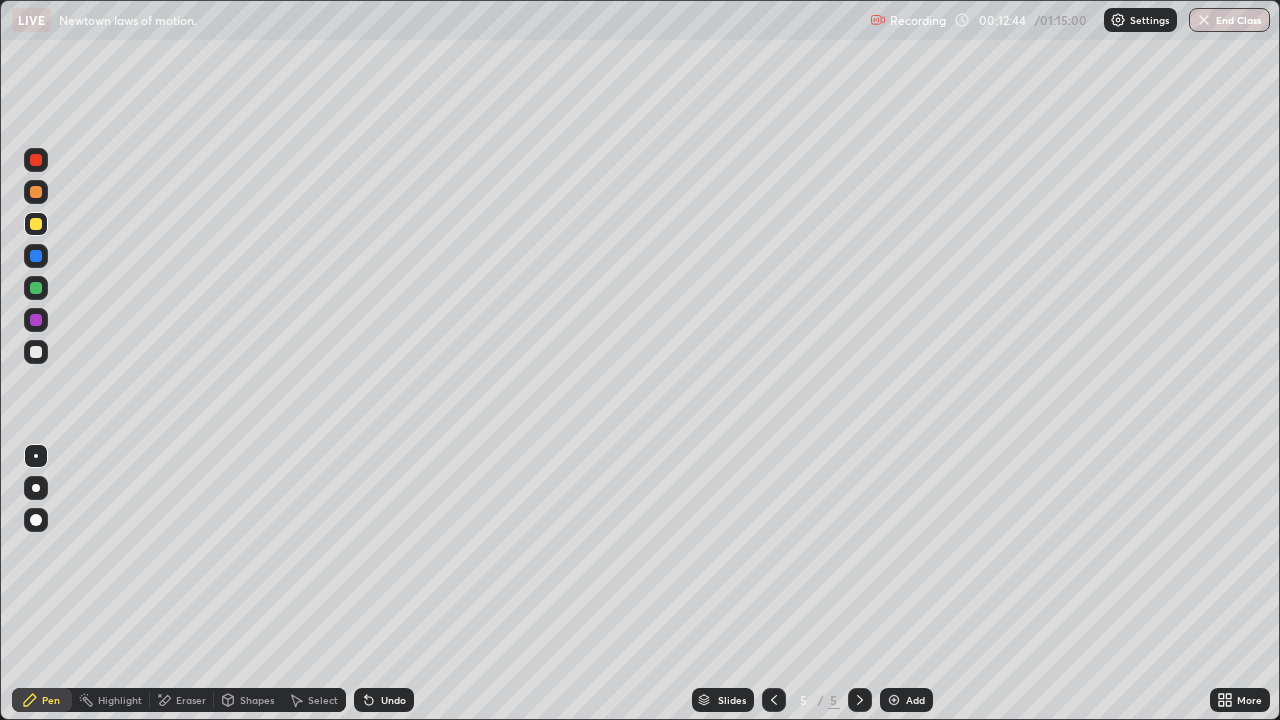 click on "Undo" at bounding box center (384, 700) 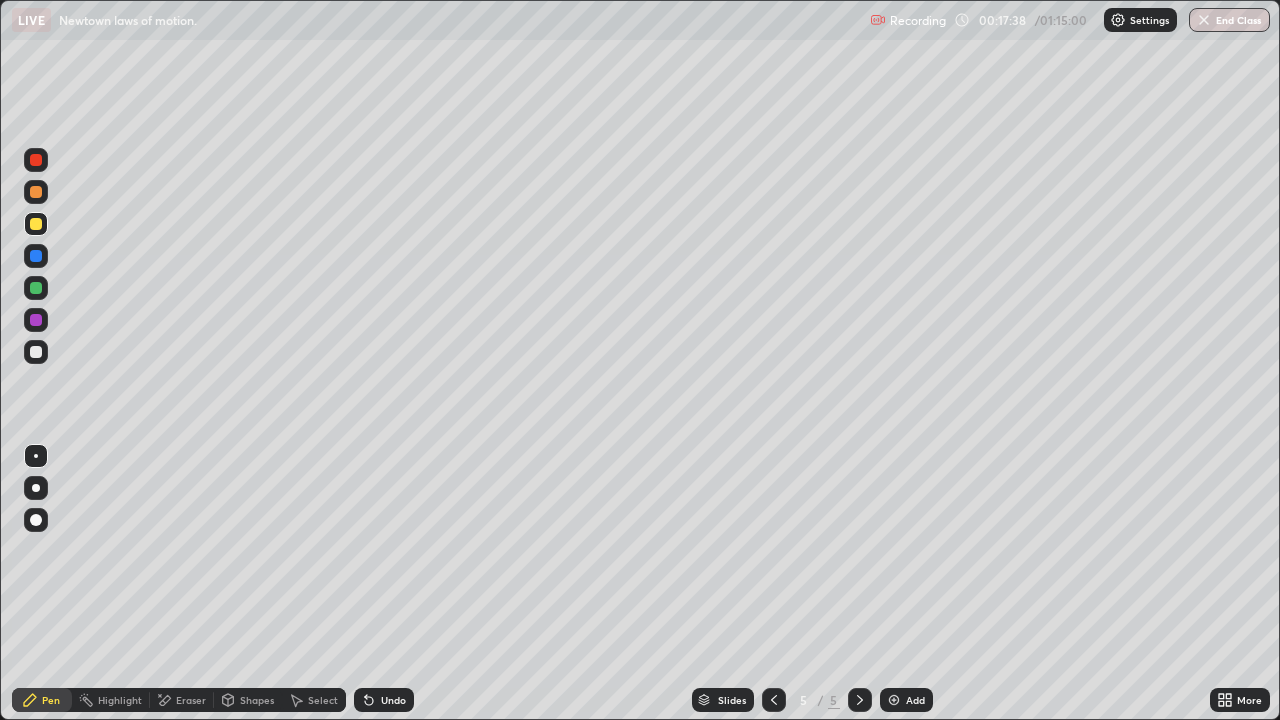 click at bounding box center (36, 352) 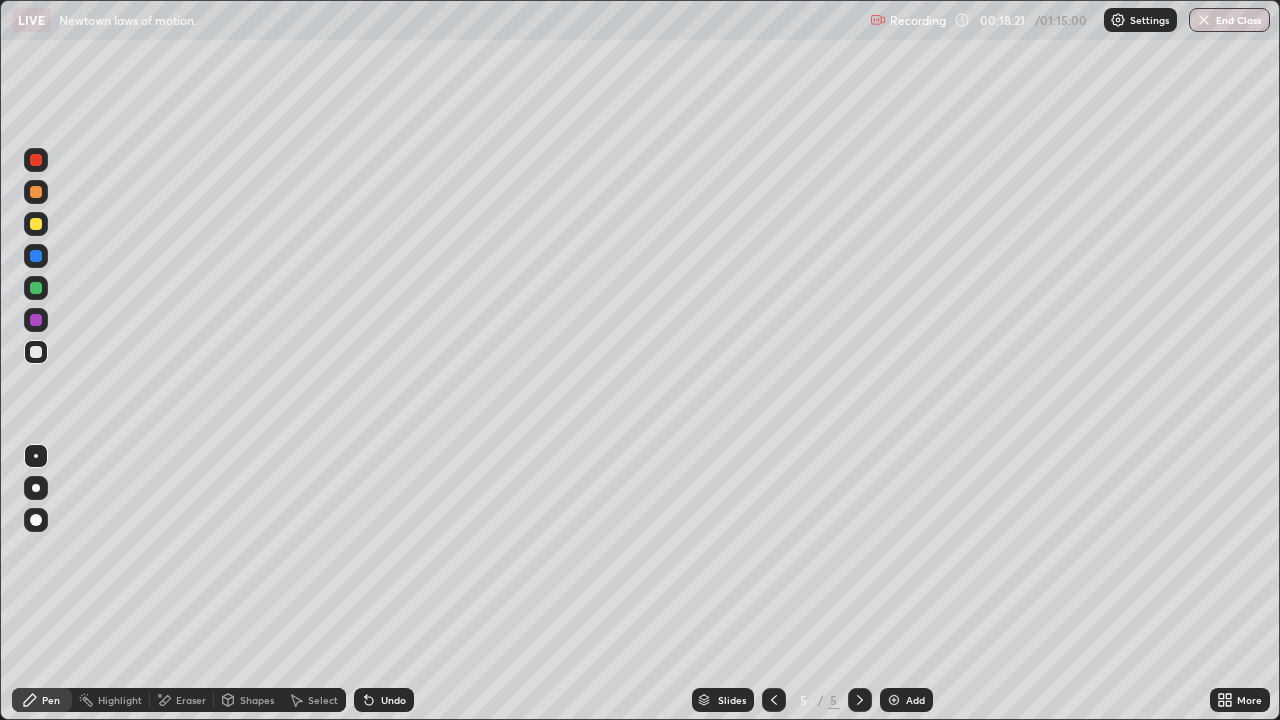 click on "Eraser" at bounding box center [191, 700] 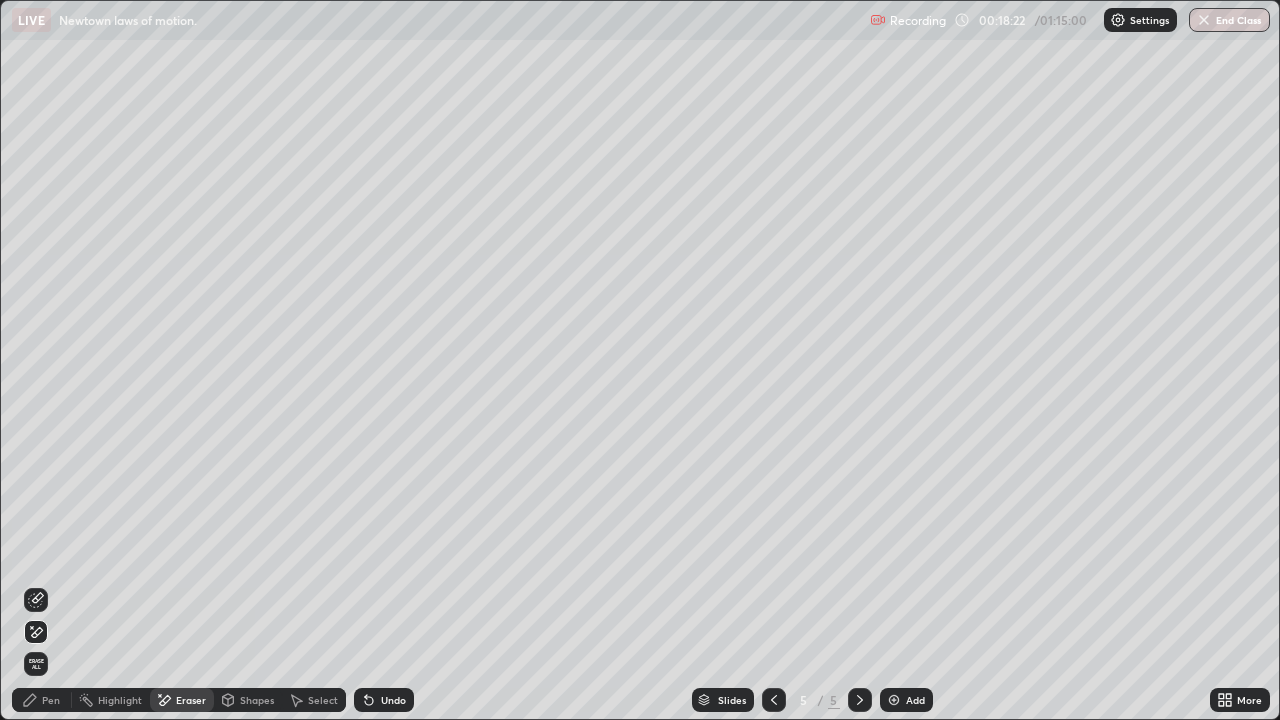 click 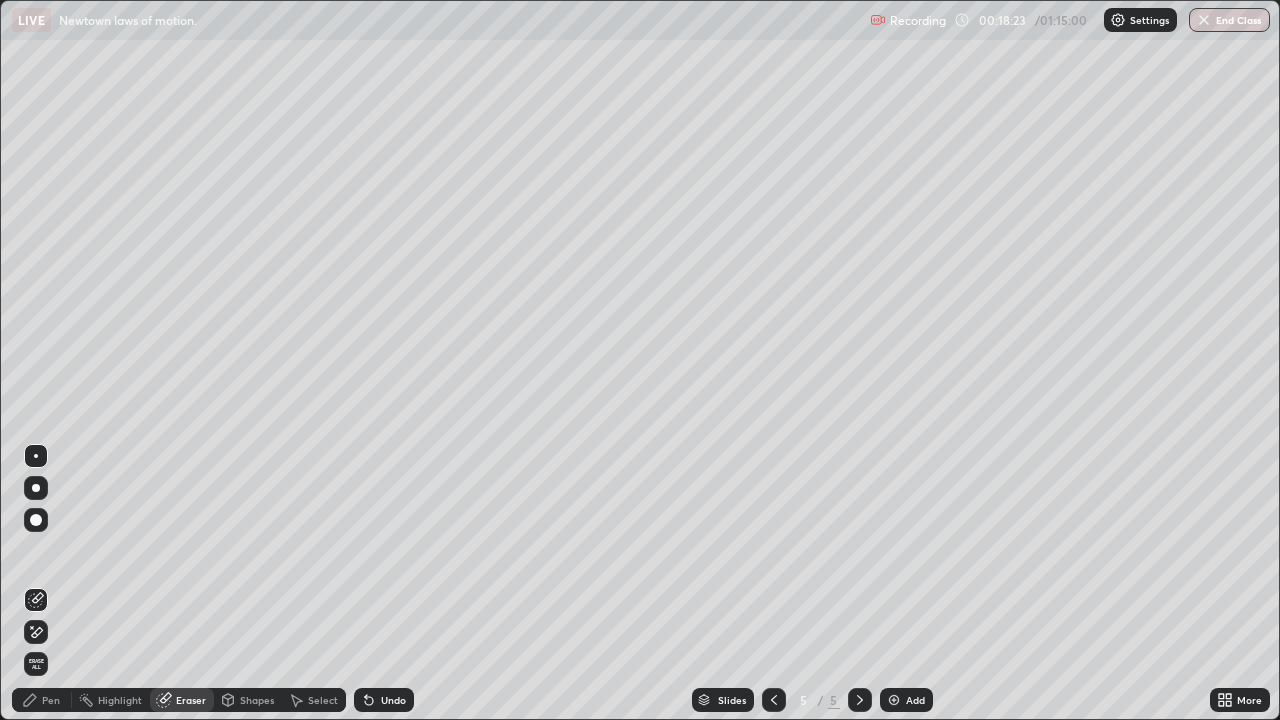click on "Pen" at bounding box center (51, 700) 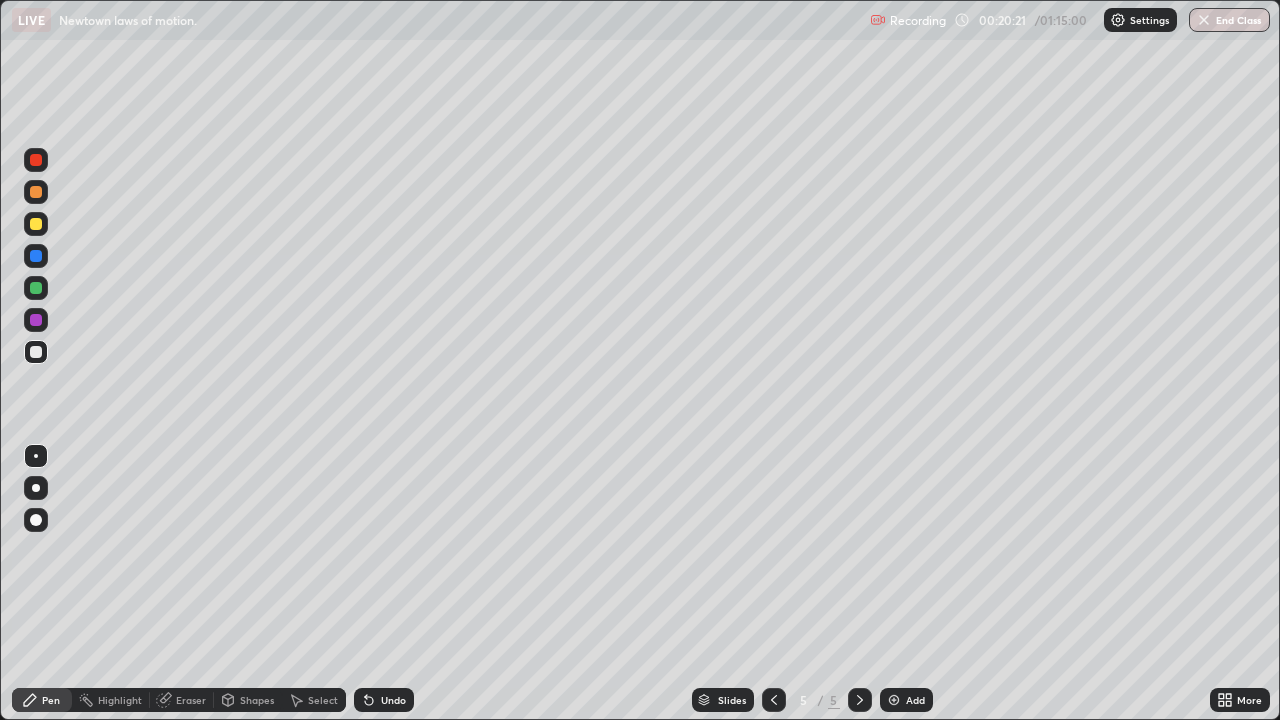 click on "Eraser" at bounding box center [191, 700] 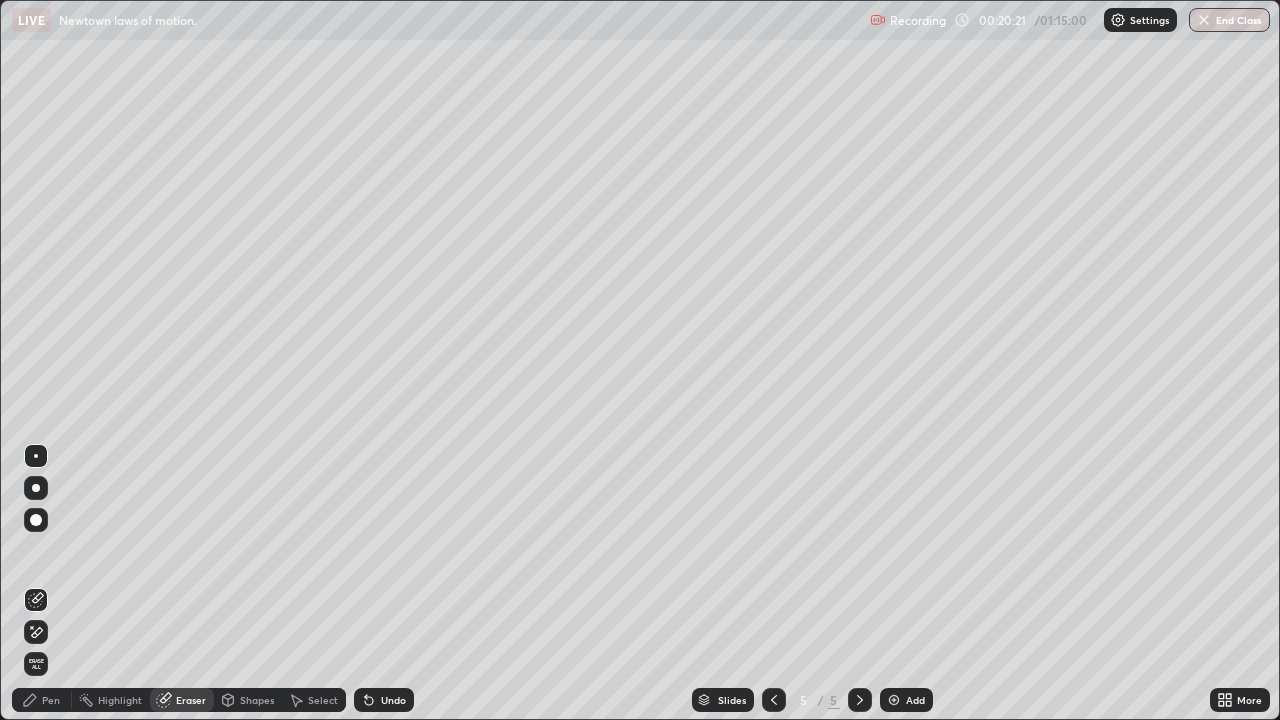 click at bounding box center [36, 632] 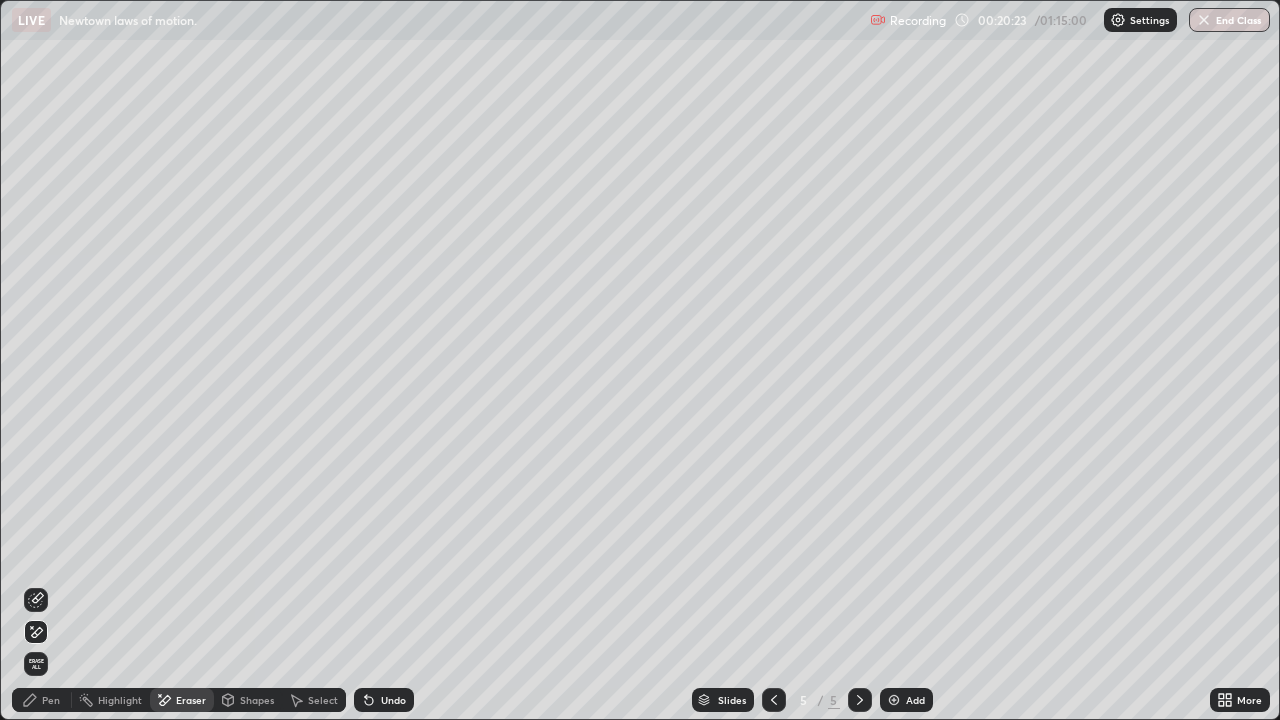 click on "Pen" at bounding box center (51, 700) 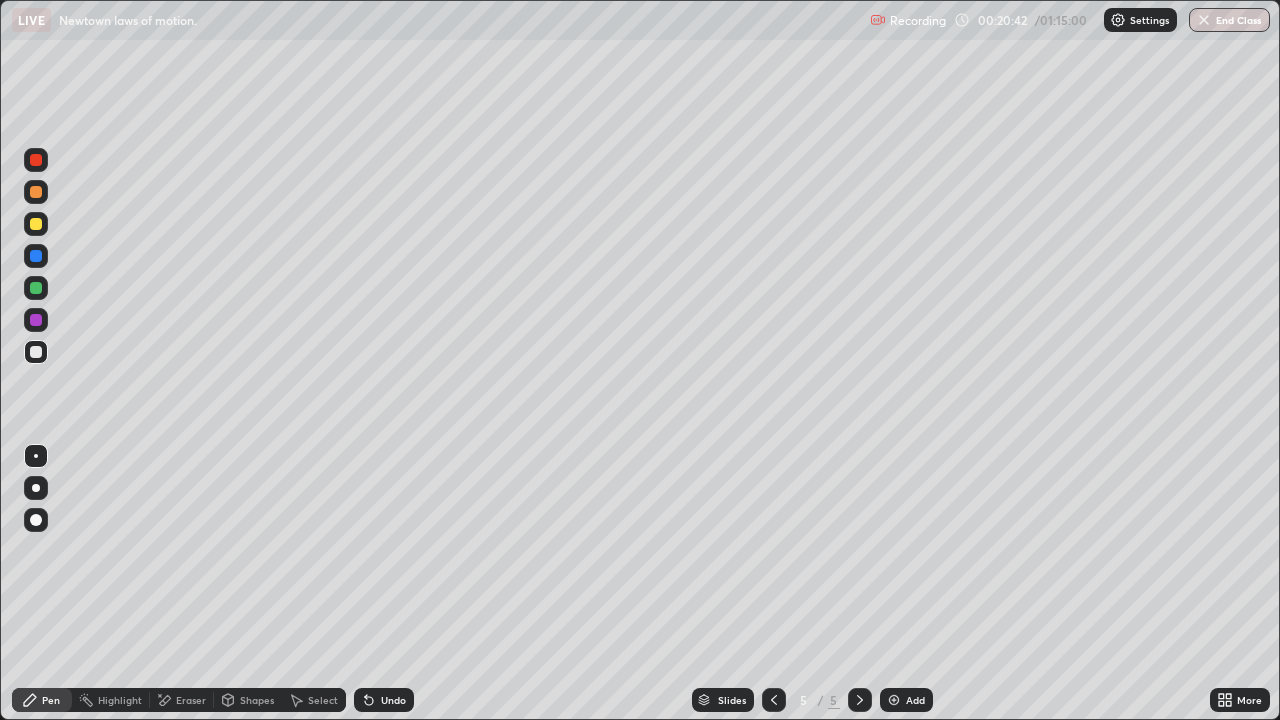 click on "Undo" at bounding box center (393, 700) 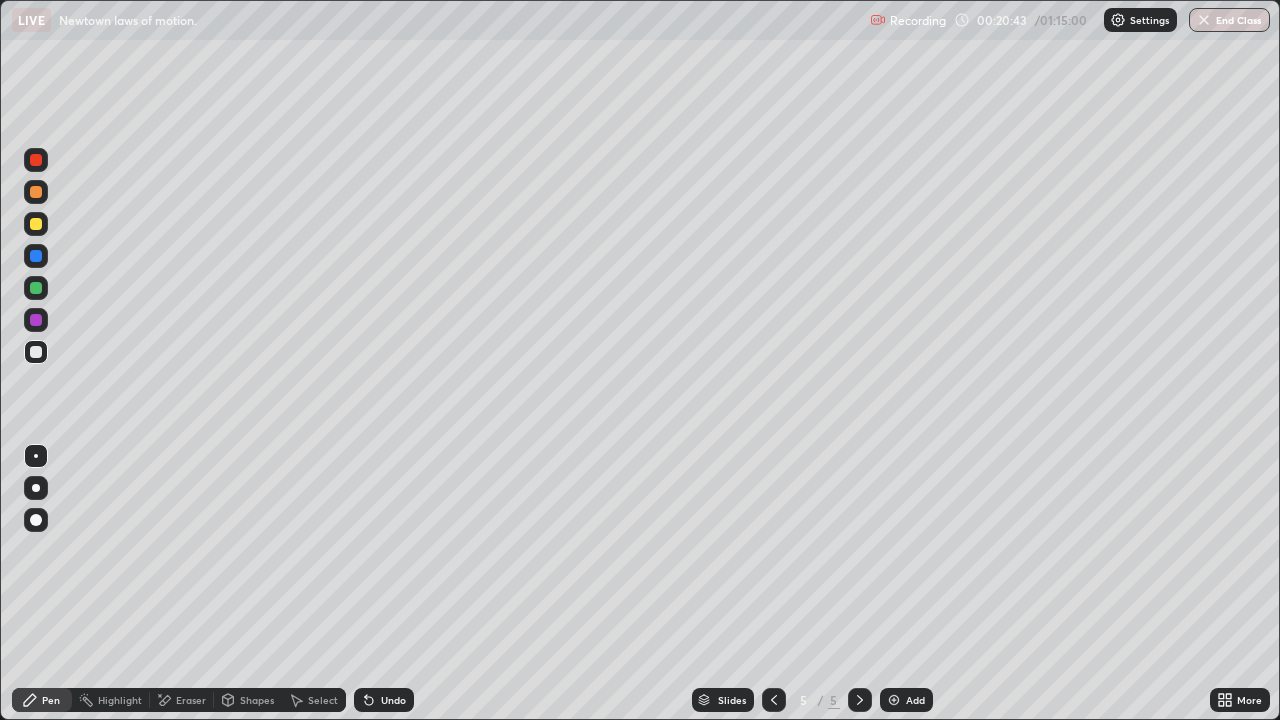 click on "Undo" at bounding box center (393, 700) 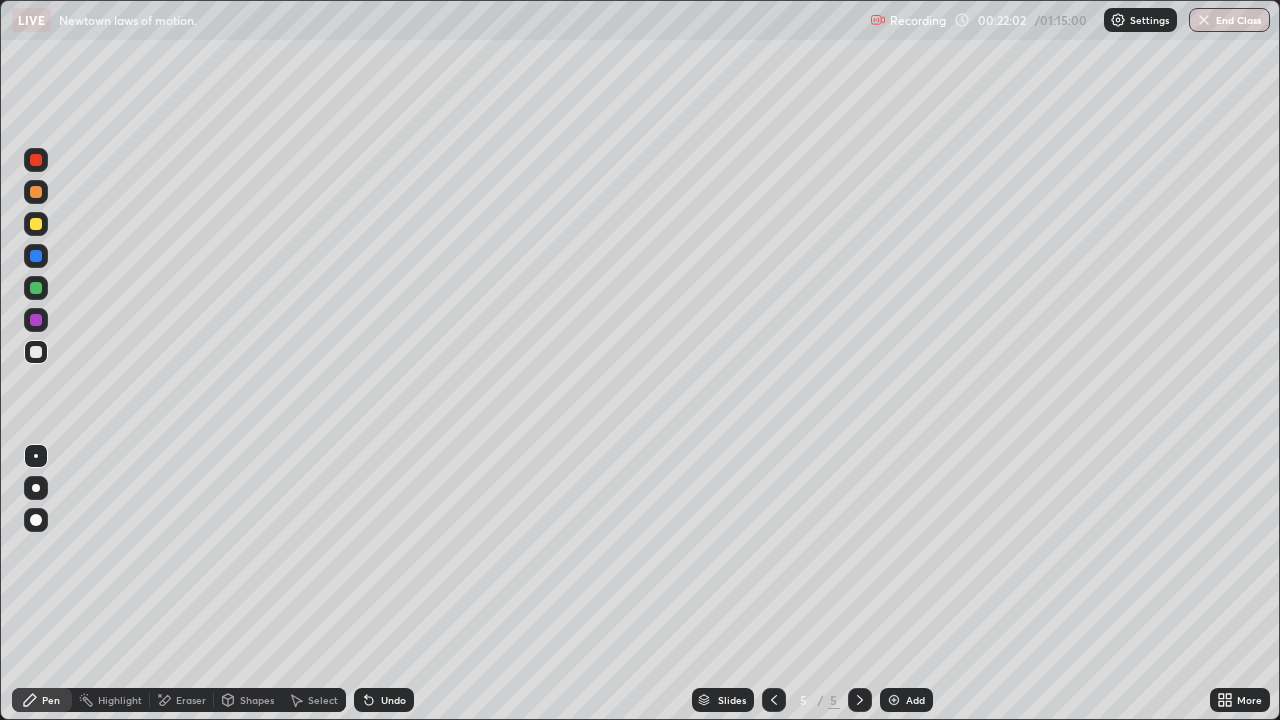 click on "Eraser" at bounding box center (191, 700) 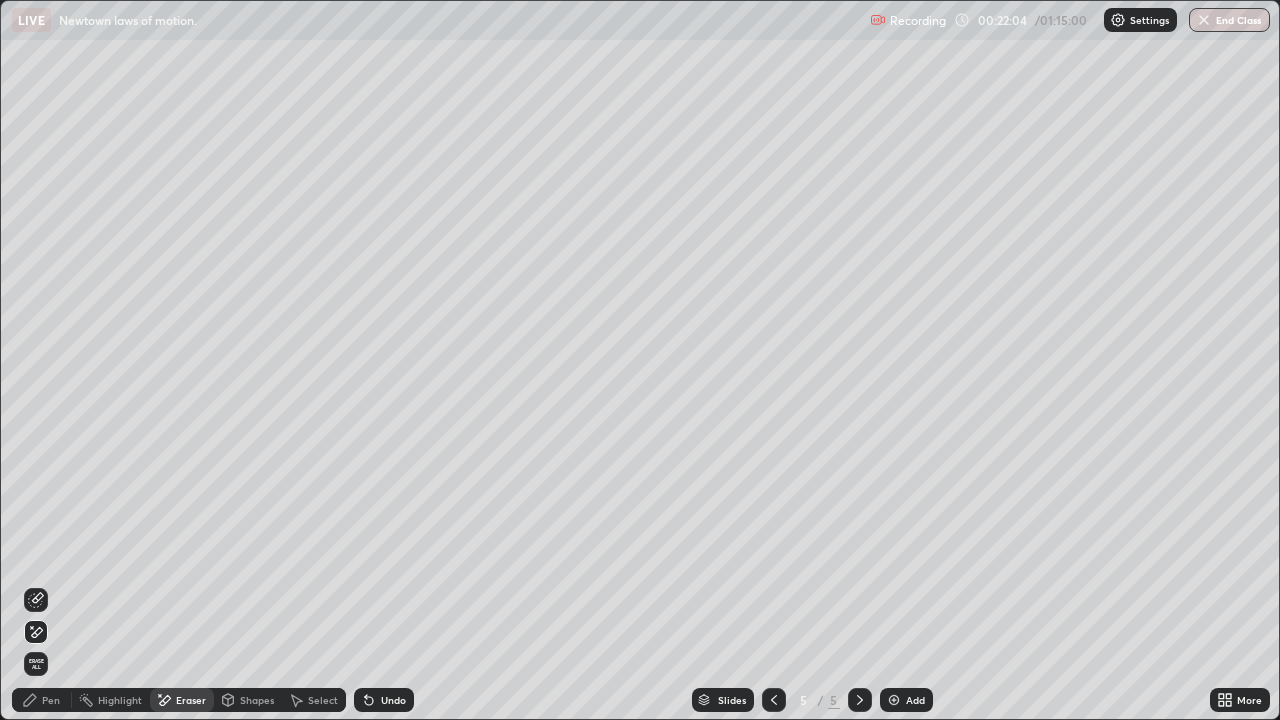 click on "Pen" at bounding box center [51, 700] 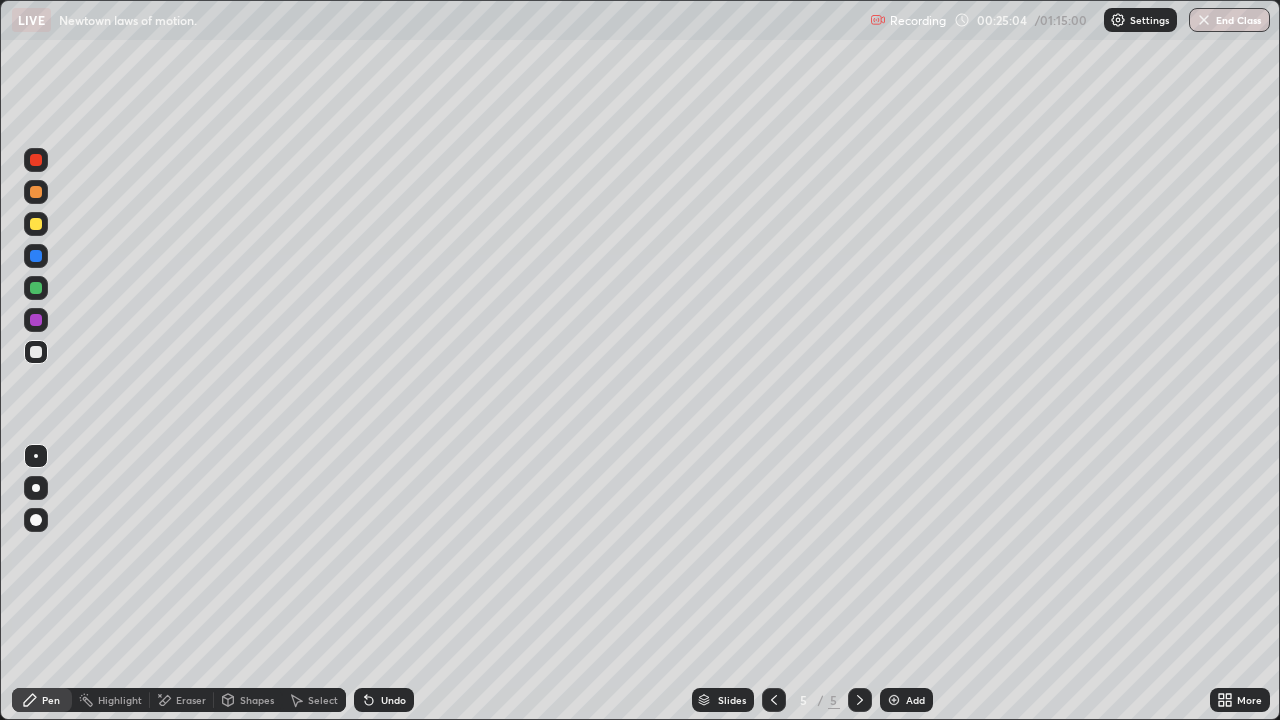 click 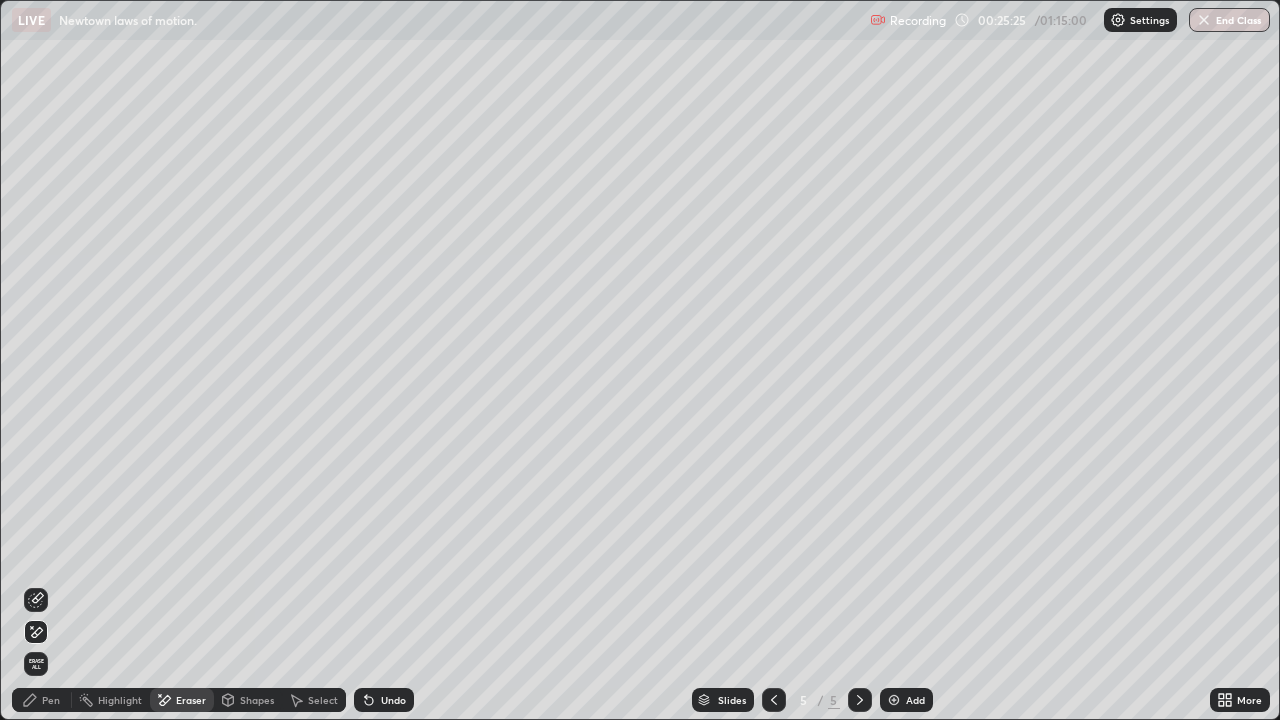 click on "Select" at bounding box center [323, 700] 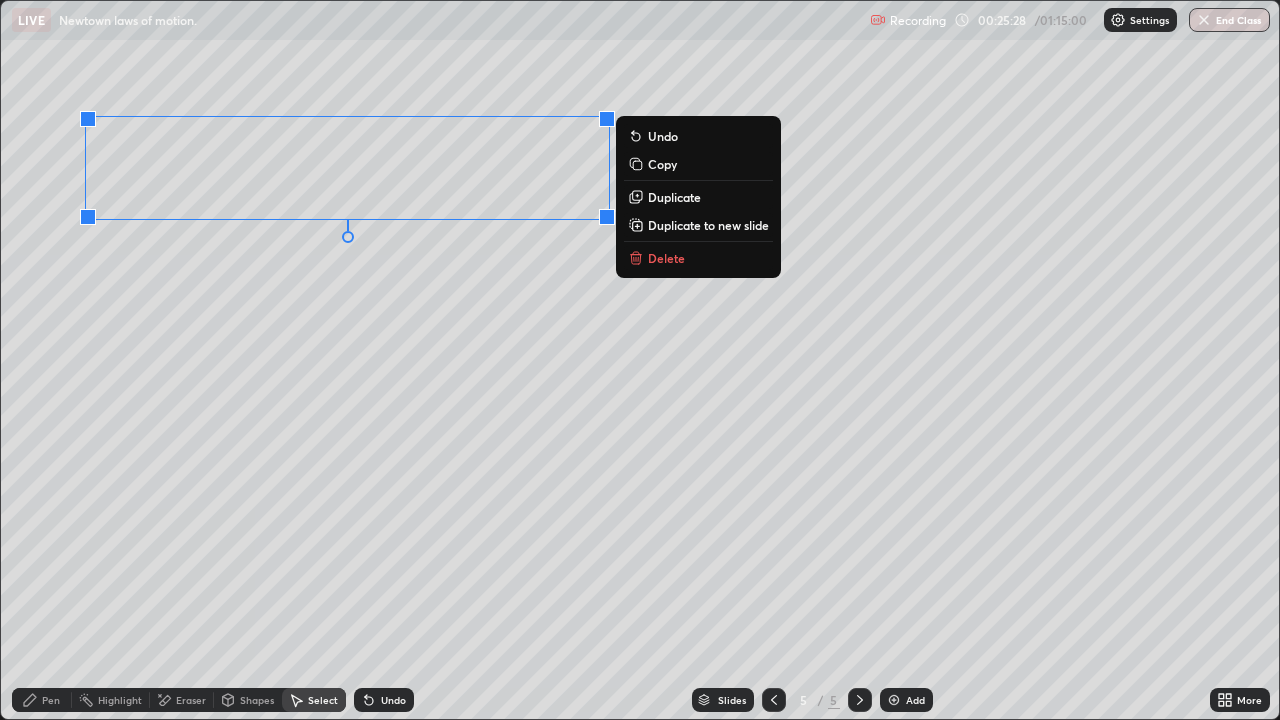 click on "Duplicate to new slide" at bounding box center [708, 225] 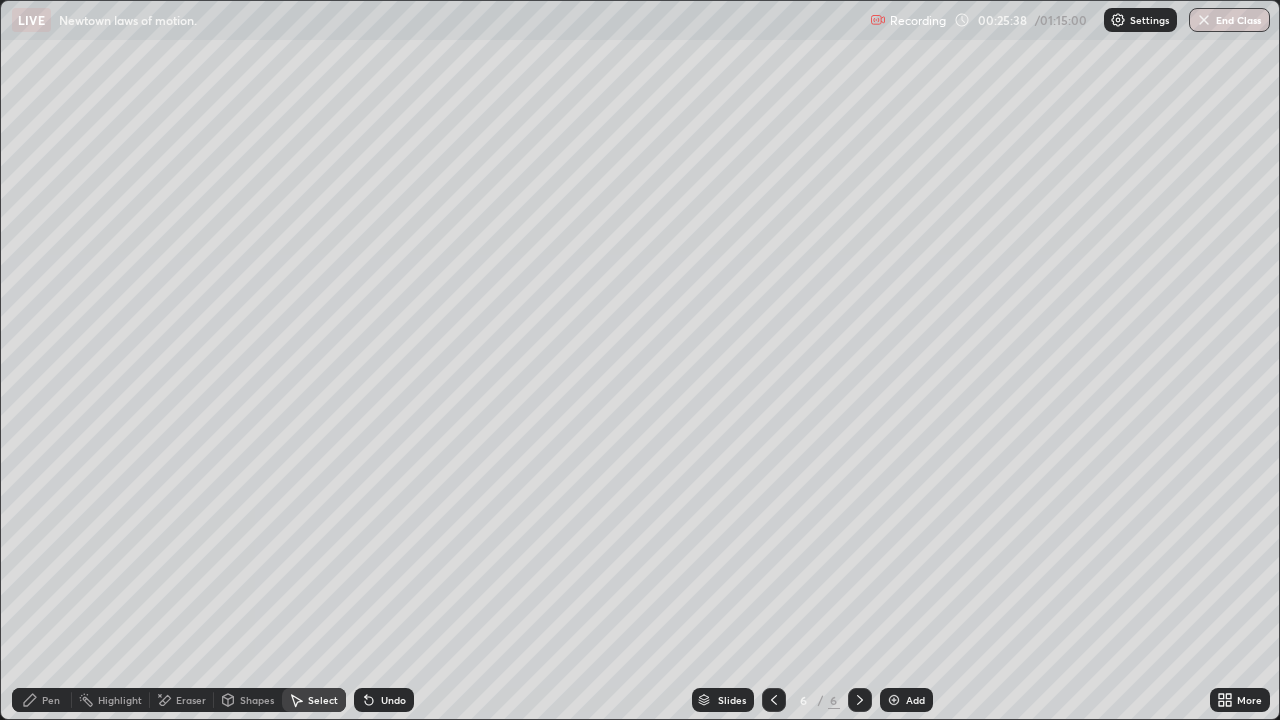 click on "Pen" at bounding box center (42, 700) 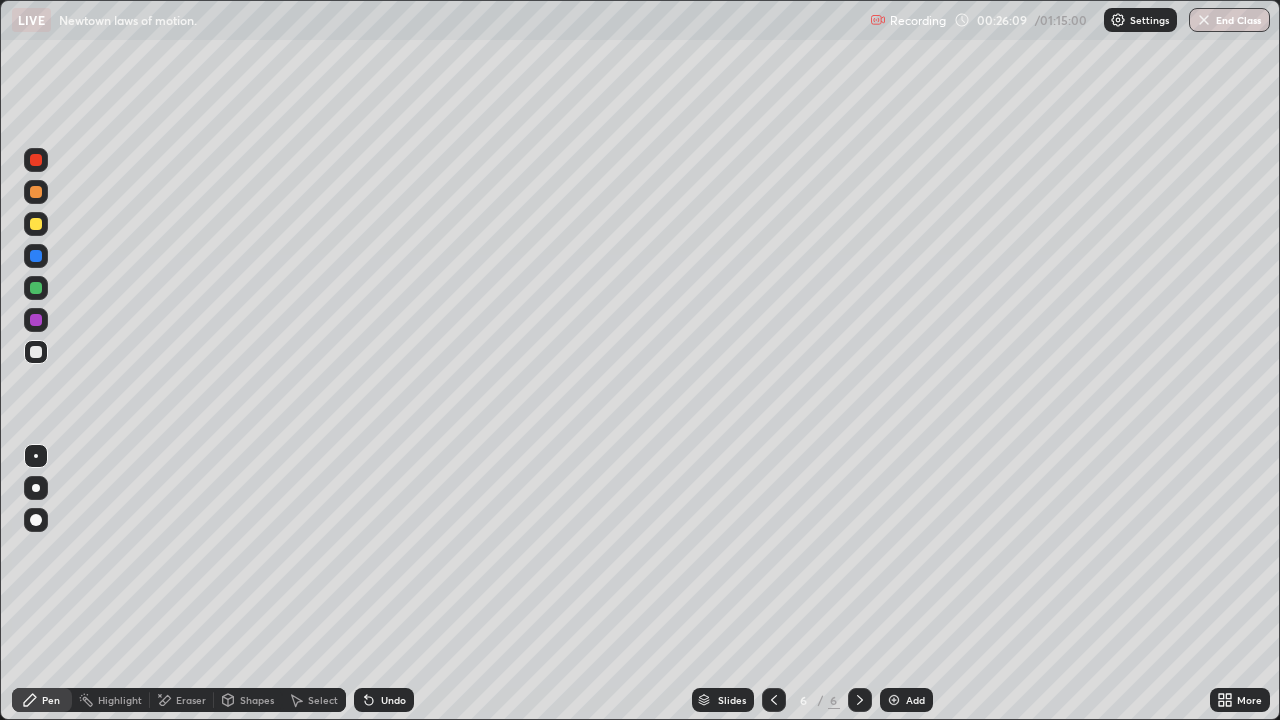 click 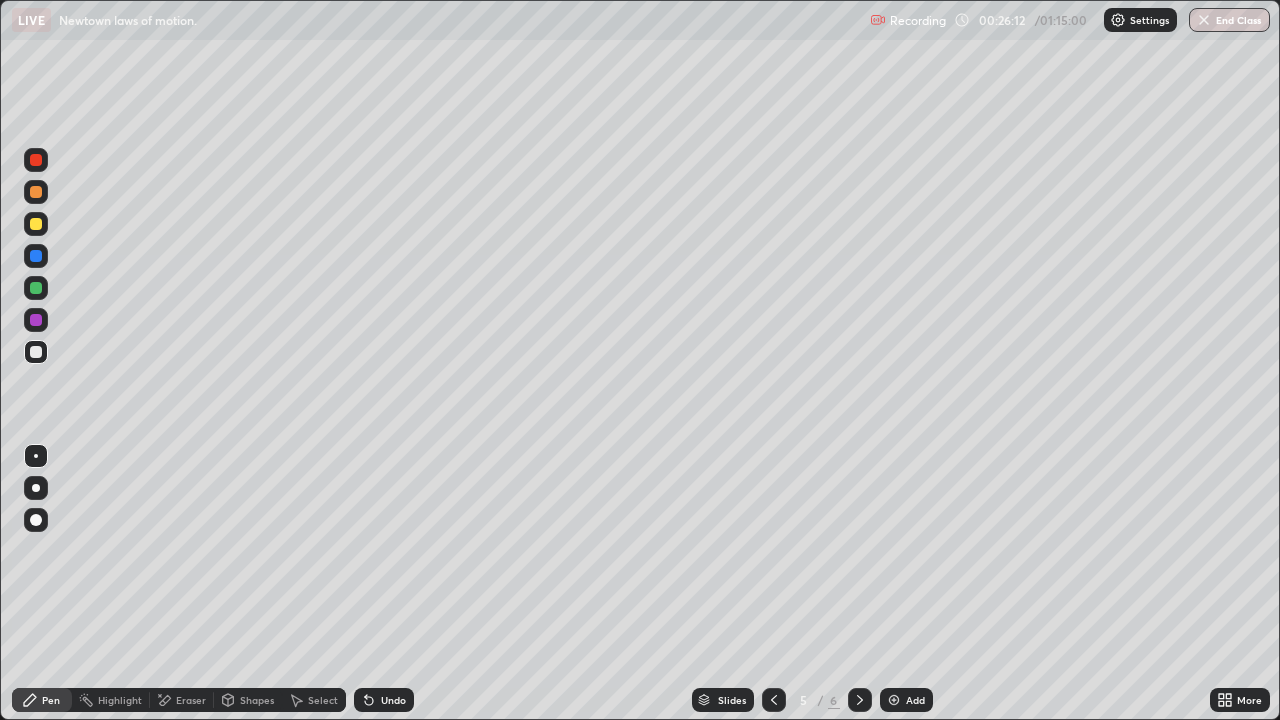 click at bounding box center (860, 700) 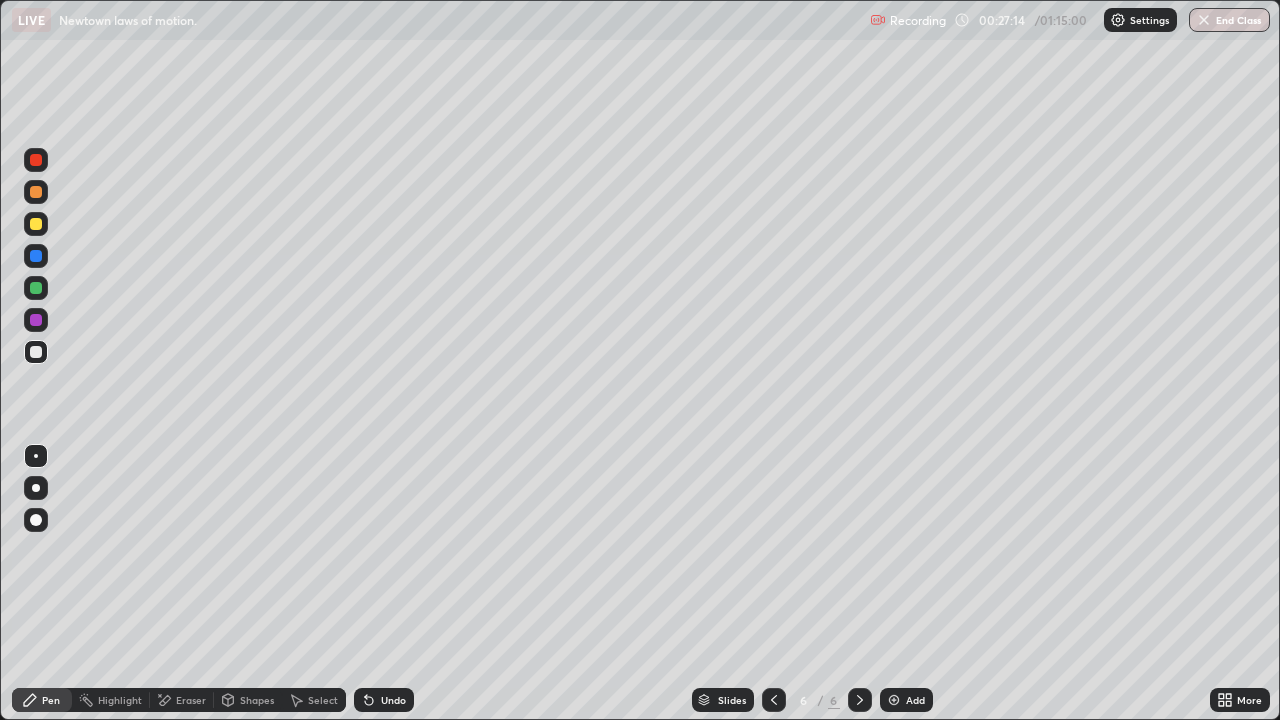 click at bounding box center [36, 224] 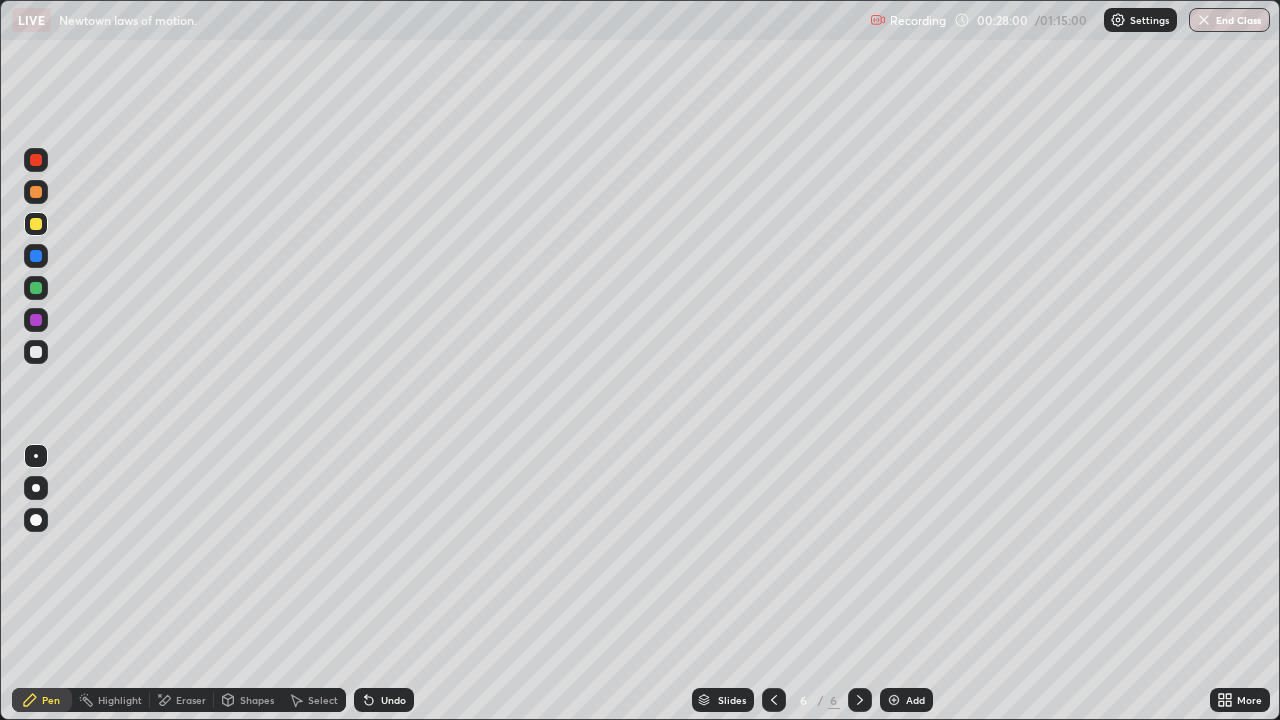 click on "Undo" at bounding box center (393, 700) 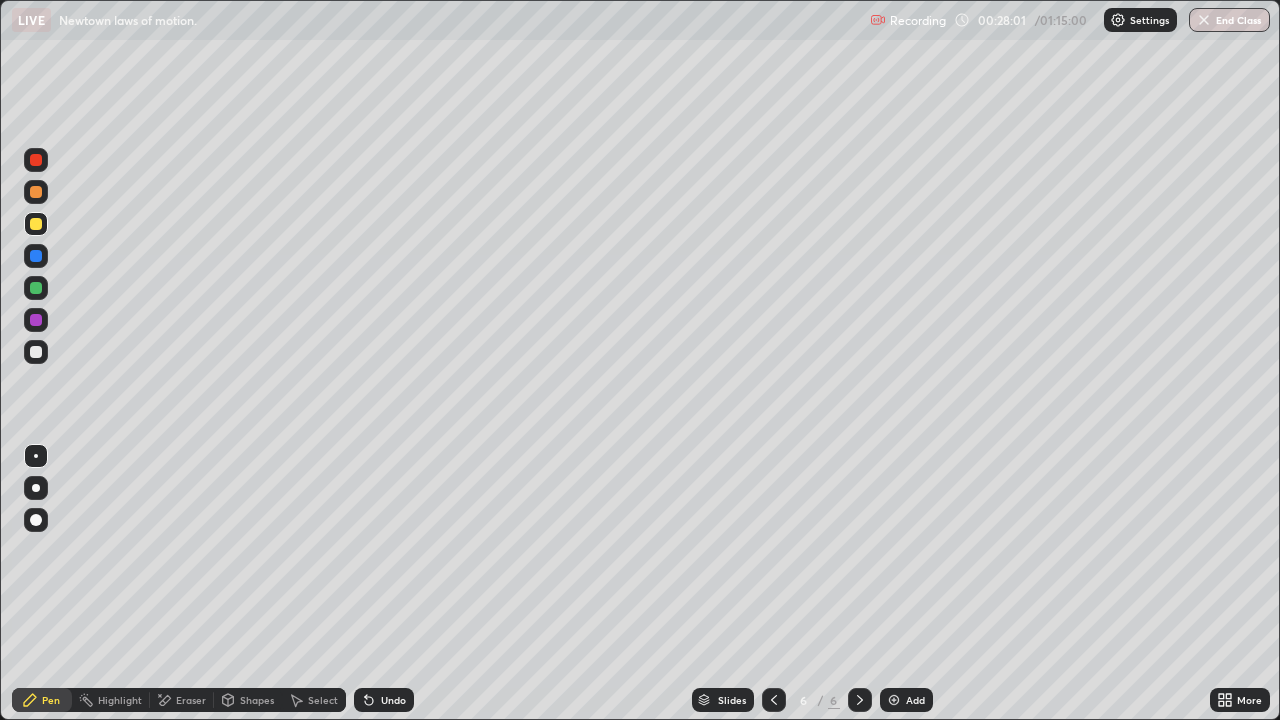 click on "Undo" at bounding box center [393, 700] 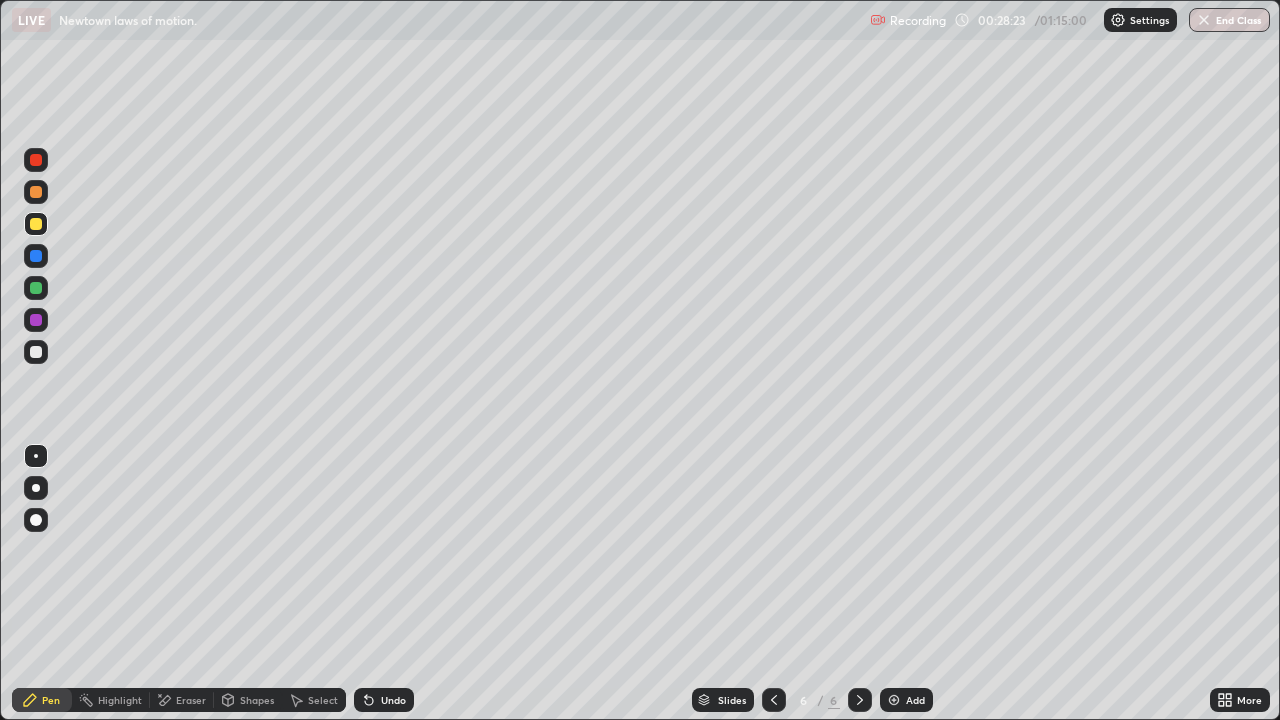 click at bounding box center [36, 352] 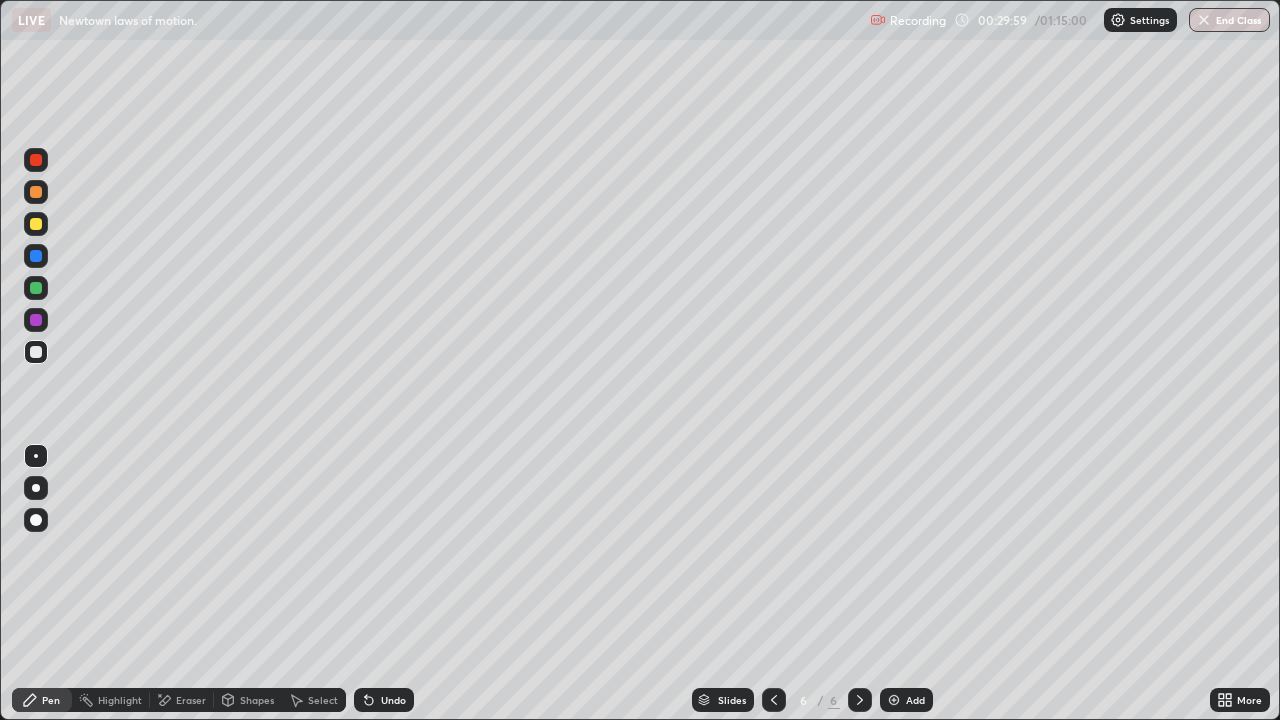 click on "Add" at bounding box center [906, 700] 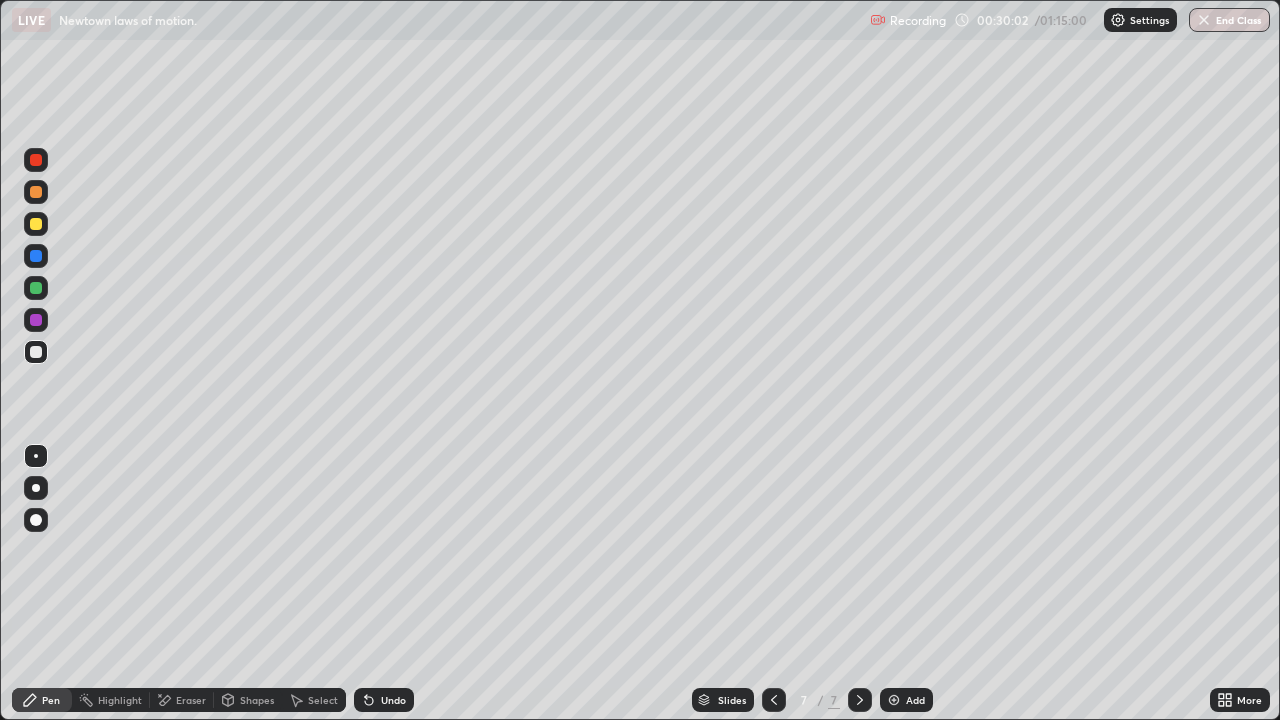 click at bounding box center [36, 352] 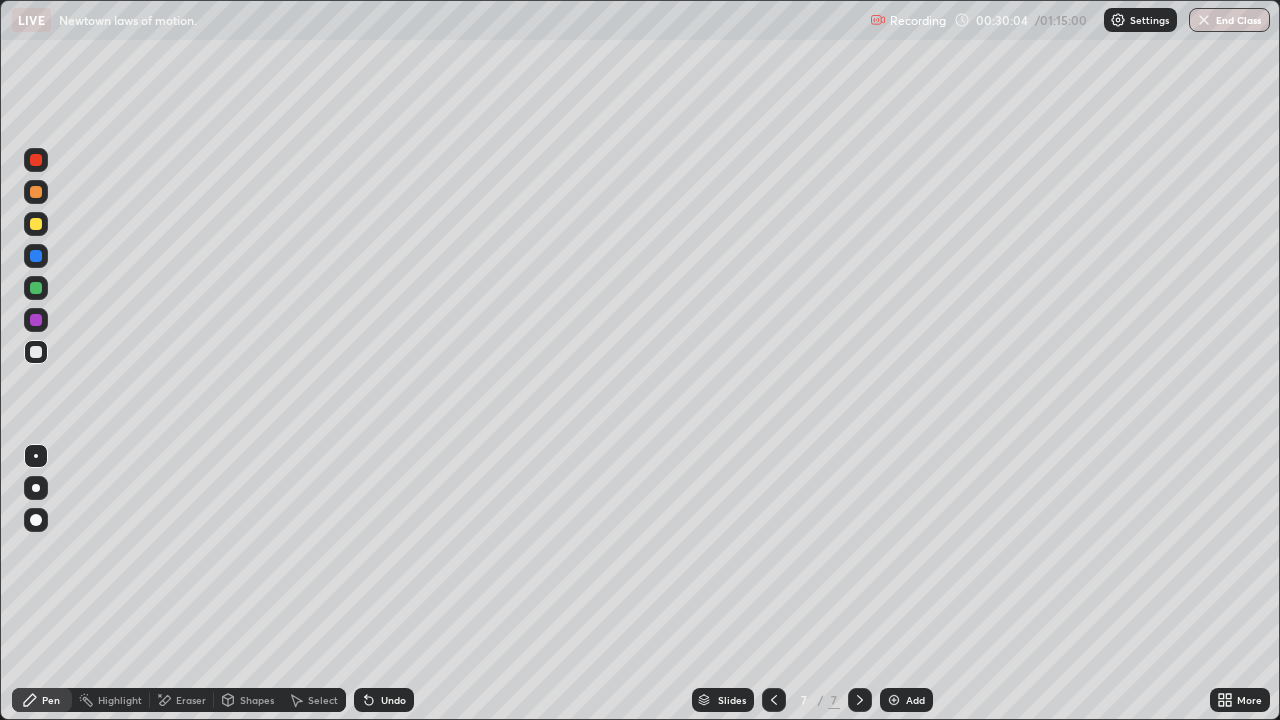 click on "Undo" at bounding box center (384, 700) 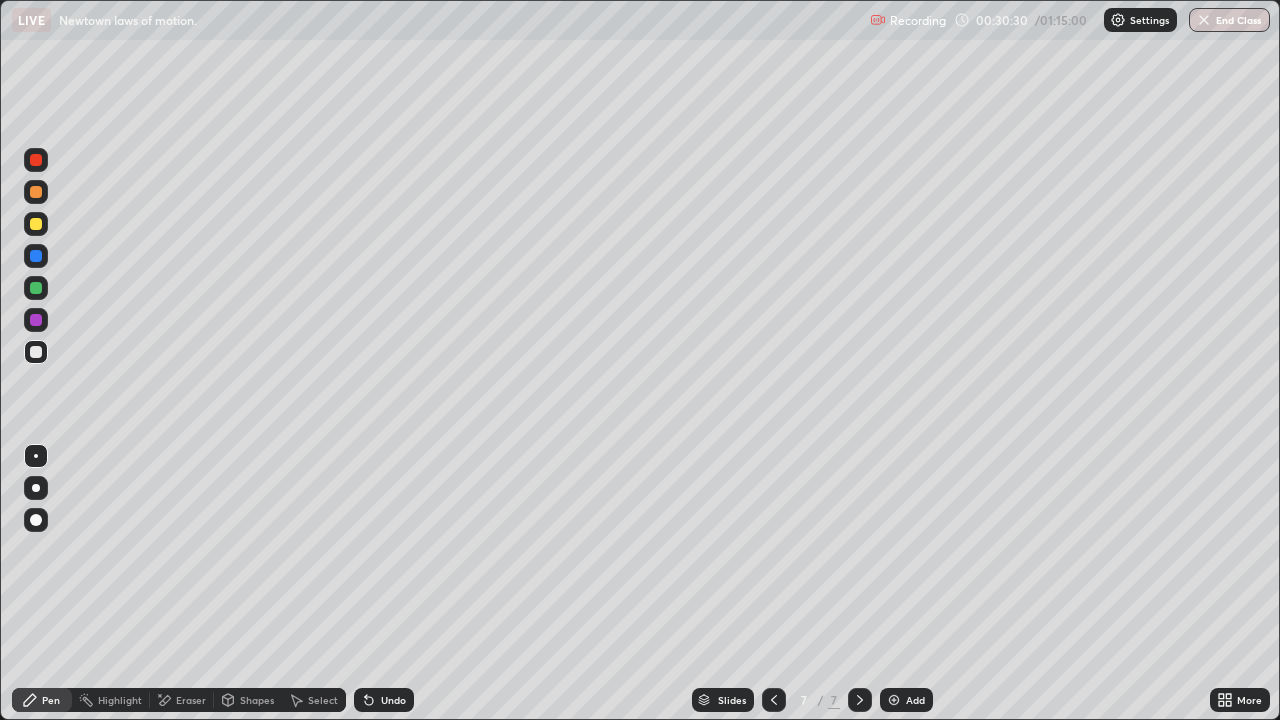 click at bounding box center (36, 224) 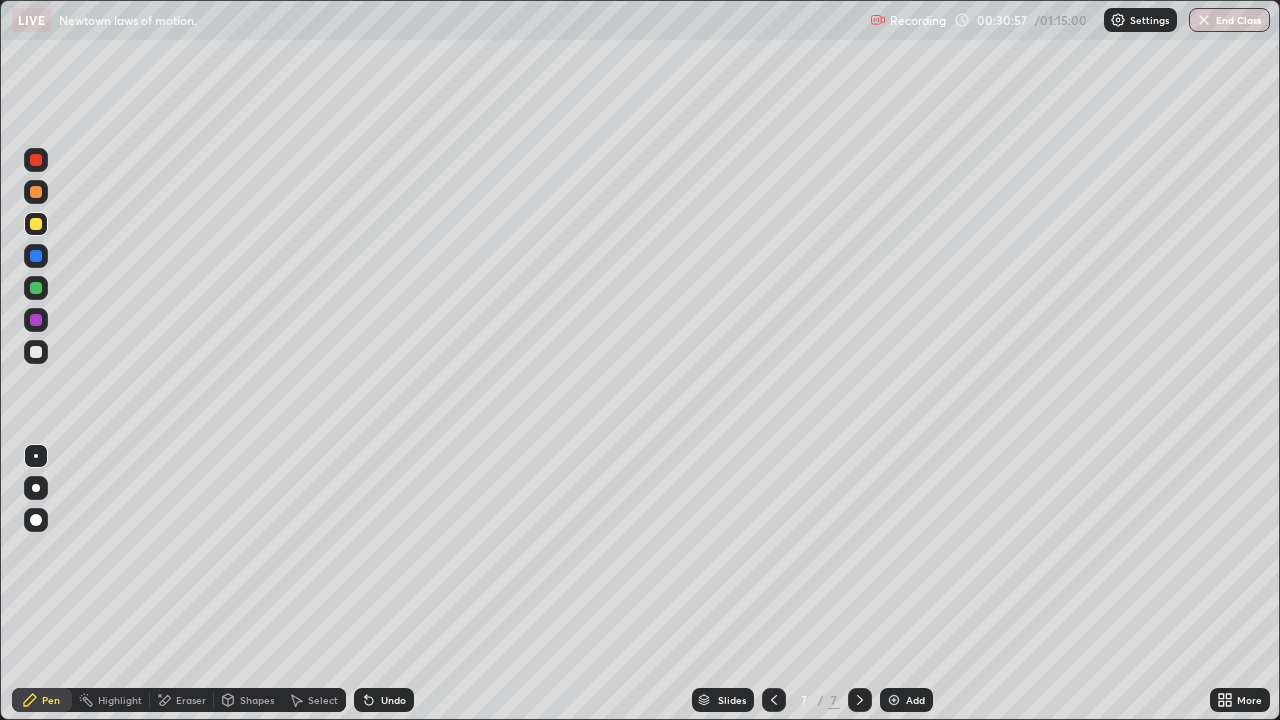 click at bounding box center (36, 352) 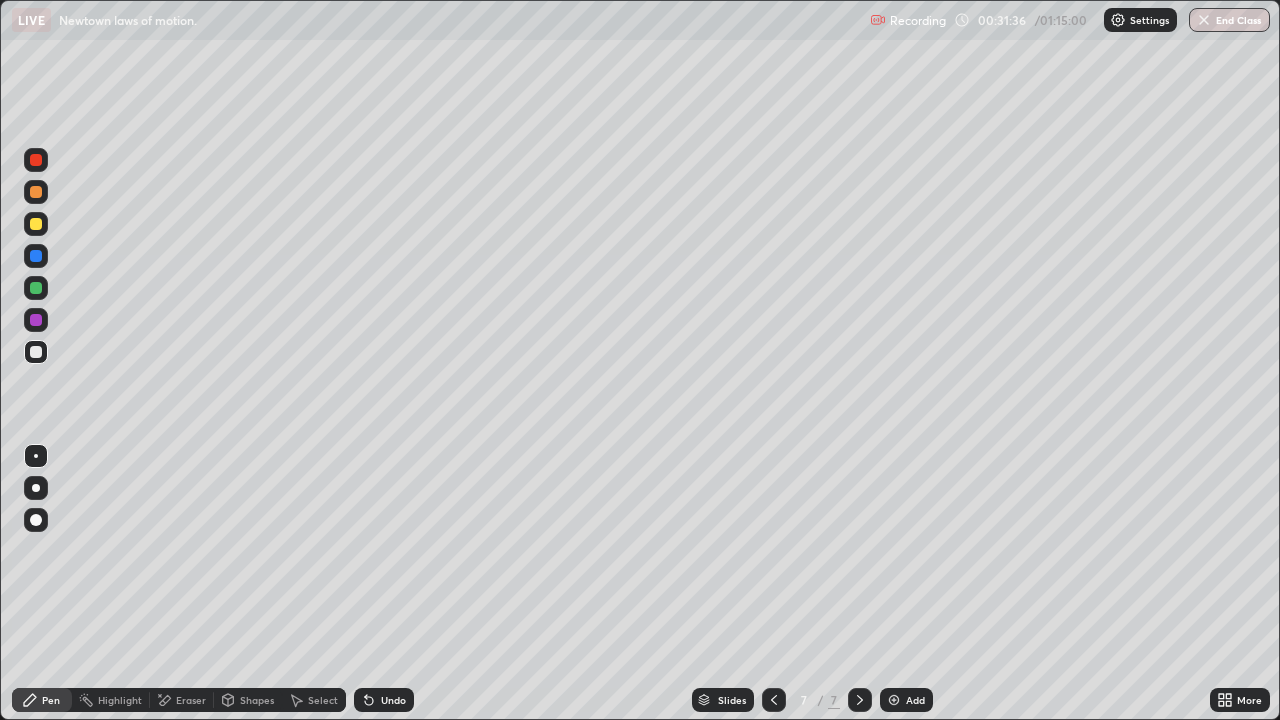 click on "Undo" at bounding box center [384, 700] 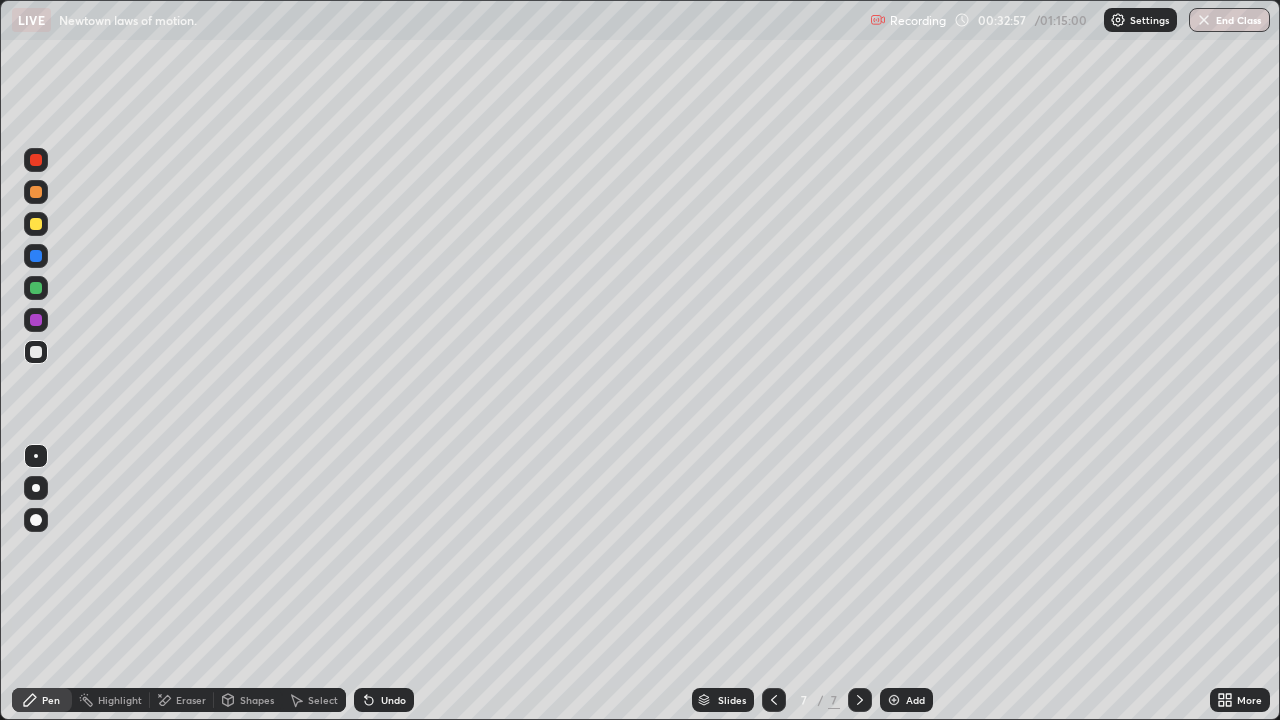 click at bounding box center [36, 288] 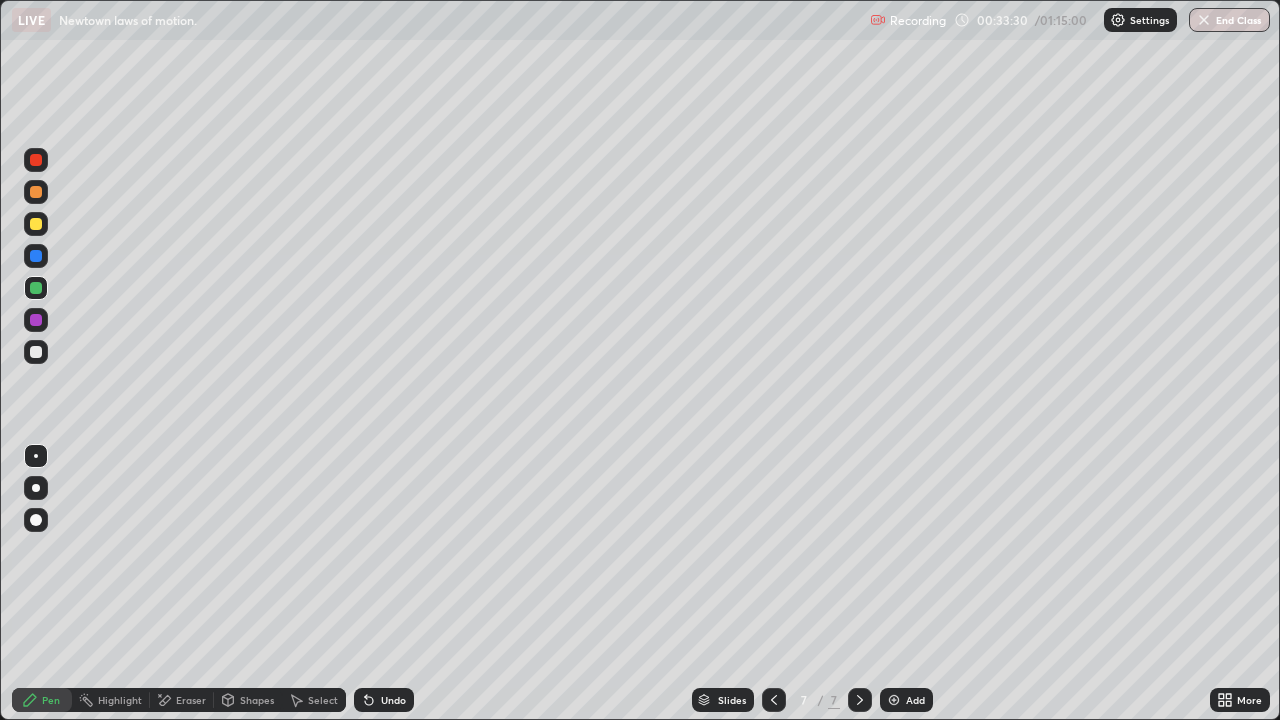 click on "Undo" at bounding box center (393, 700) 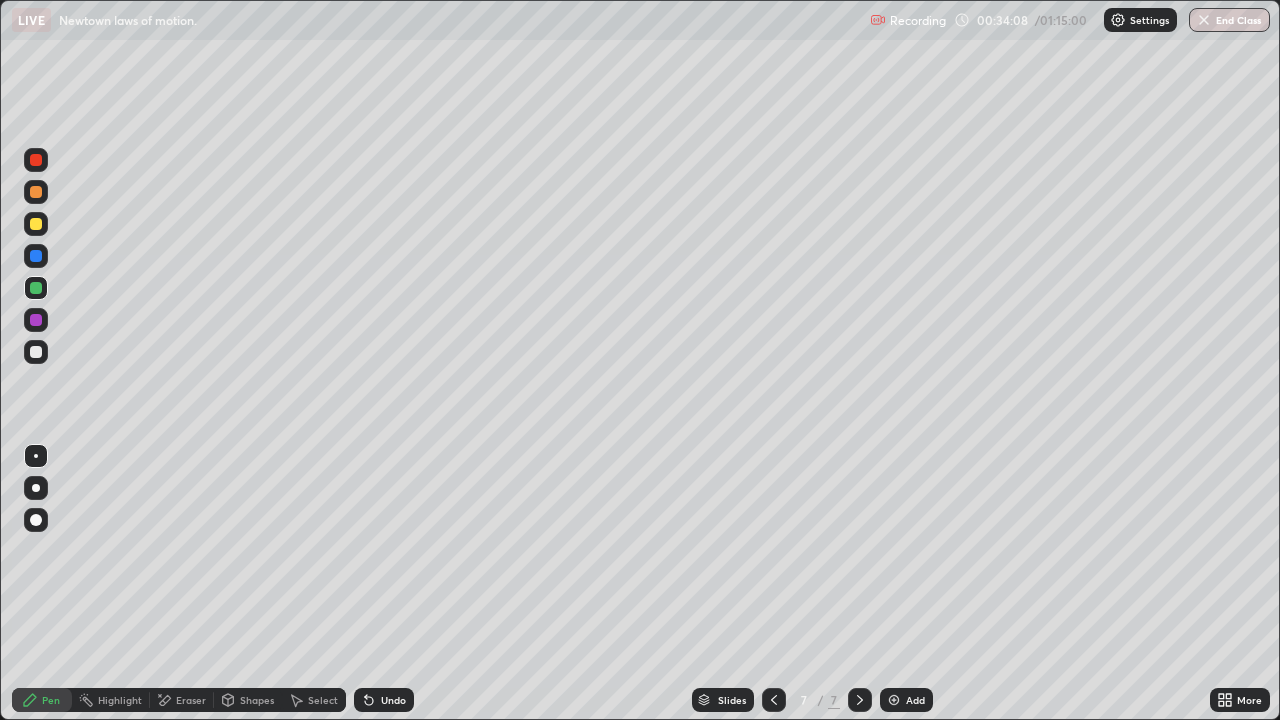 click on "Undo" at bounding box center [393, 700] 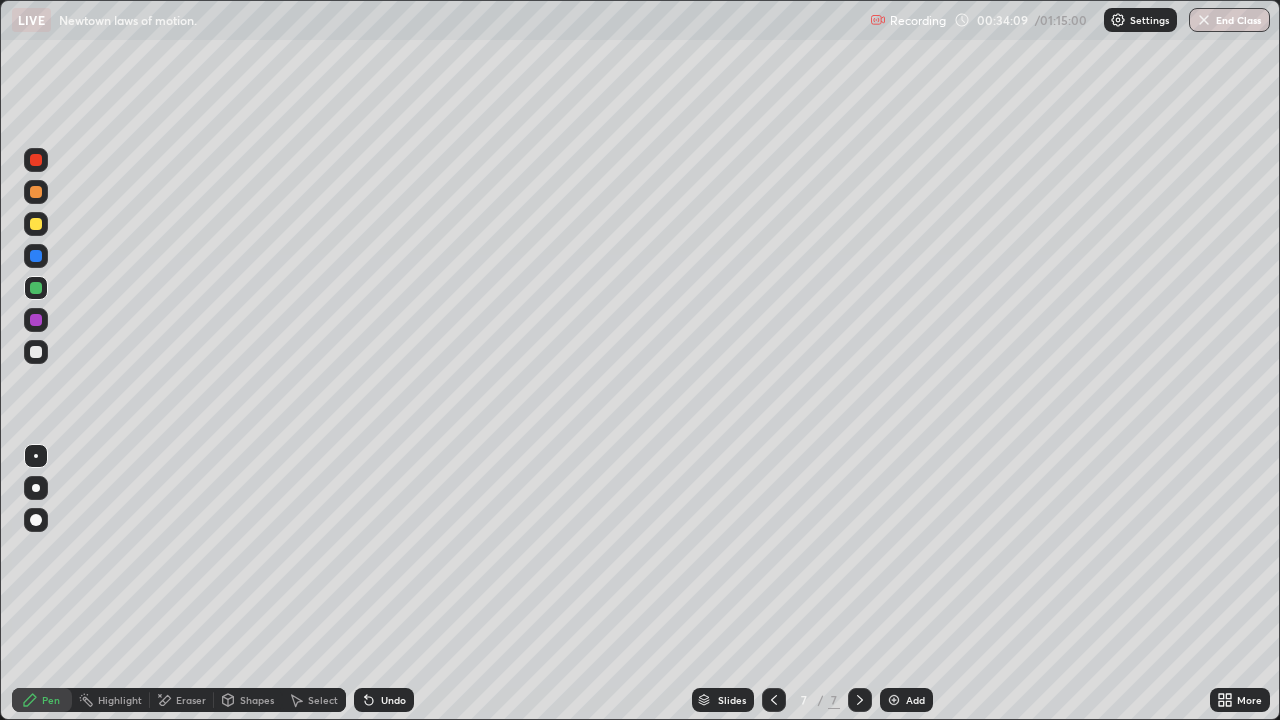click on "Undo" at bounding box center [393, 700] 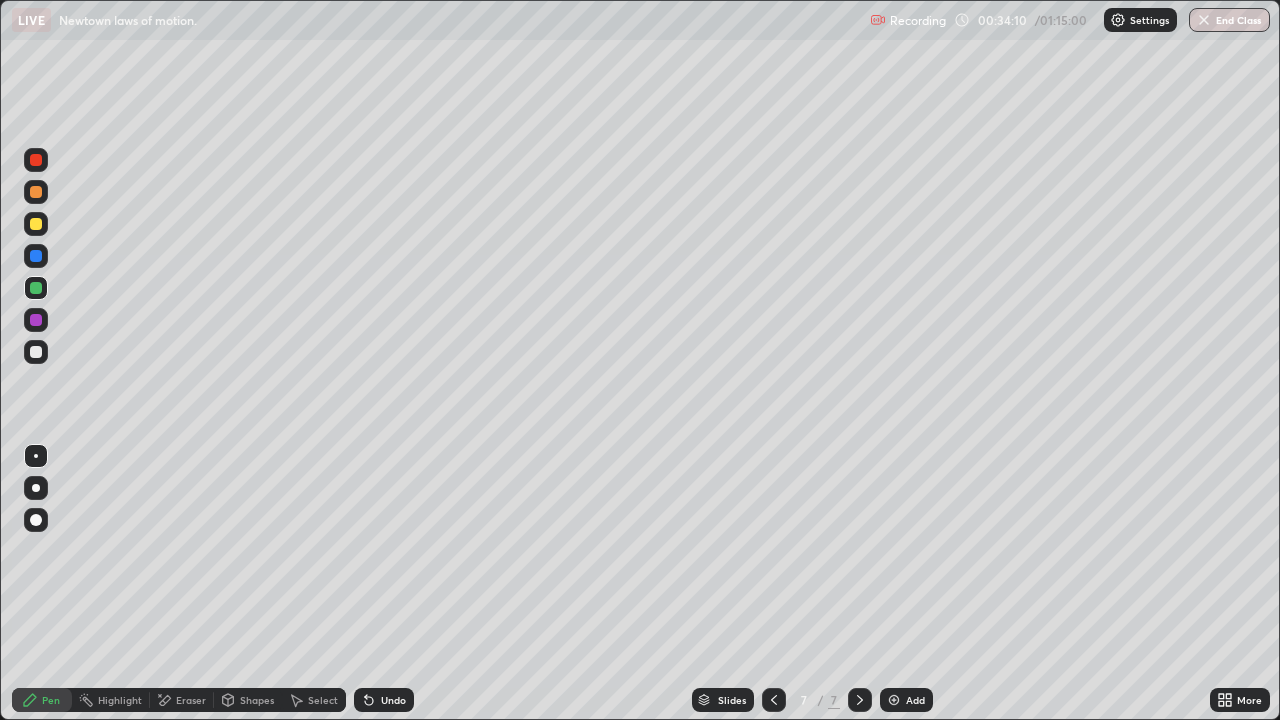 click on "Undo" at bounding box center [384, 700] 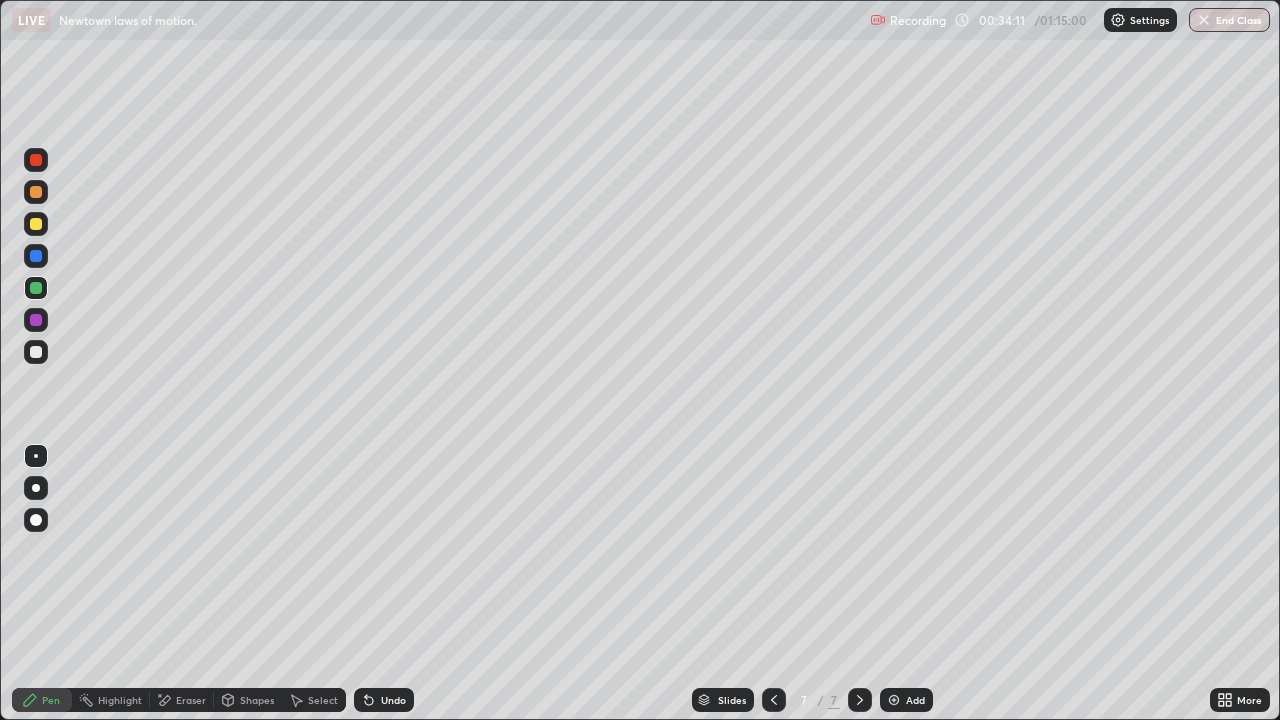 click on "Undo" at bounding box center [384, 700] 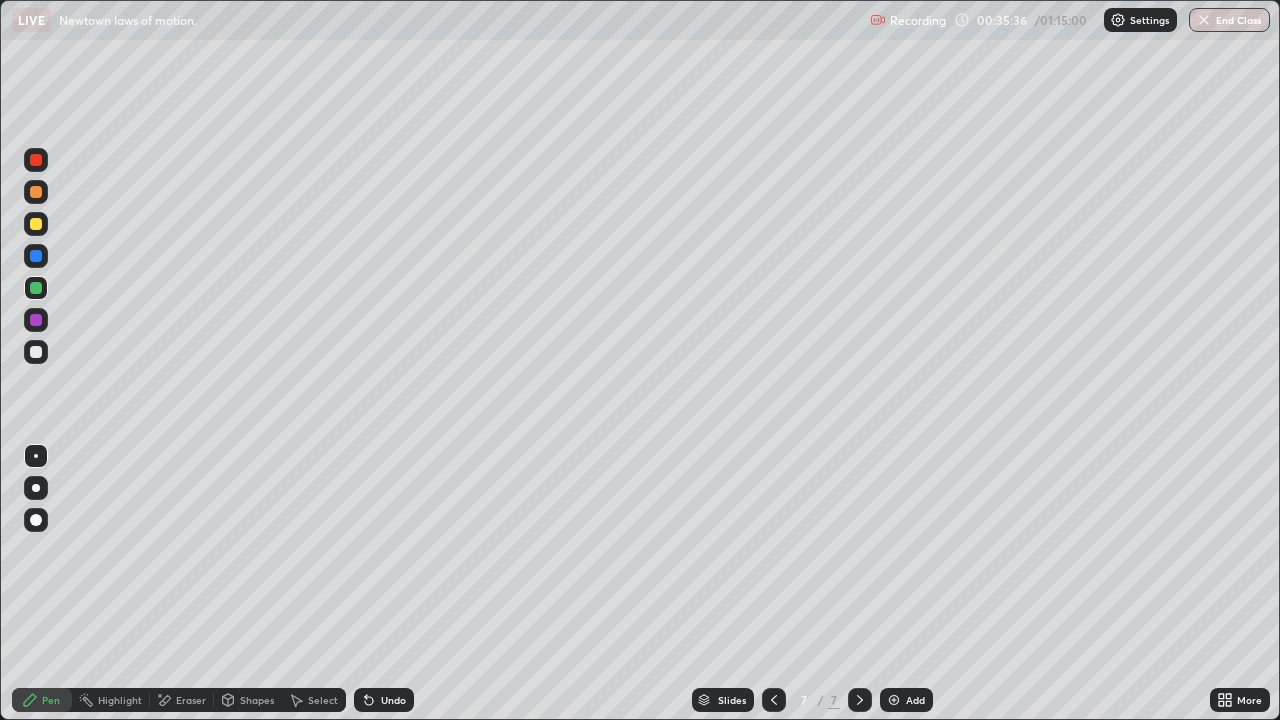 click on "Add" at bounding box center [915, 700] 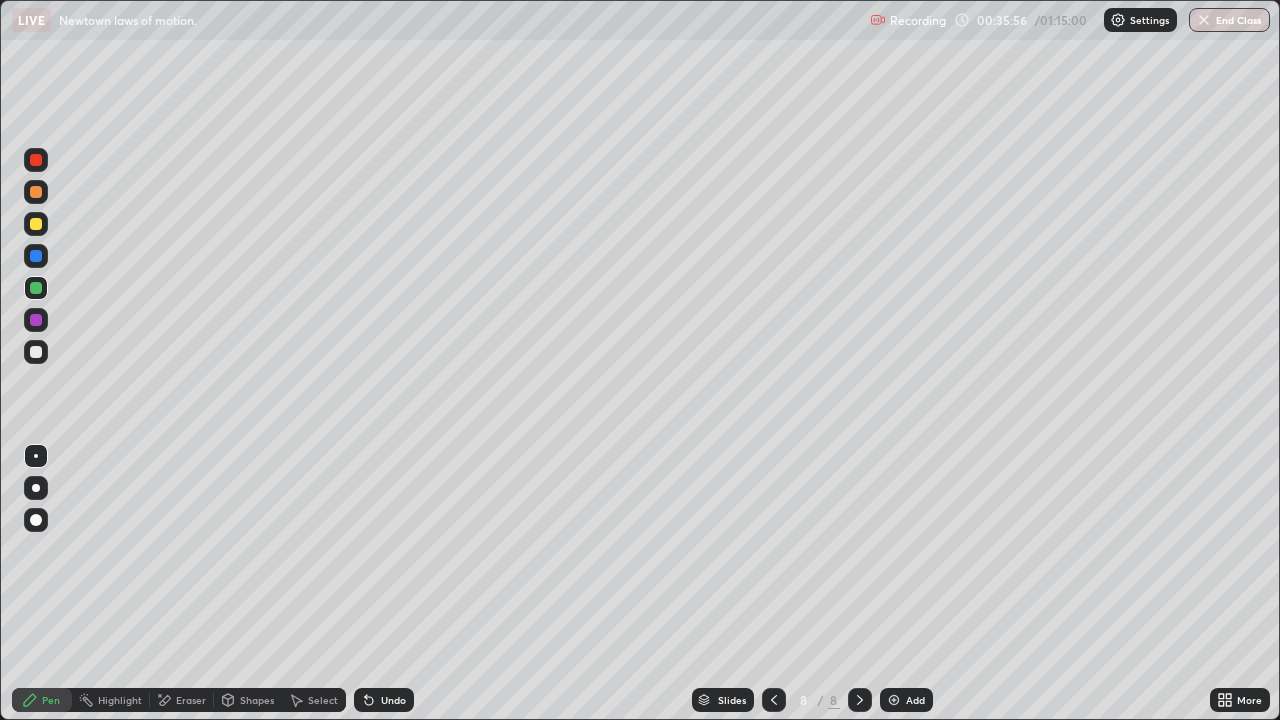click at bounding box center [36, 352] 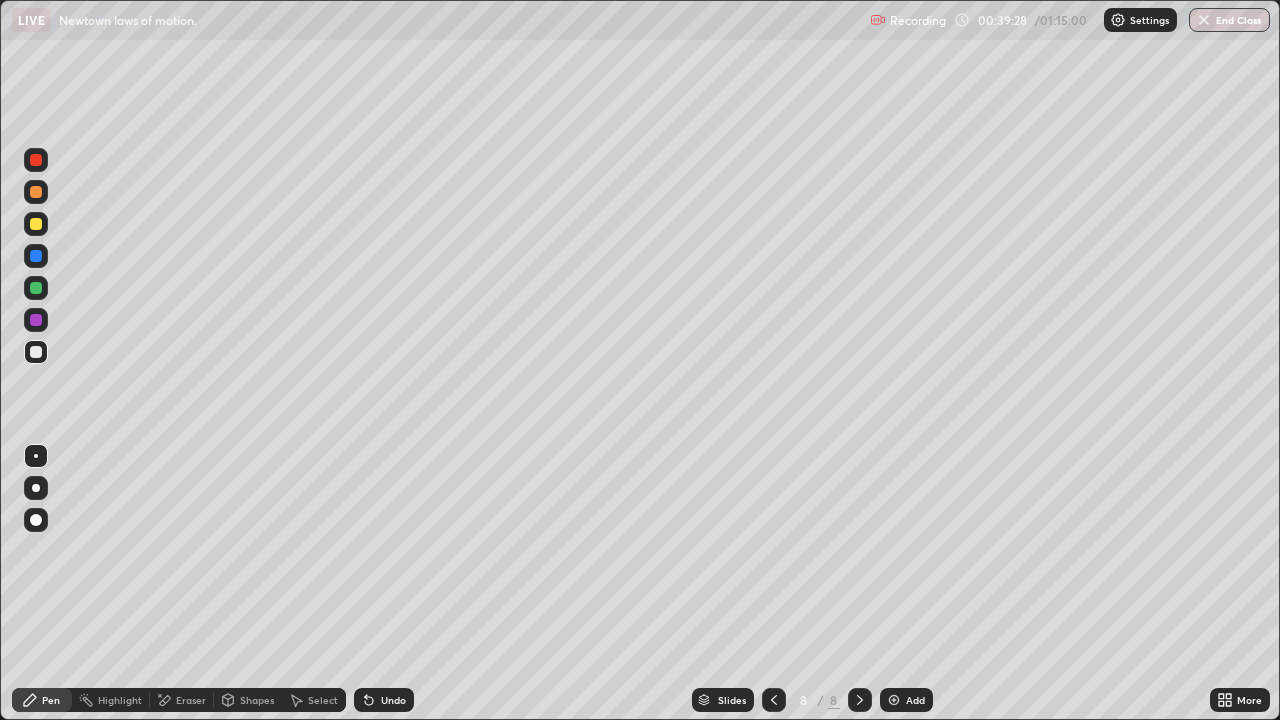 click at bounding box center [36, 224] 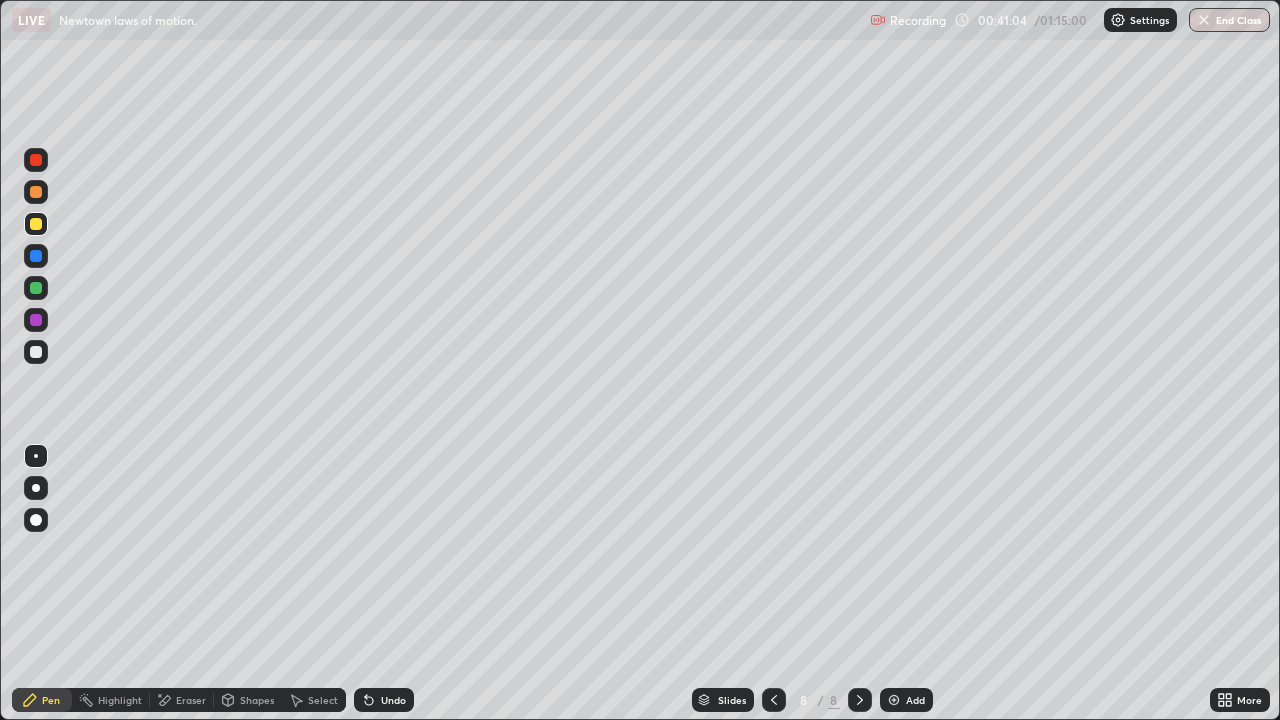 click at bounding box center (36, 352) 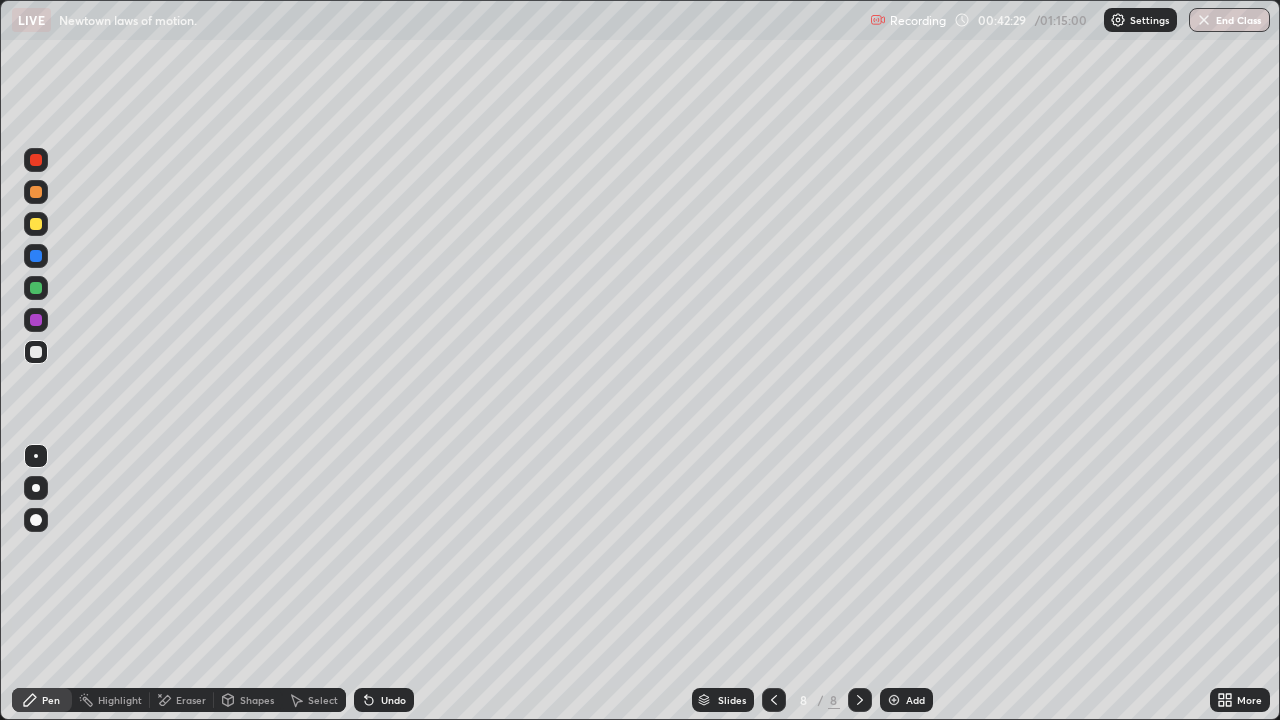 click at bounding box center (894, 700) 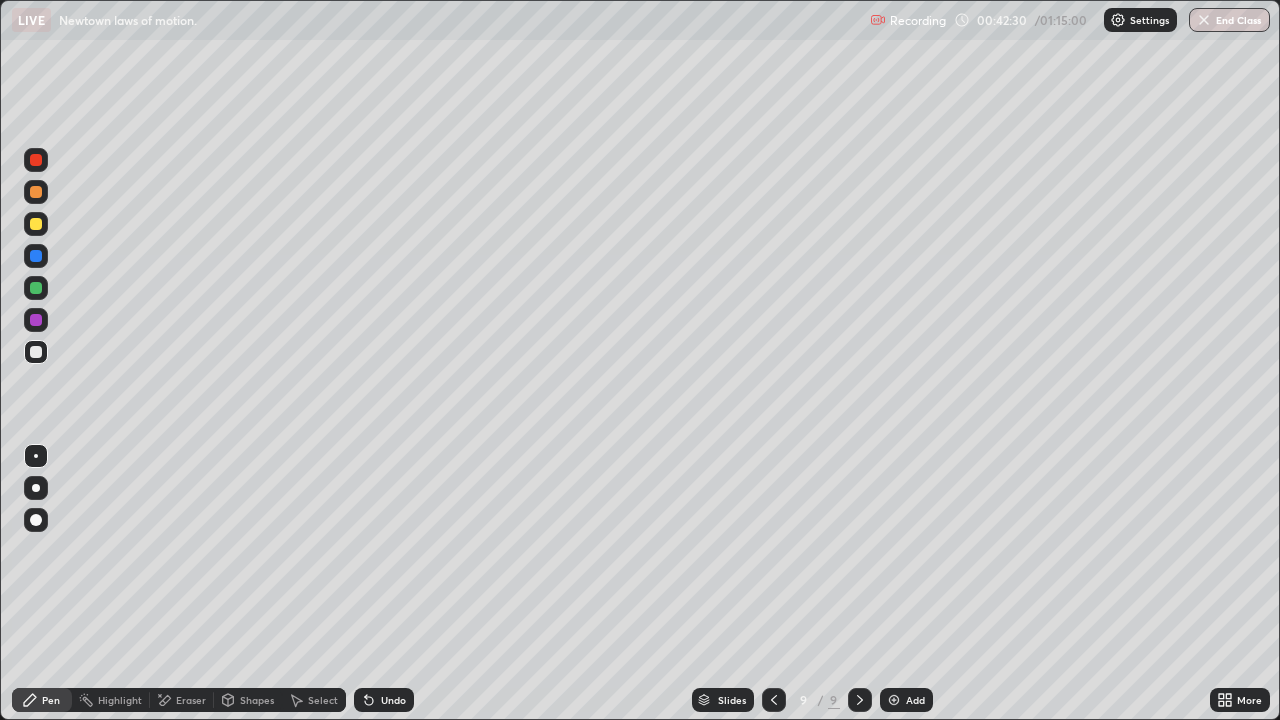click at bounding box center [36, 352] 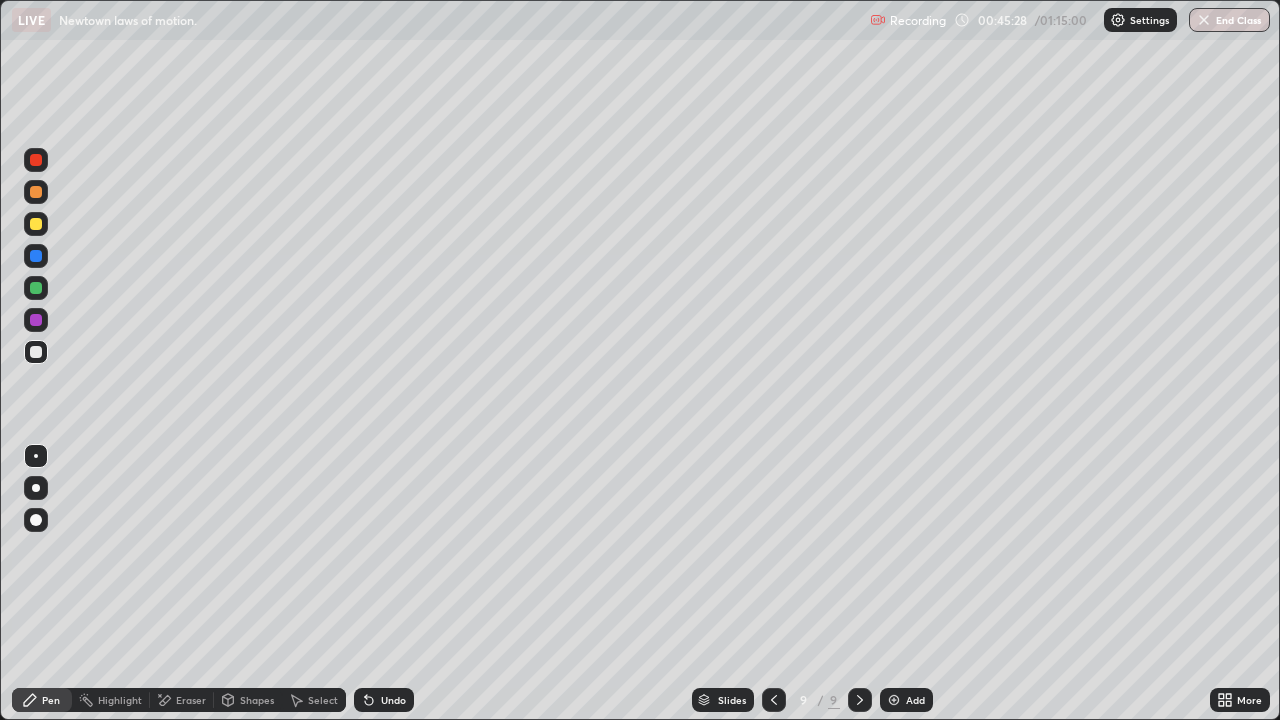 click at bounding box center (36, 352) 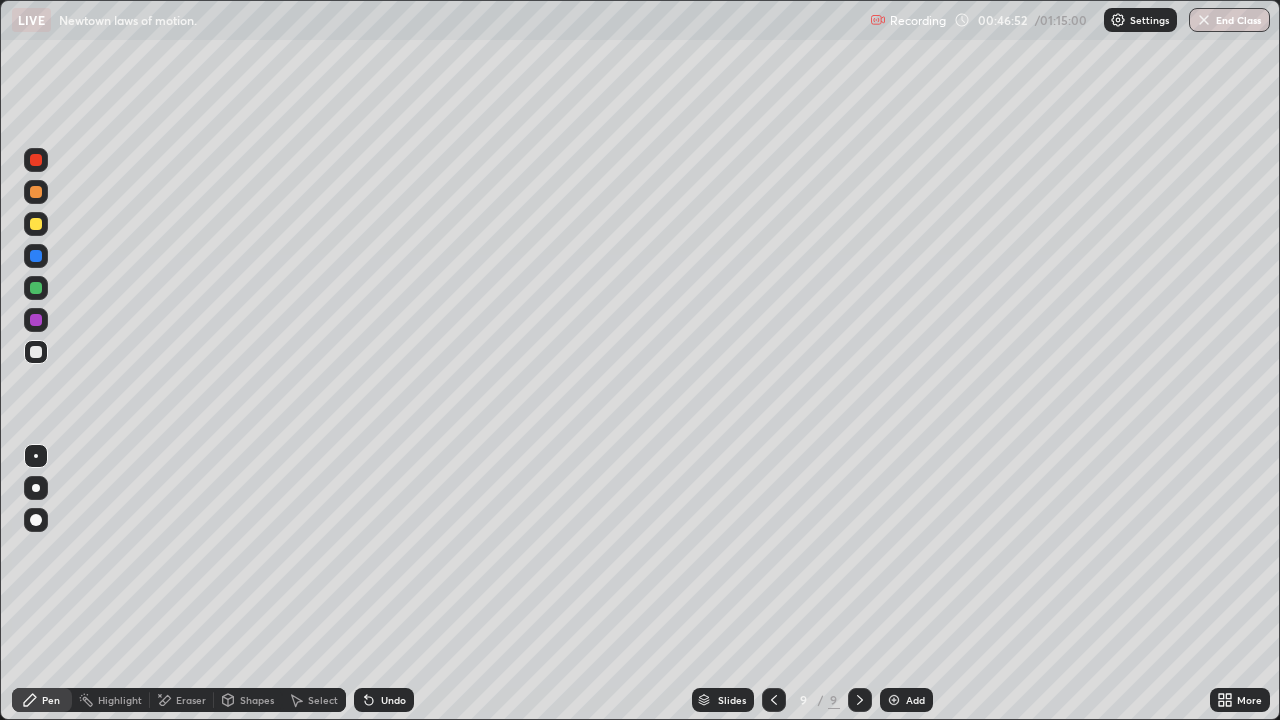 click on "Undo" at bounding box center [384, 700] 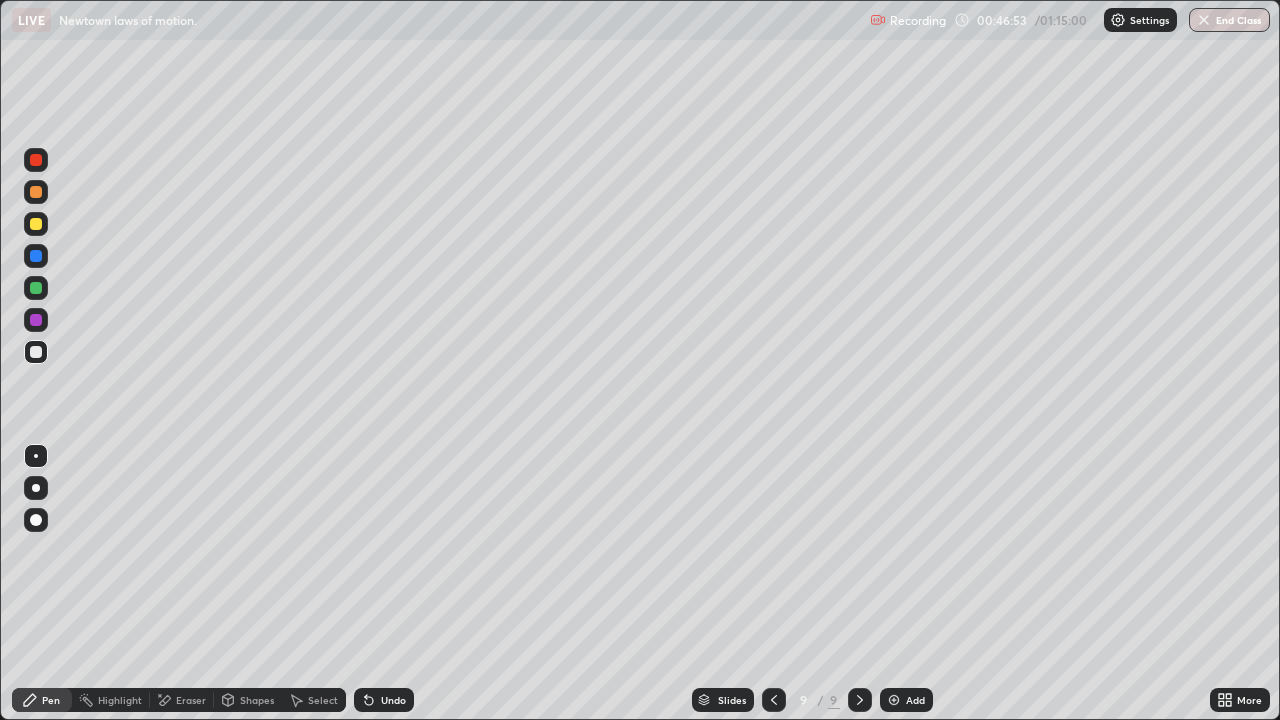 click on "Undo" at bounding box center (393, 700) 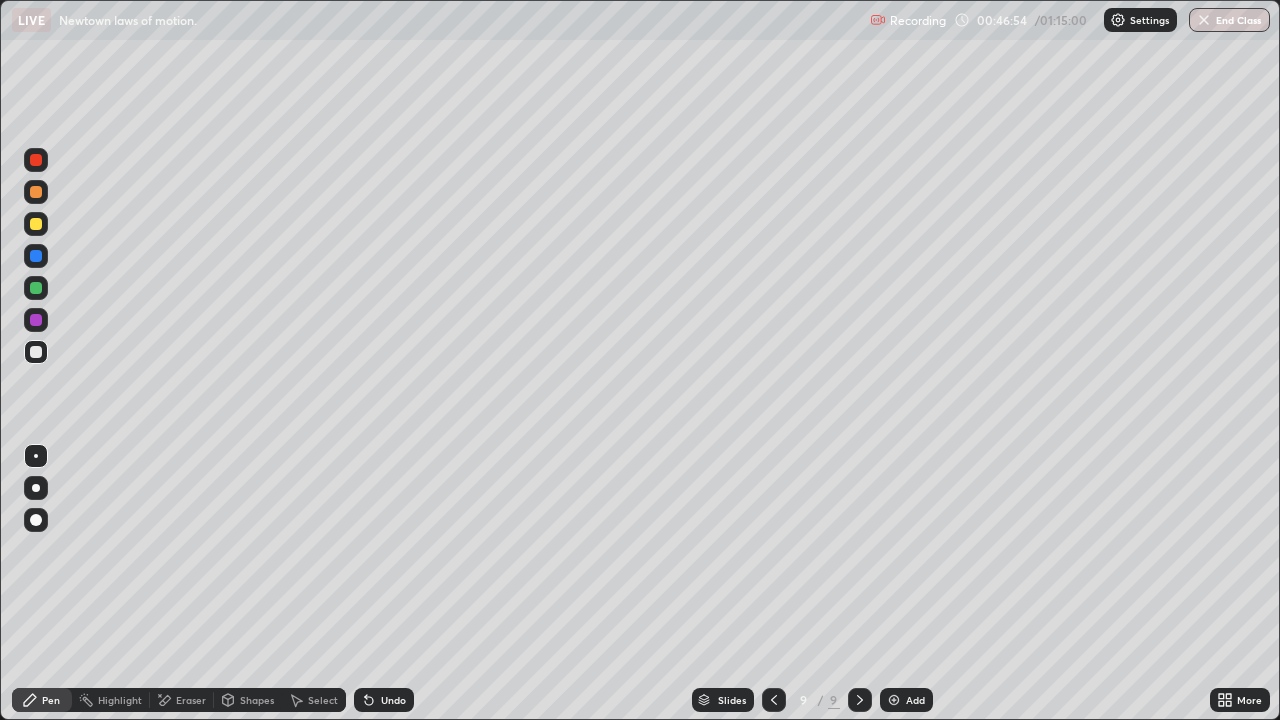 click on "Undo" at bounding box center (393, 700) 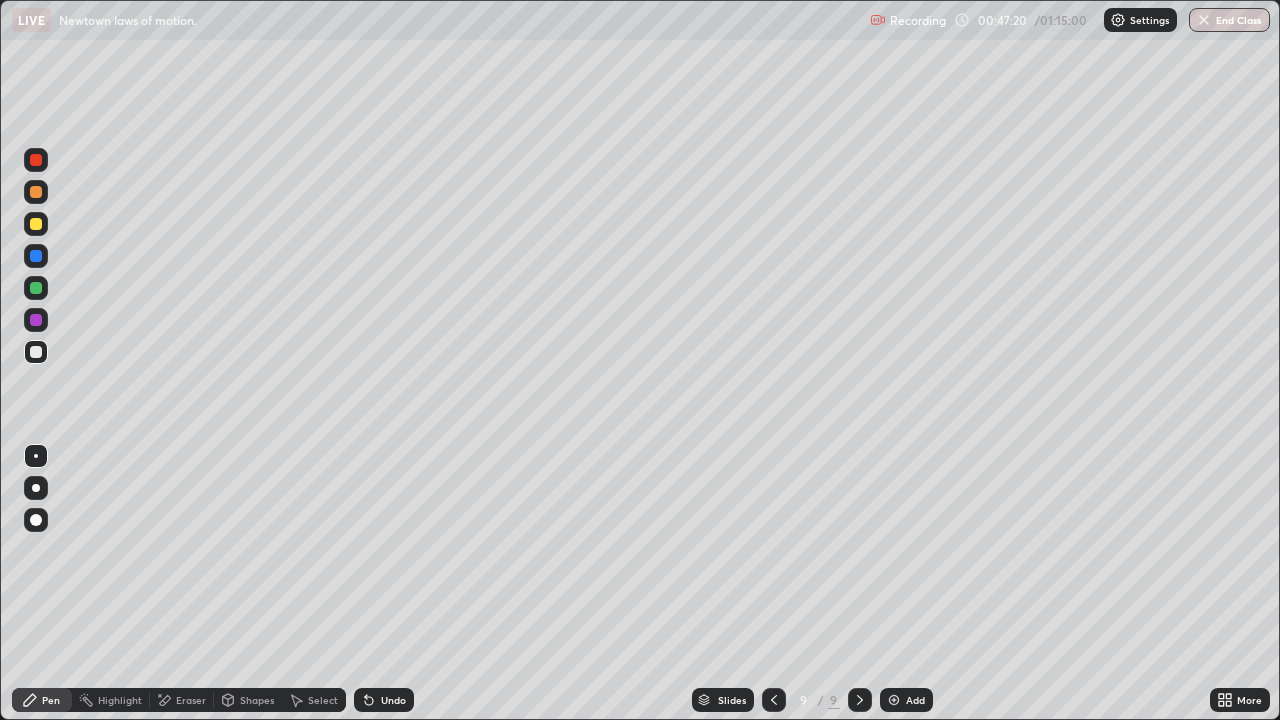 click on "Undo" at bounding box center [393, 700] 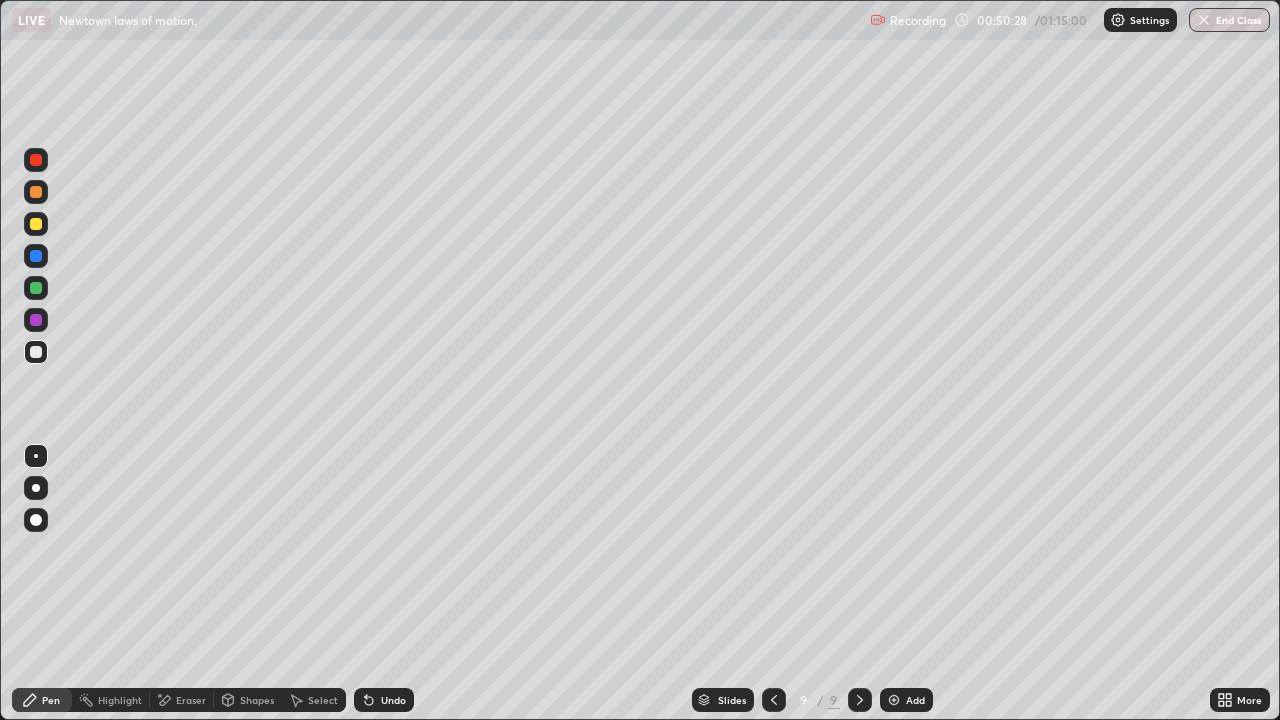 click at bounding box center [894, 700] 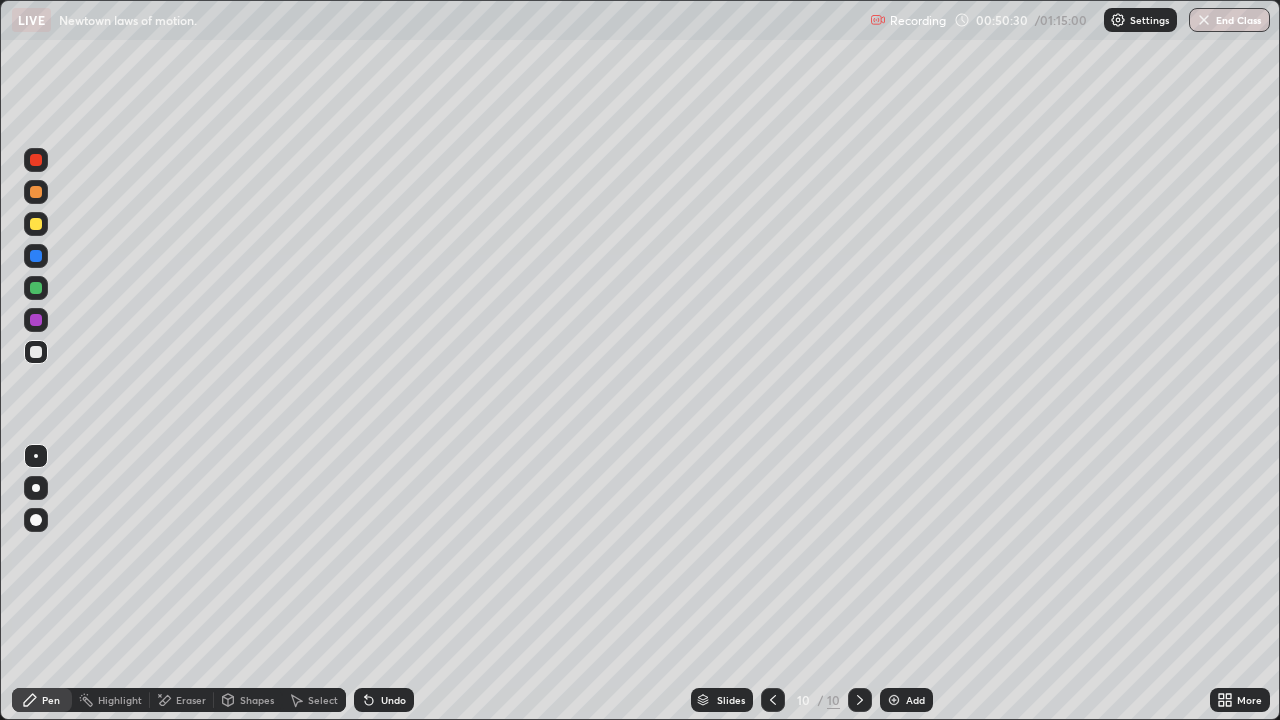 click at bounding box center (36, 352) 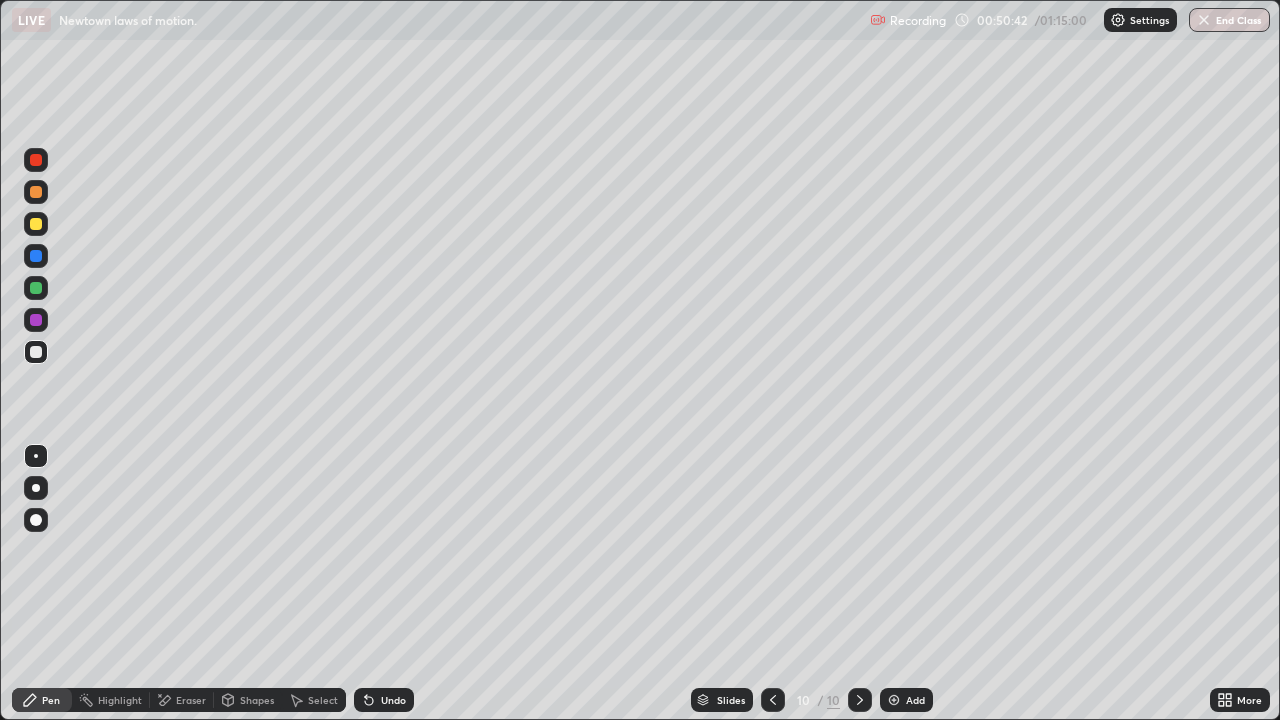 click at bounding box center [36, 224] 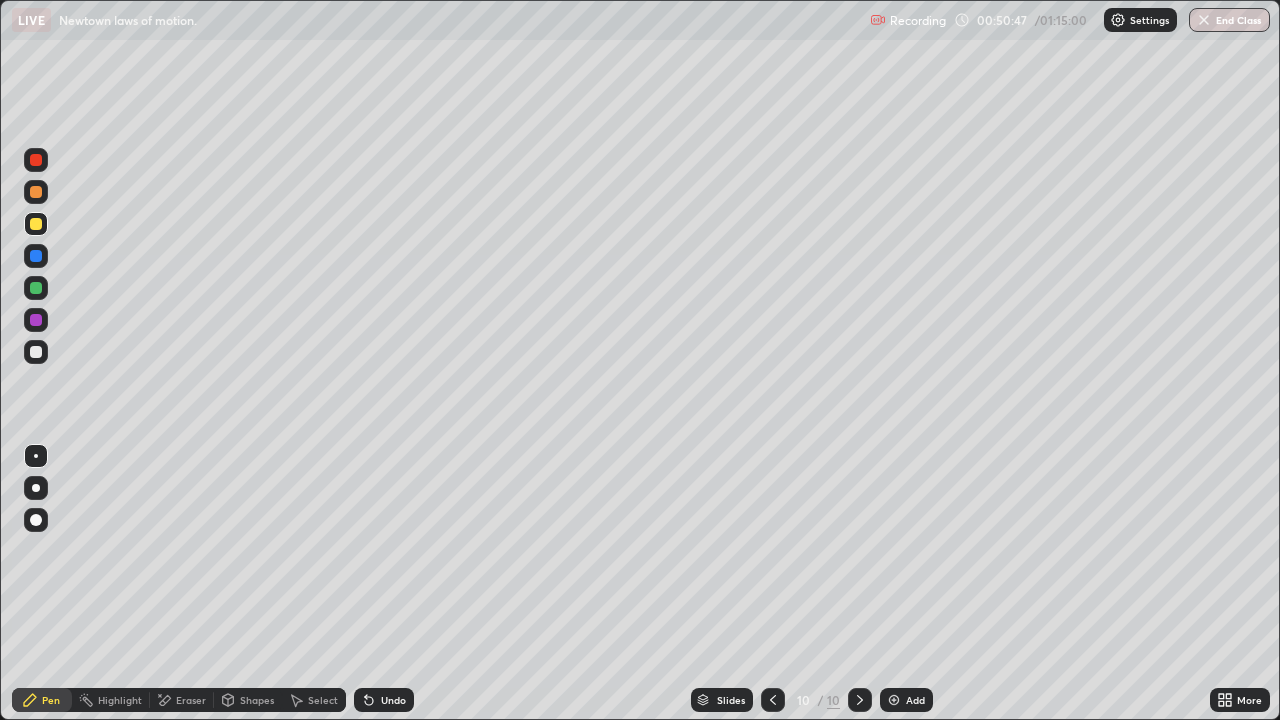 click at bounding box center (36, 352) 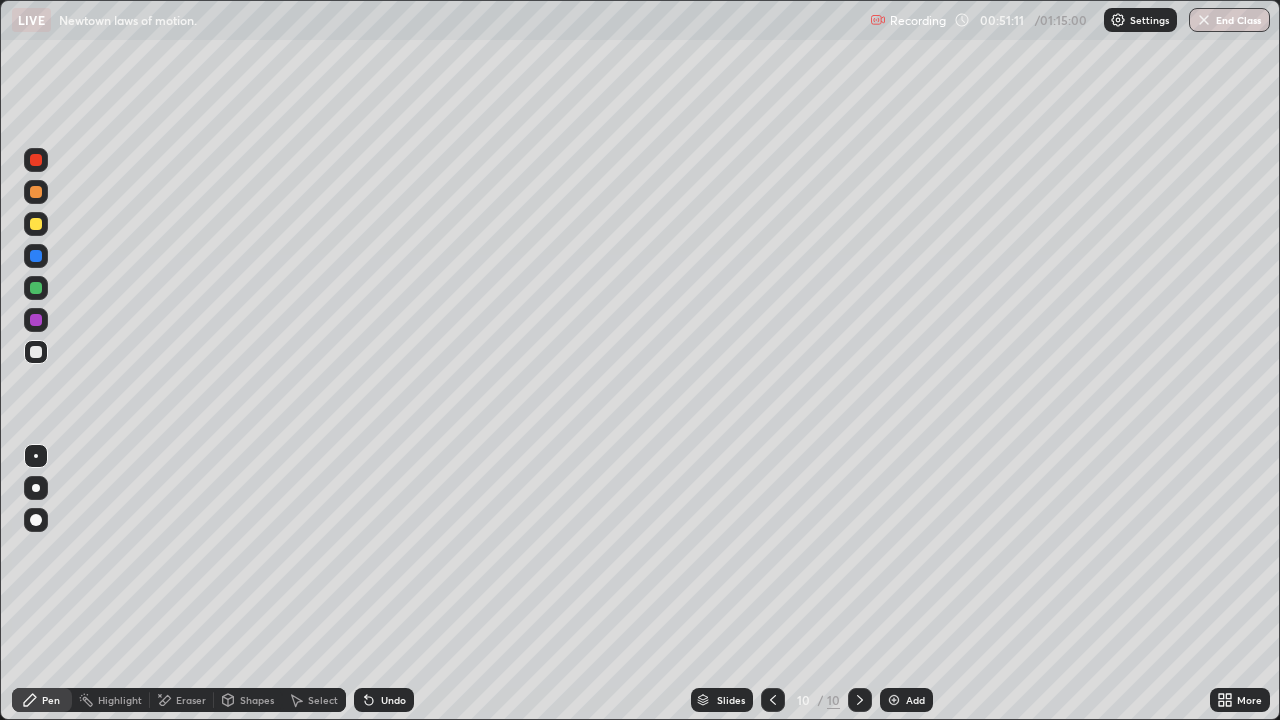 click at bounding box center (36, 352) 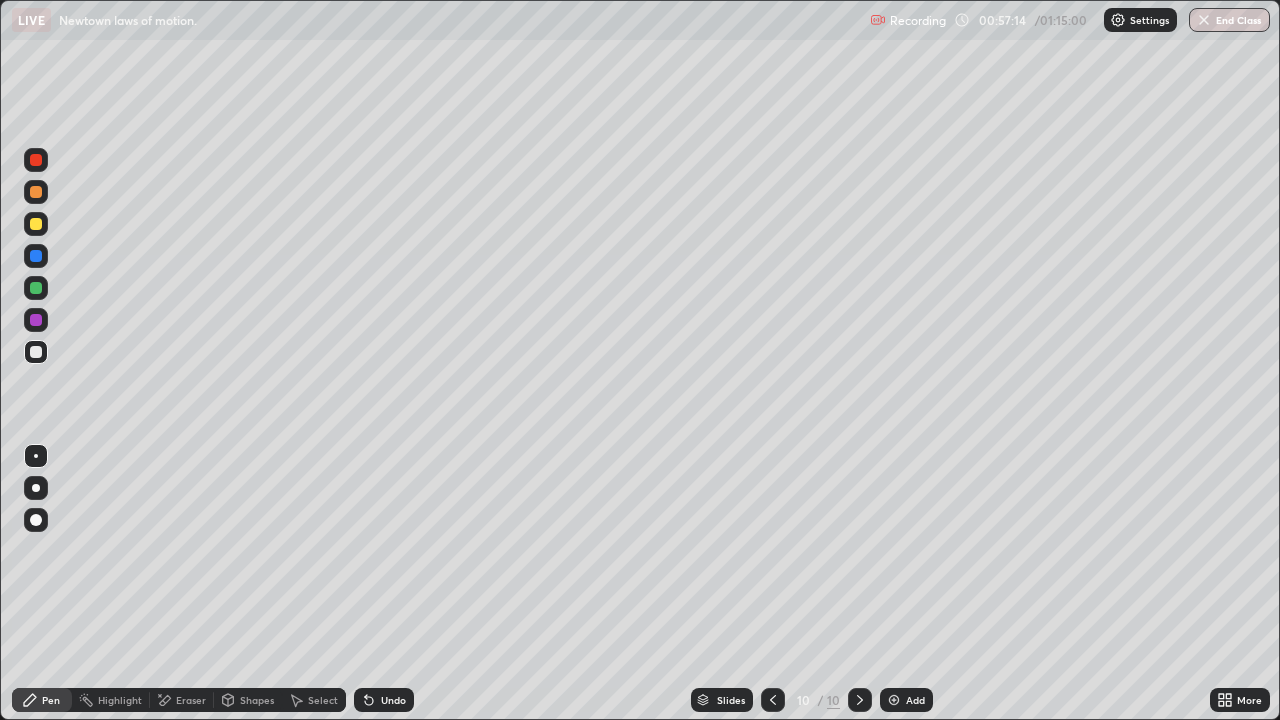 click on "Undo" at bounding box center (384, 700) 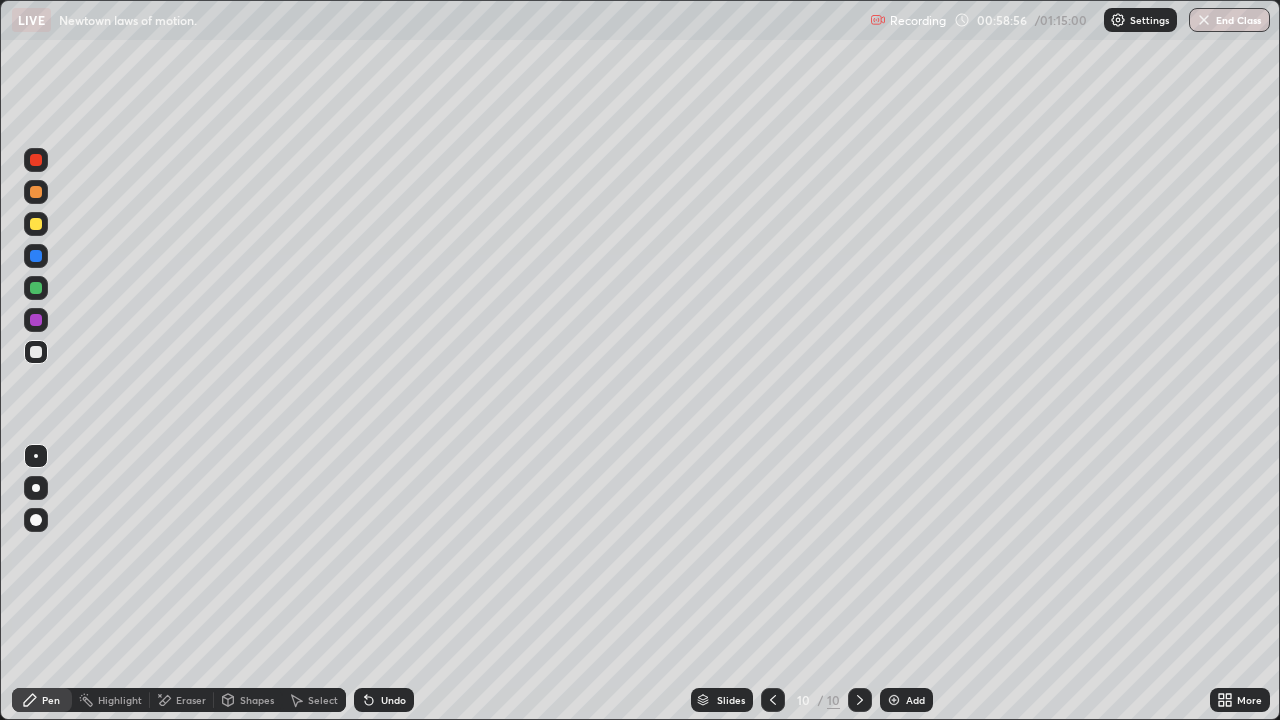 click on "Select" at bounding box center (323, 700) 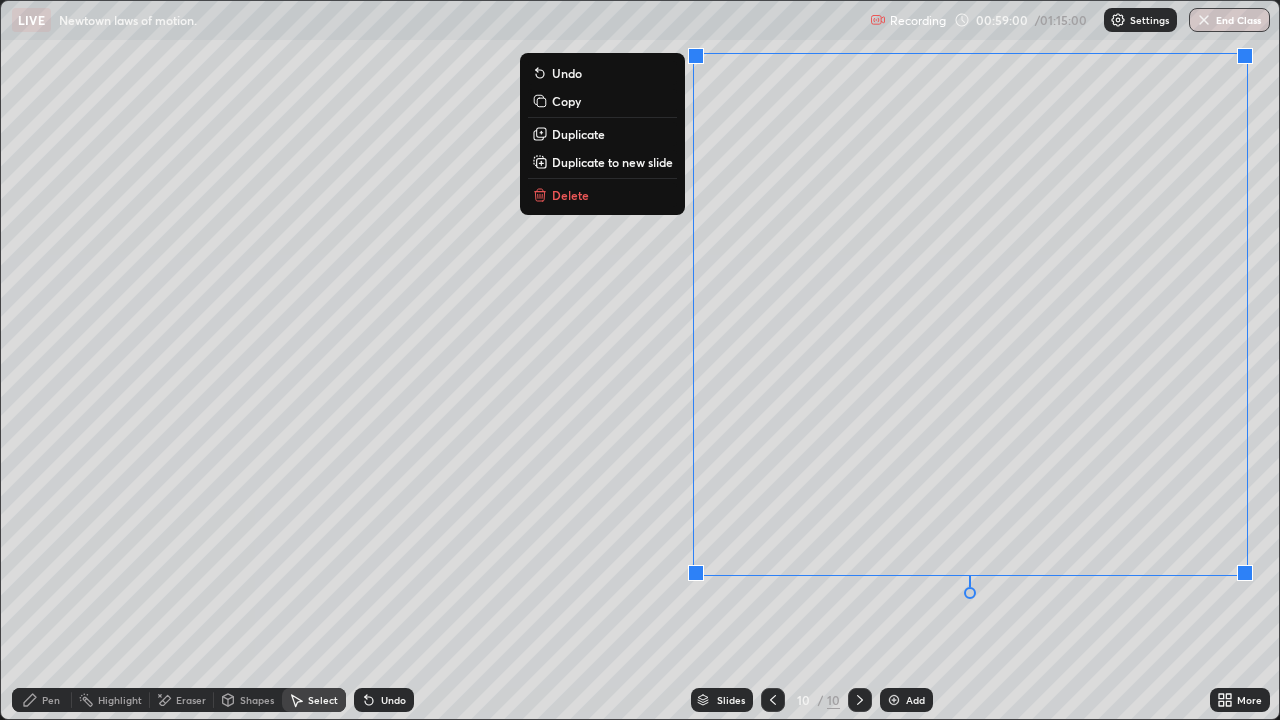 click on "Duplicate to new slide" at bounding box center [612, 162] 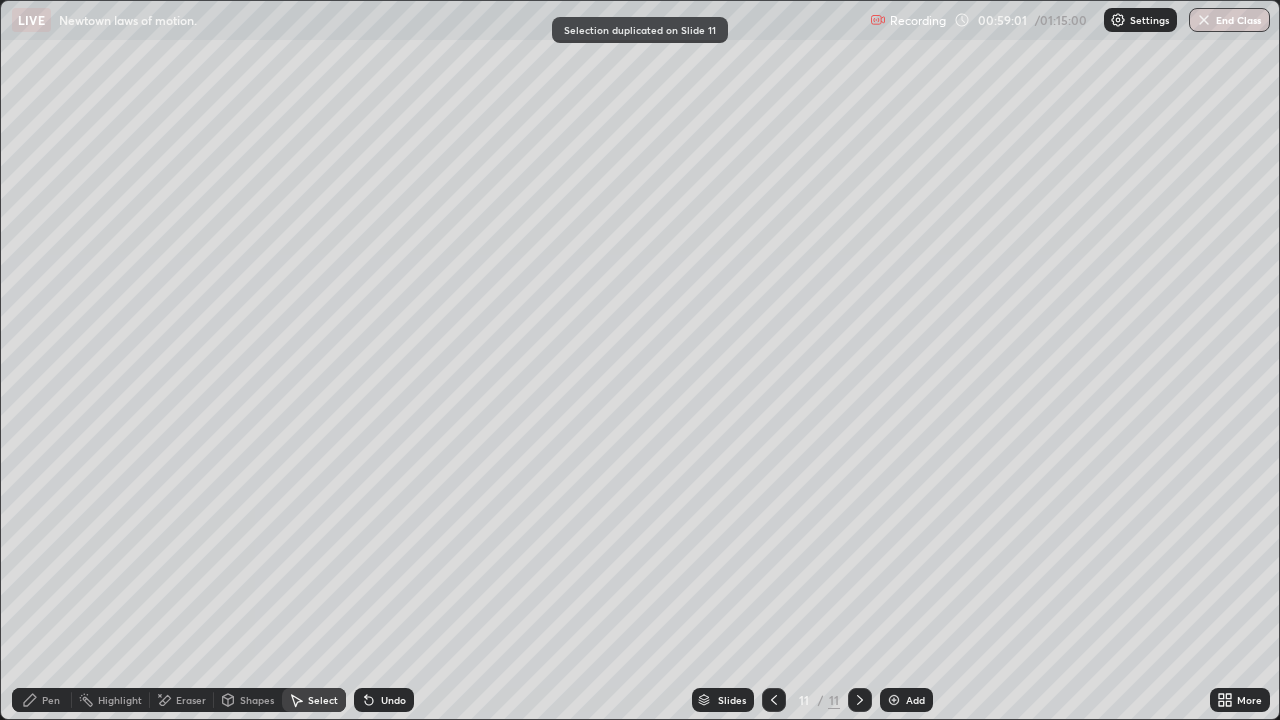 click on "Pen" at bounding box center (42, 700) 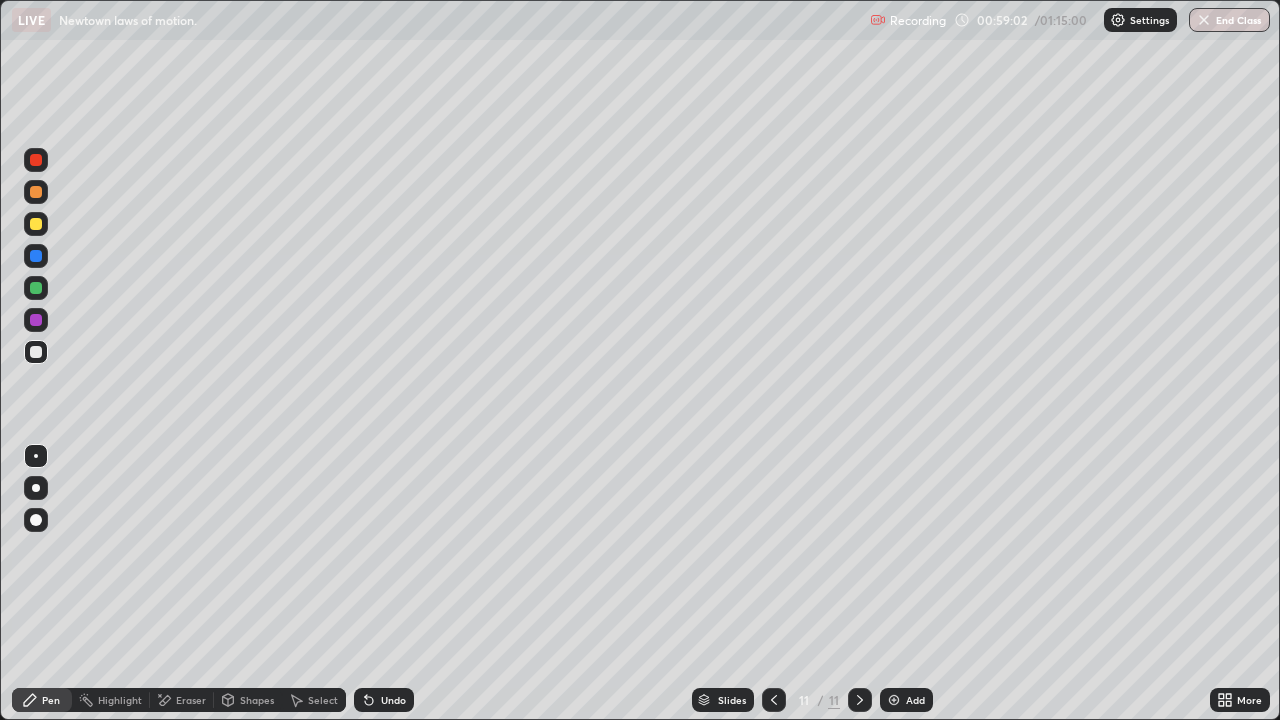 click at bounding box center (36, 288) 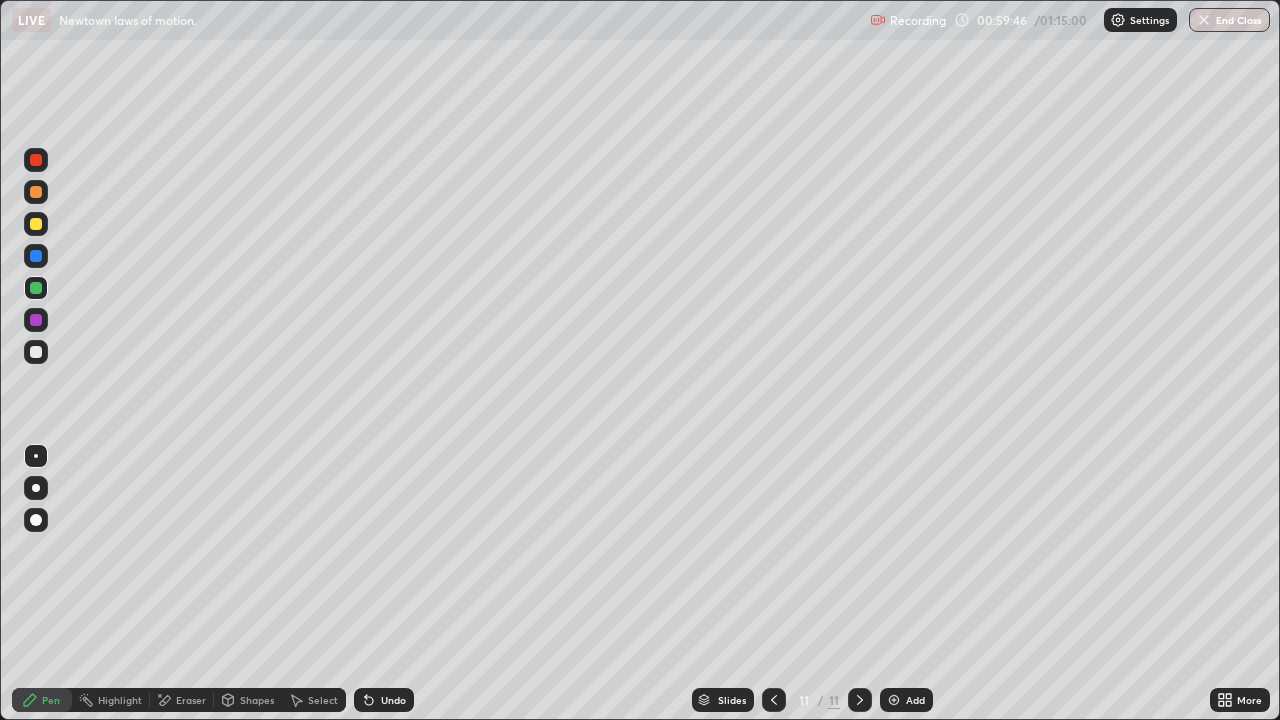 click on "Undo" at bounding box center (384, 700) 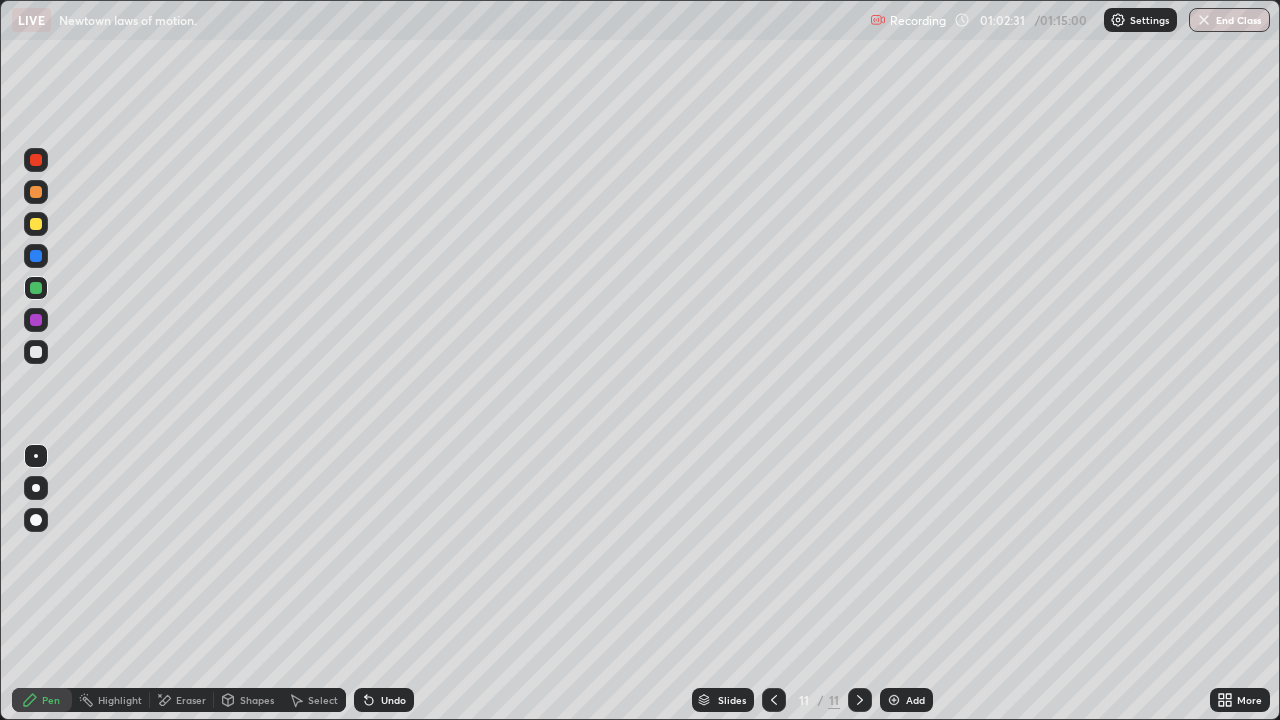 click on "Add" at bounding box center (915, 700) 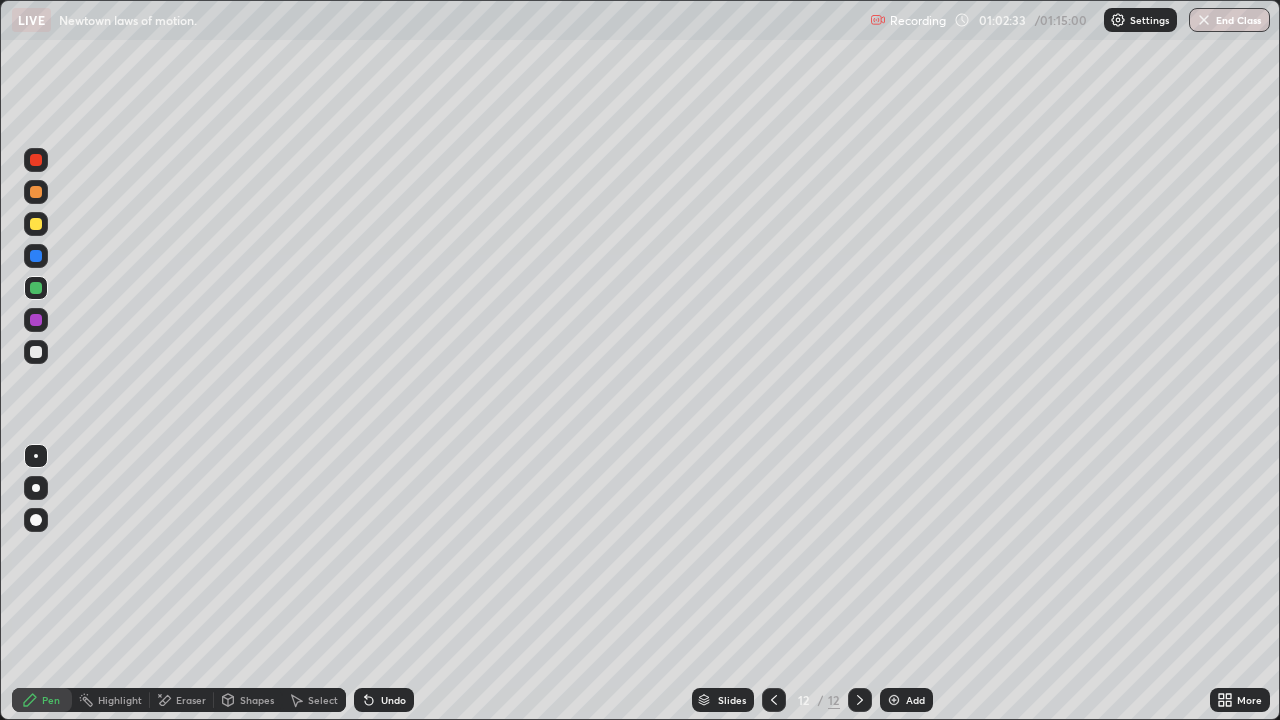 click at bounding box center (36, 352) 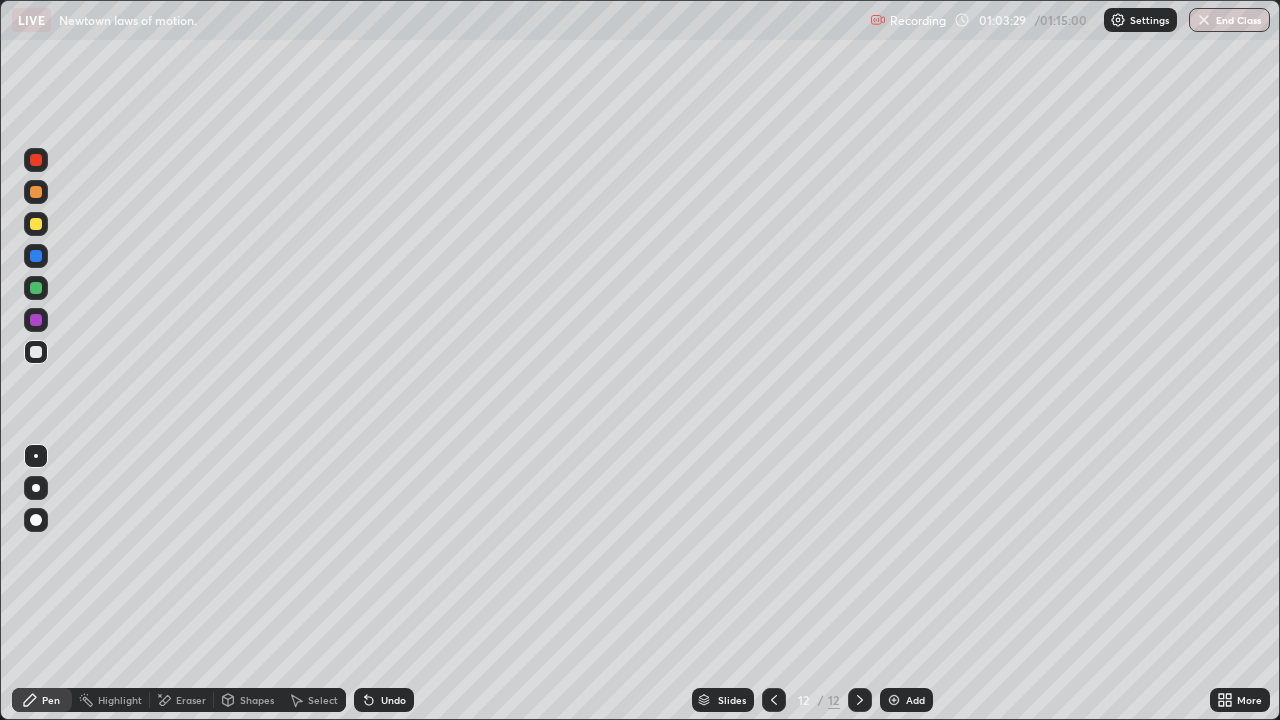 click at bounding box center (36, 224) 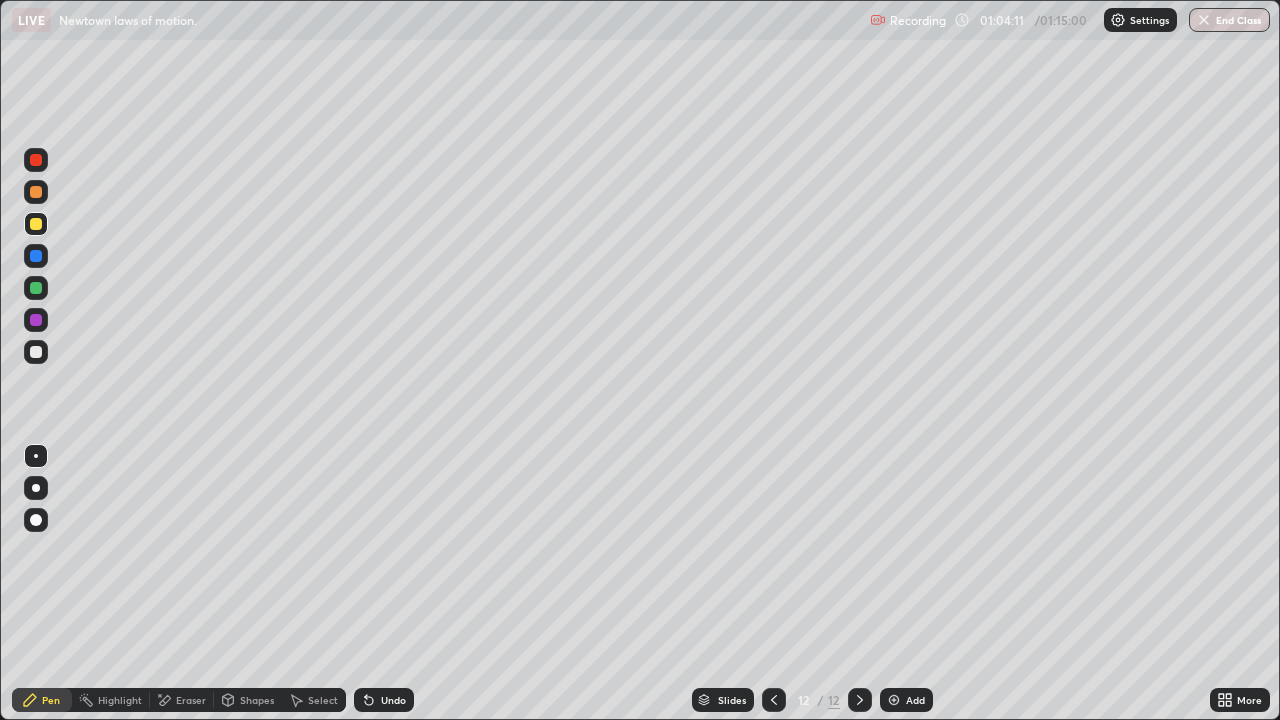 click at bounding box center (36, 224) 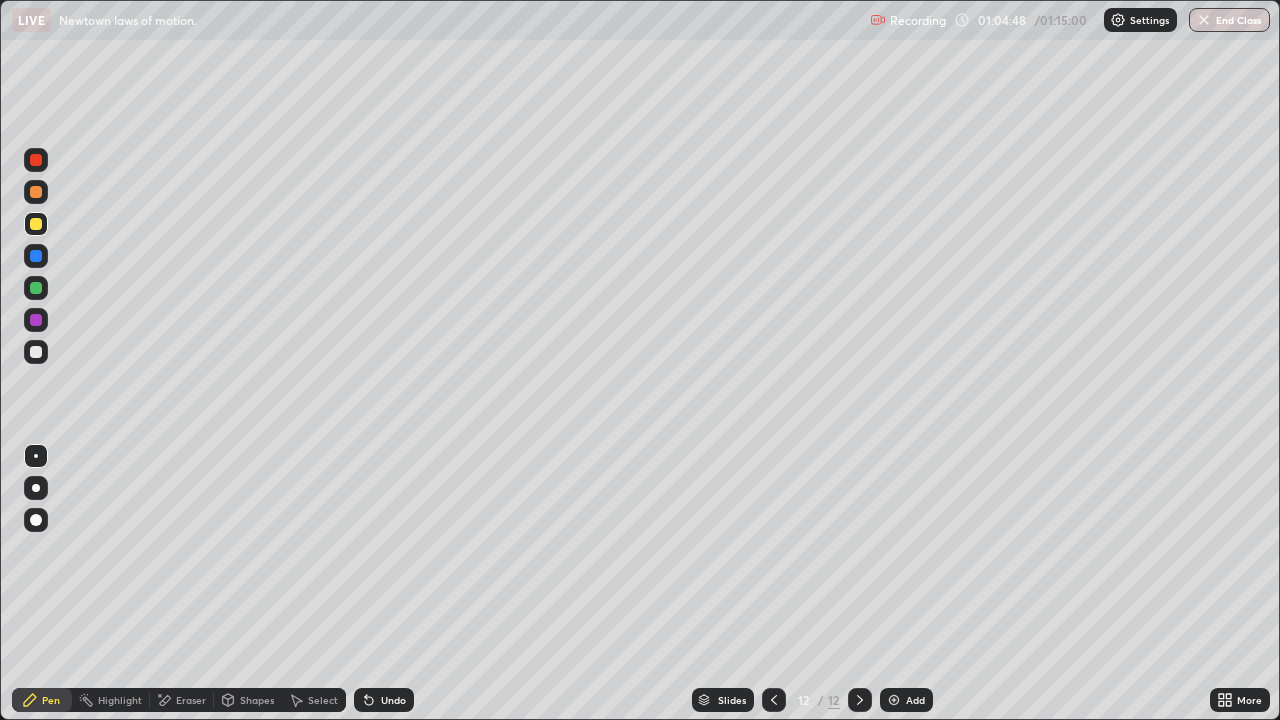 click on "Undo" at bounding box center (393, 700) 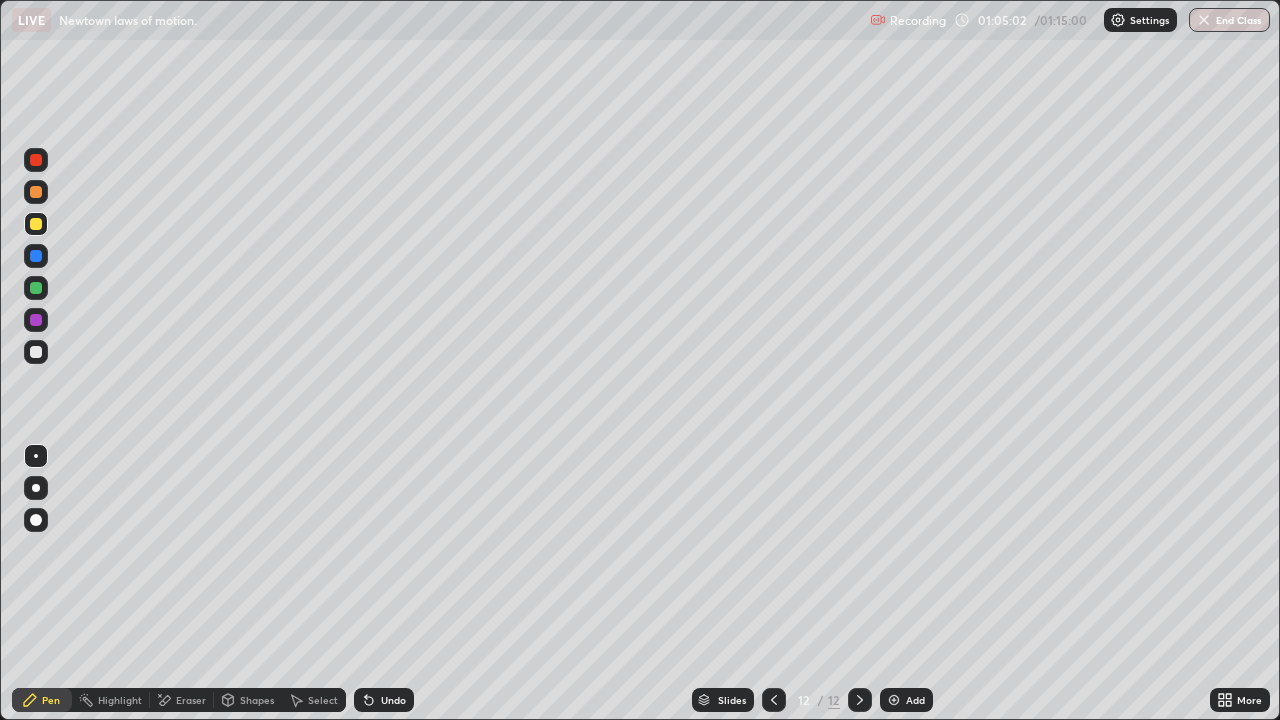 click at bounding box center [36, 288] 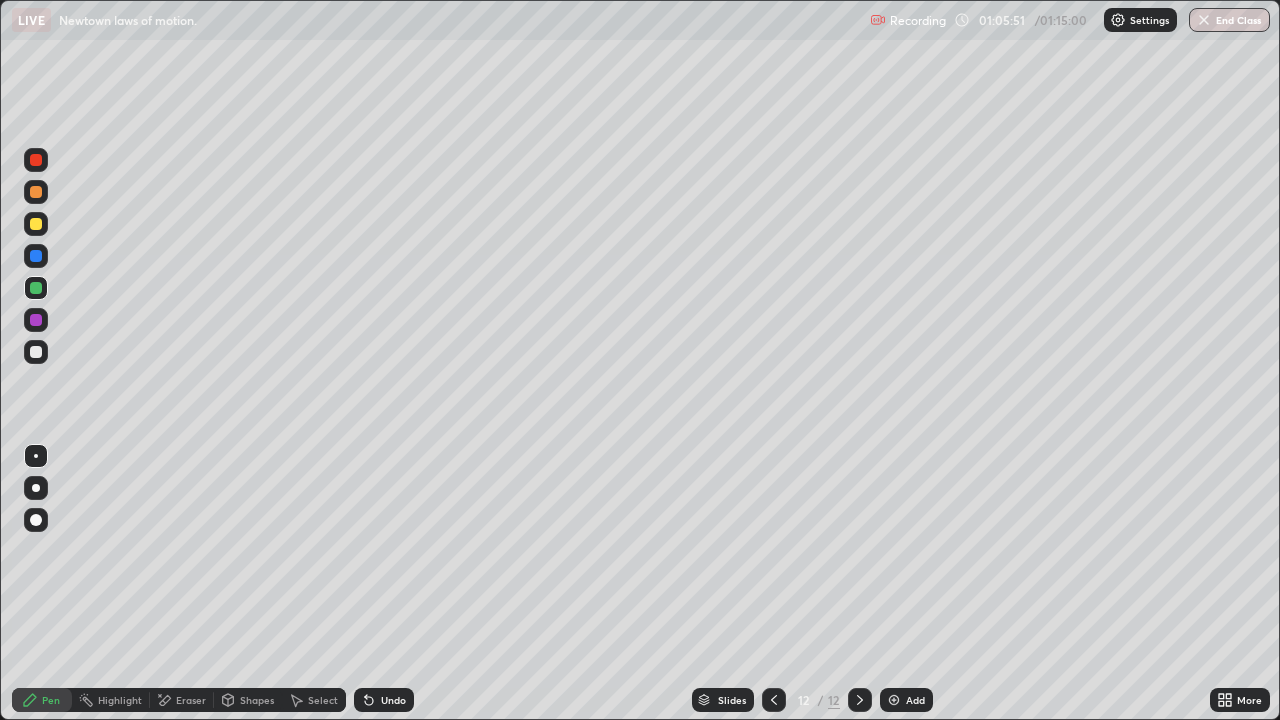click on "Eraser" at bounding box center [182, 700] 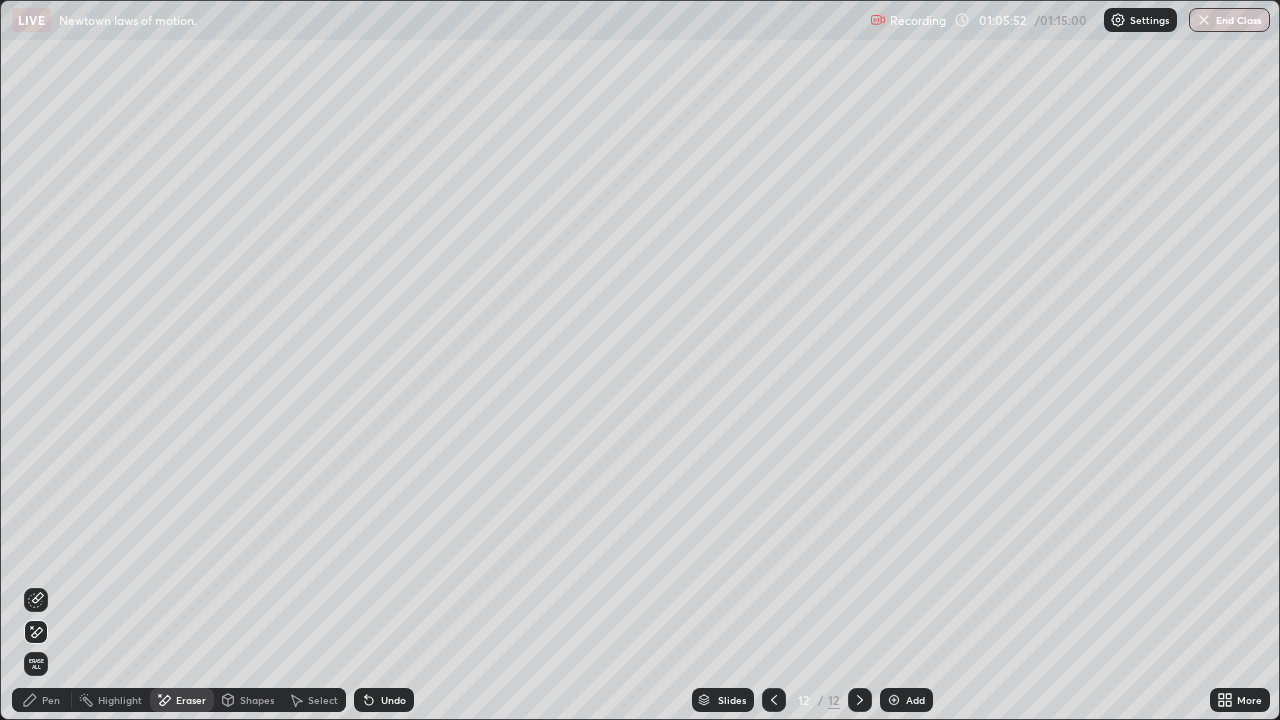 click 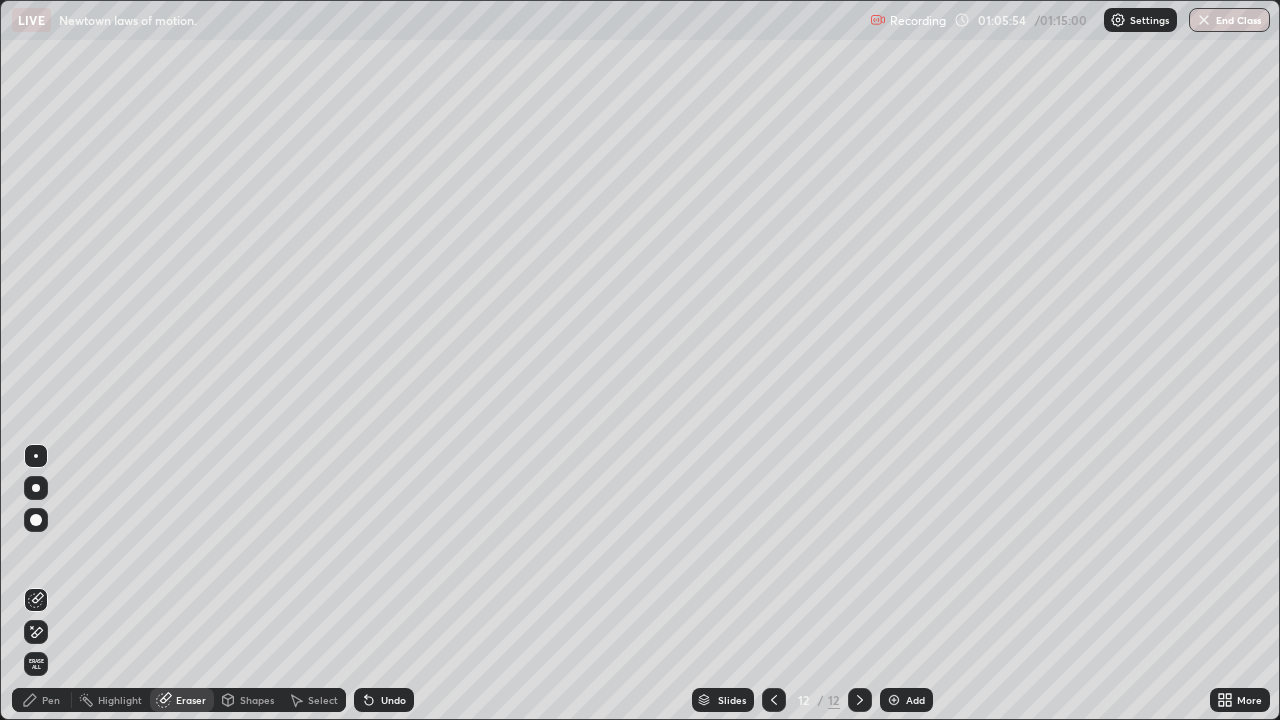 click on "Pen" at bounding box center [51, 700] 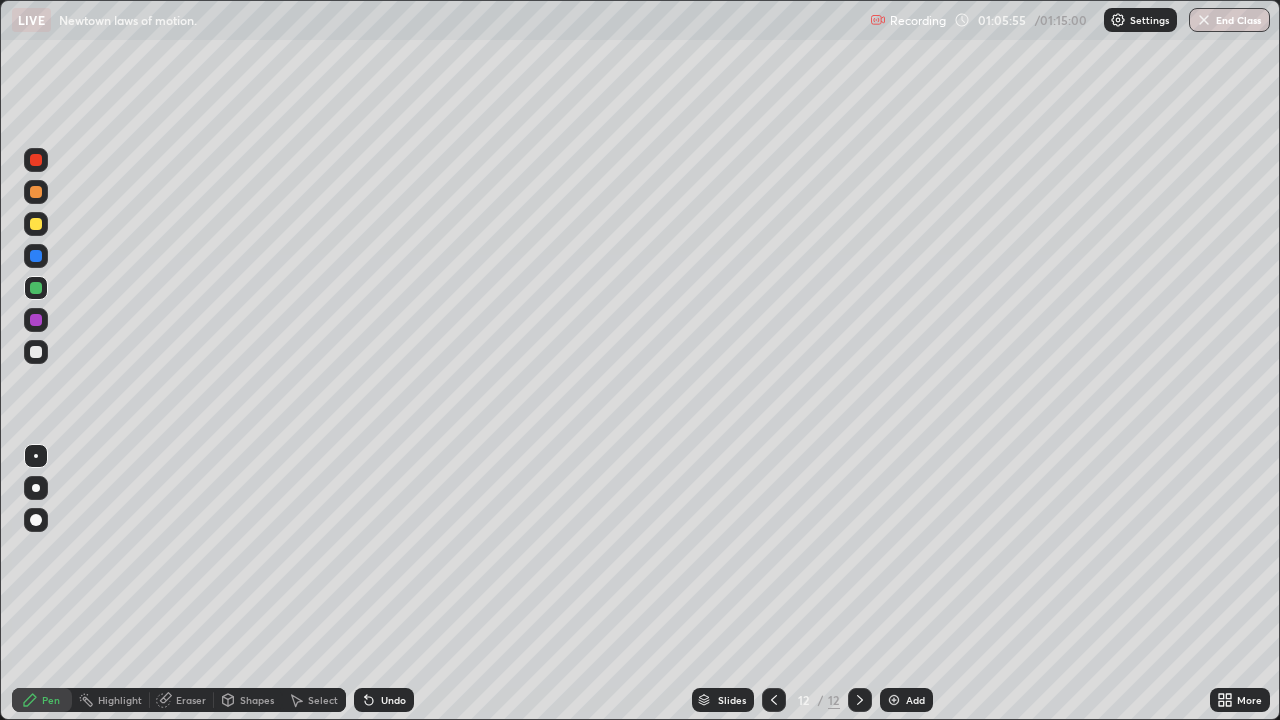 click at bounding box center (36, 224) 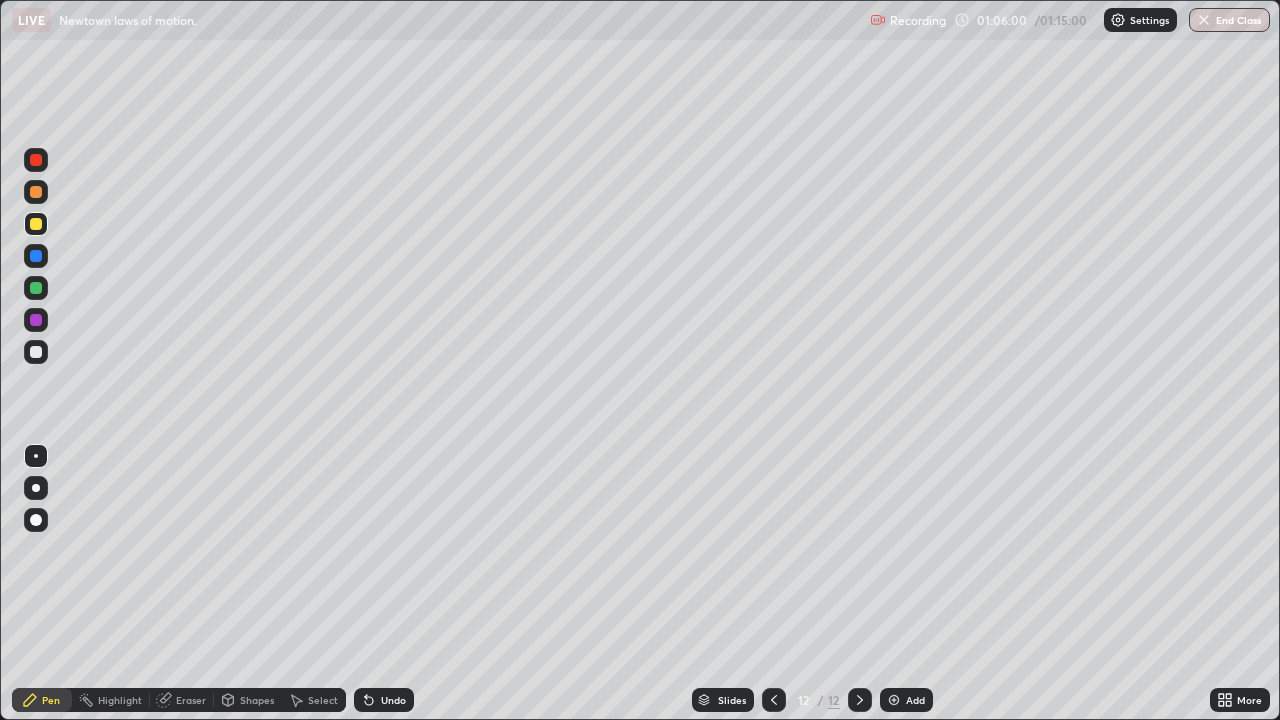 click on "Eraser" at bounding box center (182, 700) 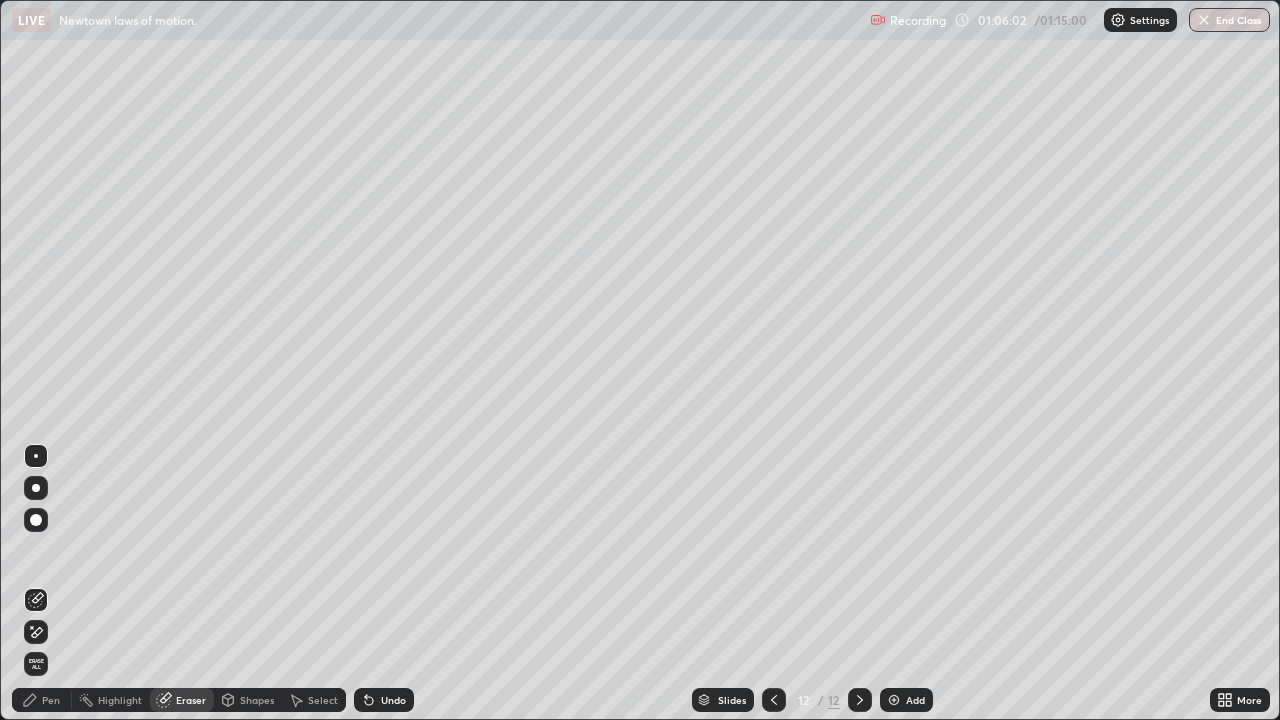 click 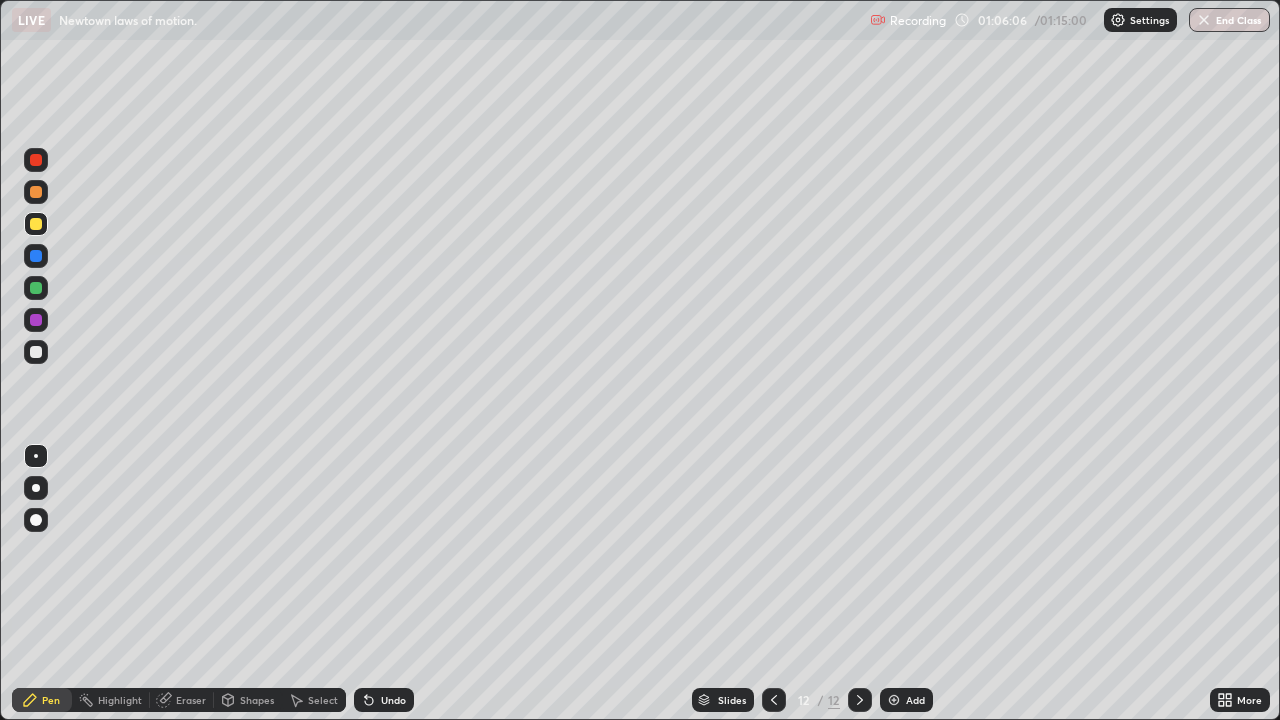 click on "Eraser" at bounding box center (191, 700) 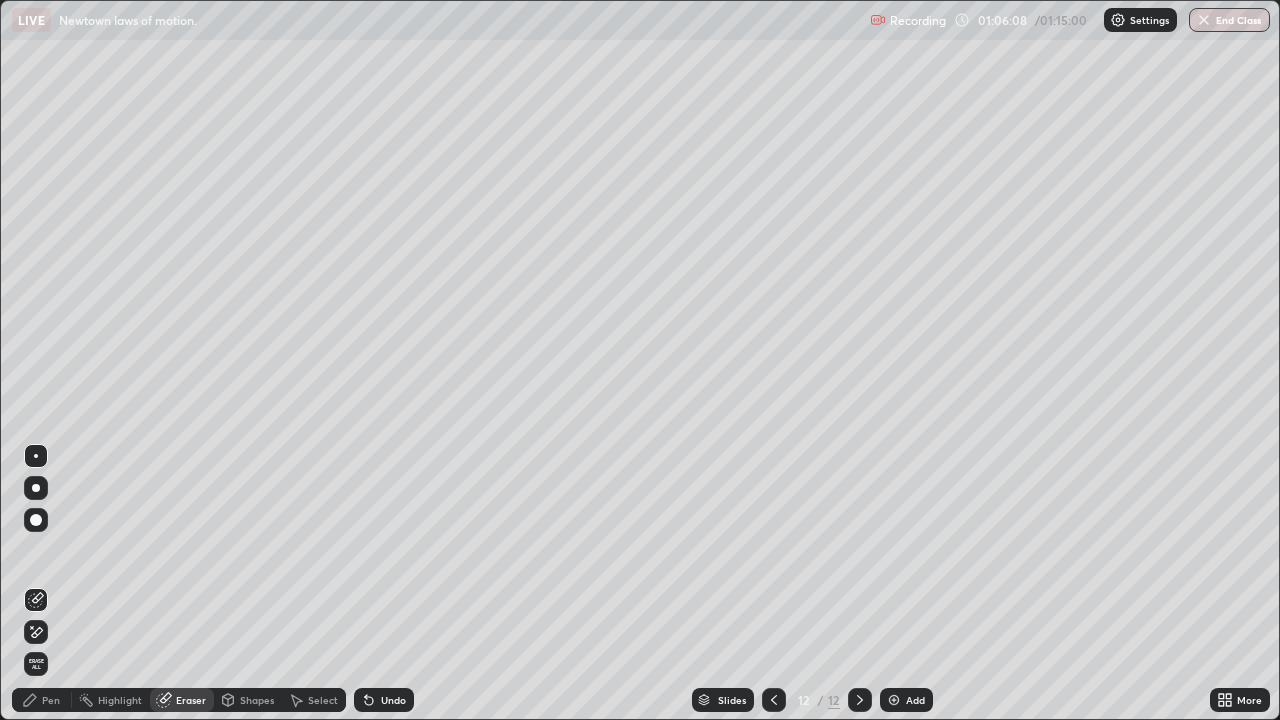 click on "Pen" at bounding box center (42, 700) 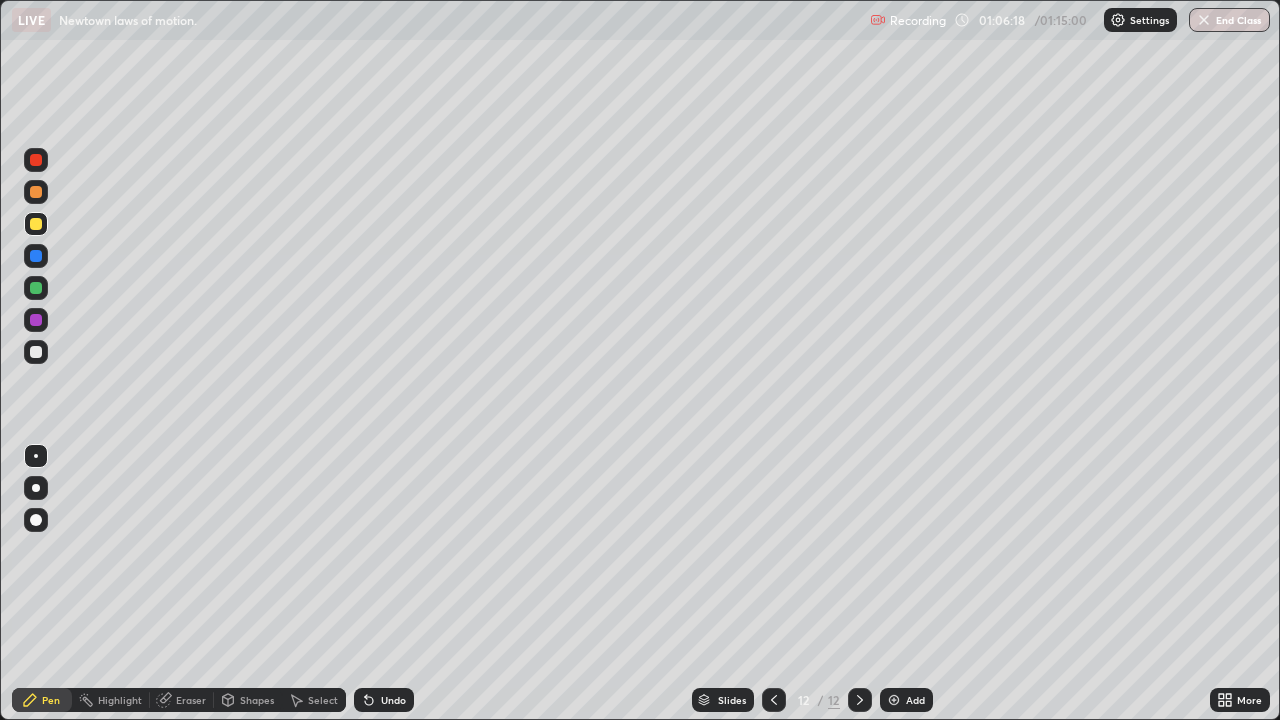 click at bounding box center [36, 320] 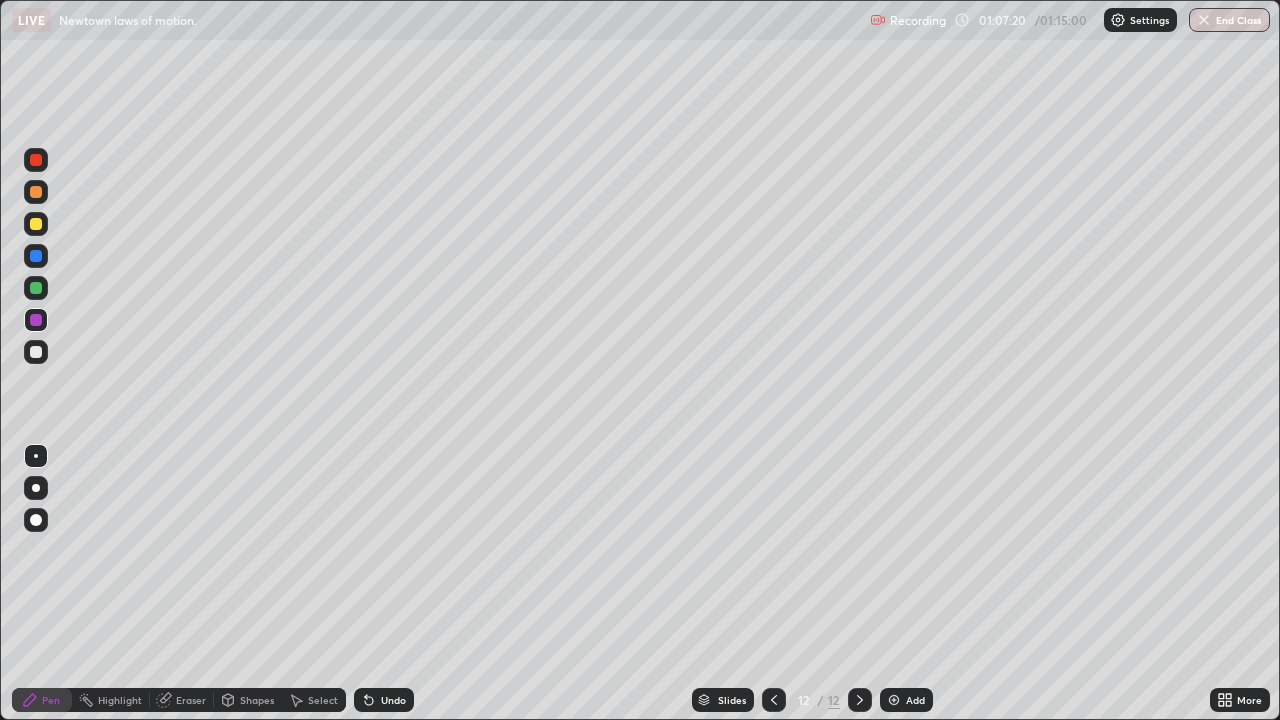 click 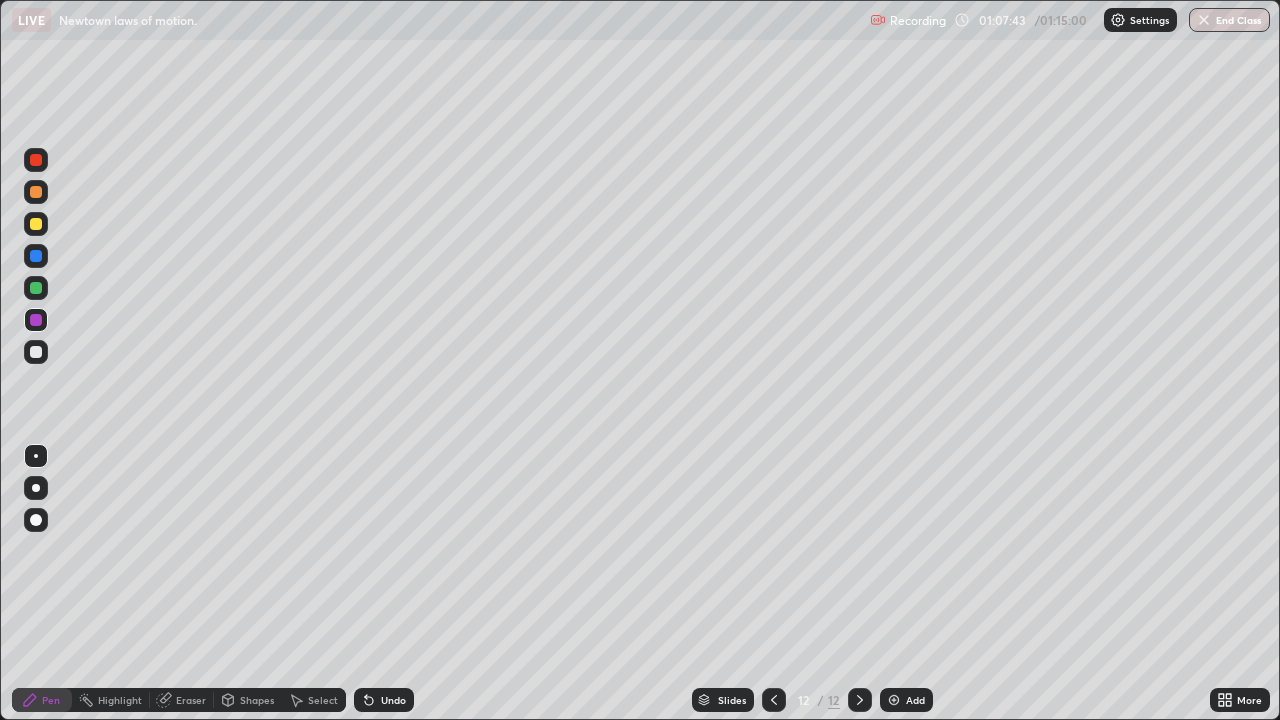 click at bounding box center (36, 352) 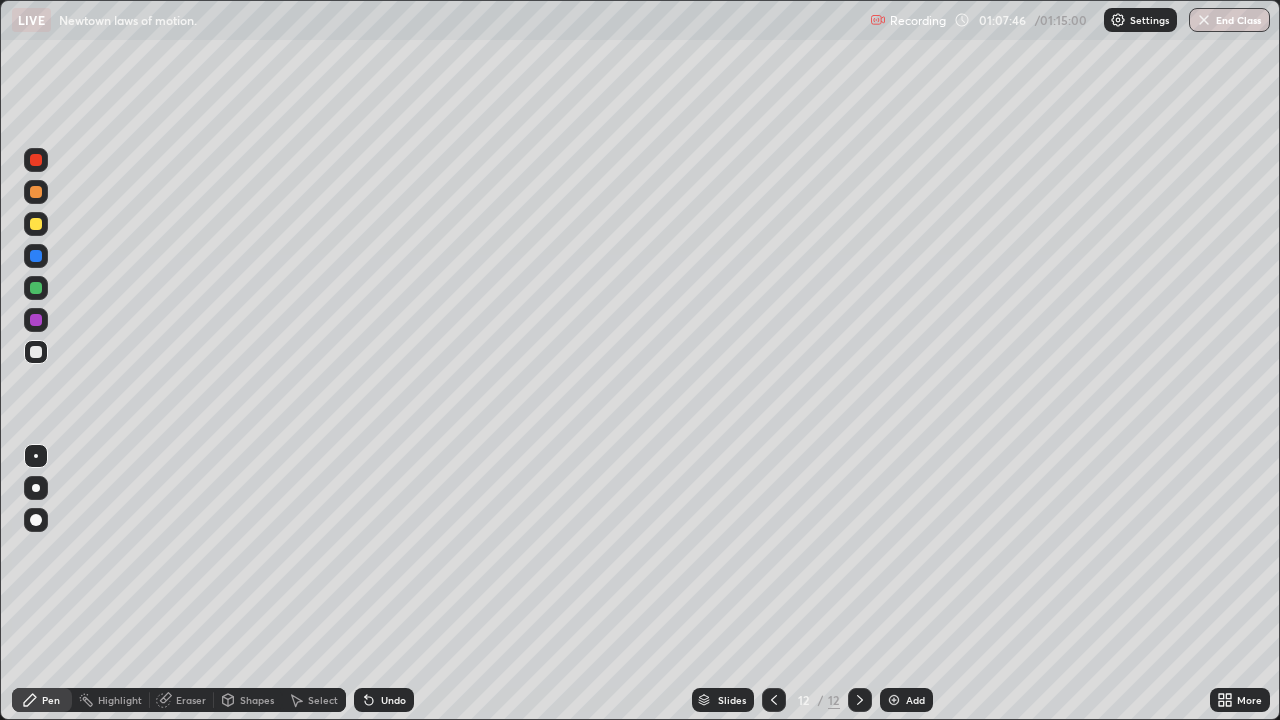 click on "Select" at bounding box center (323, 700) 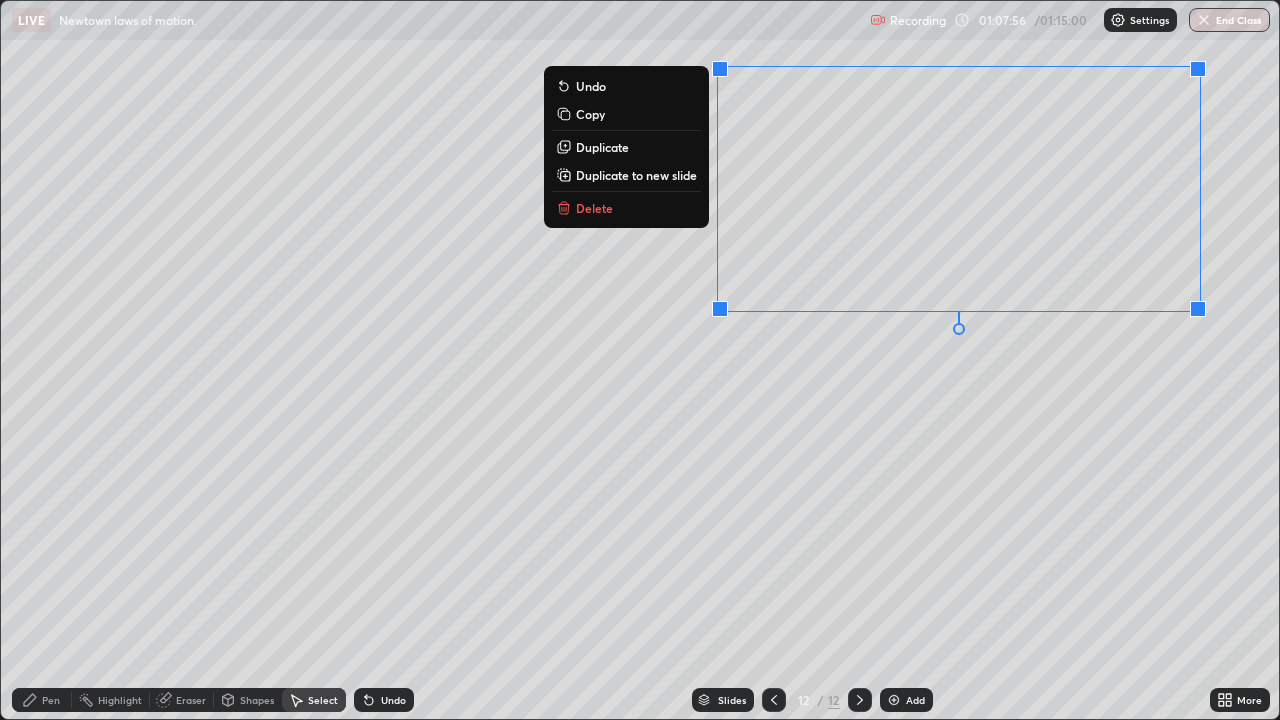 click on "Duplicate to new slide" at bounding box center (636, 175) 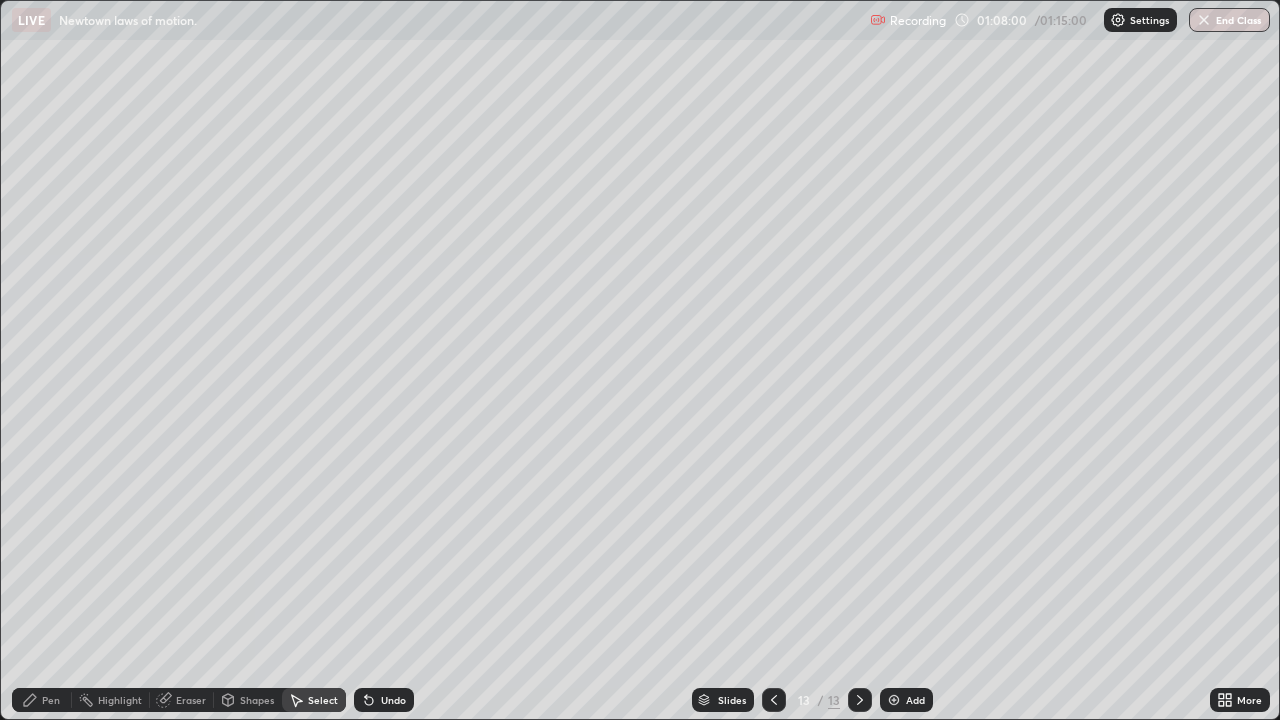 click on "Pen" at bounding box center [51, 700] 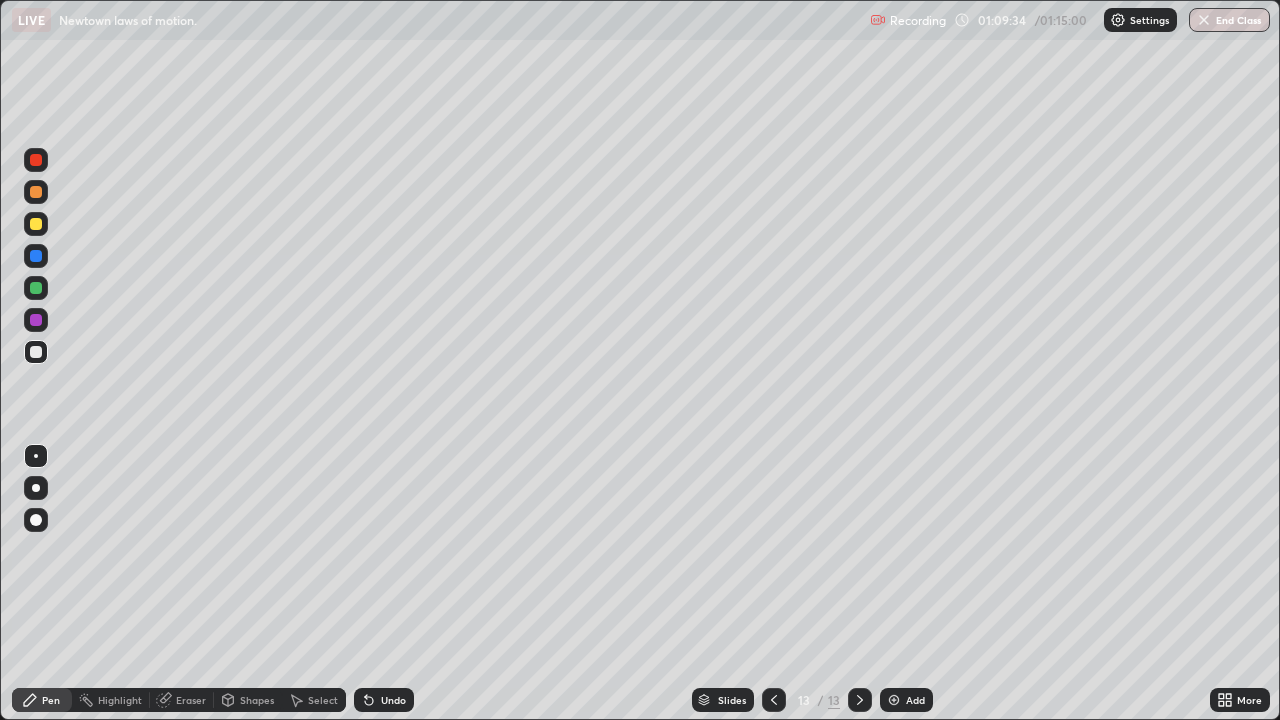 click on "Eraser" at bounding box center (182, 700) 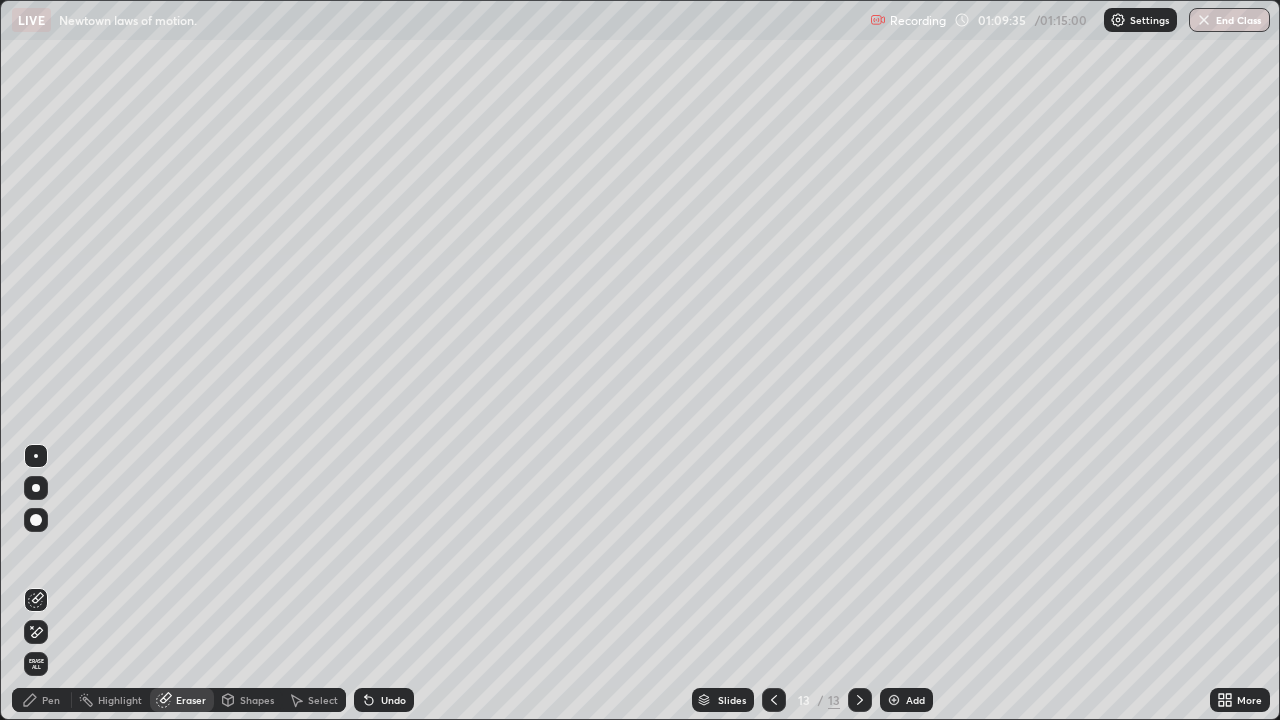 click 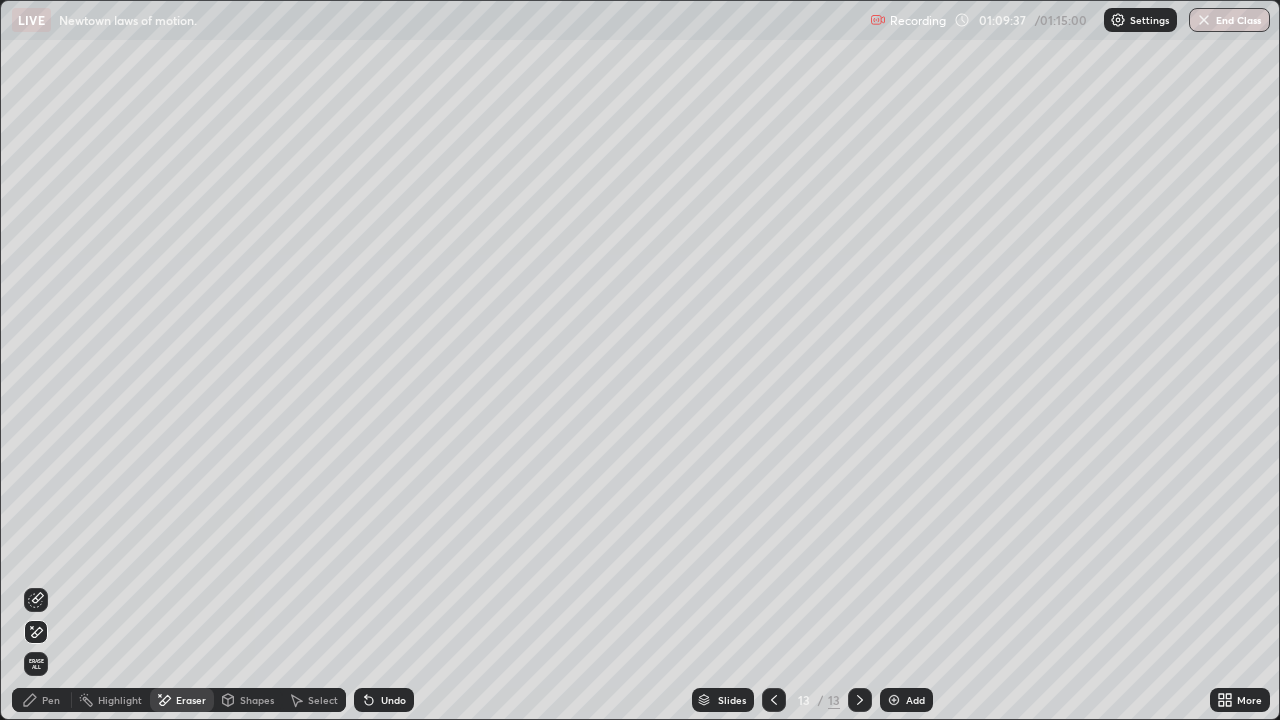 click on "Pen" at bounding box center [42, 700] 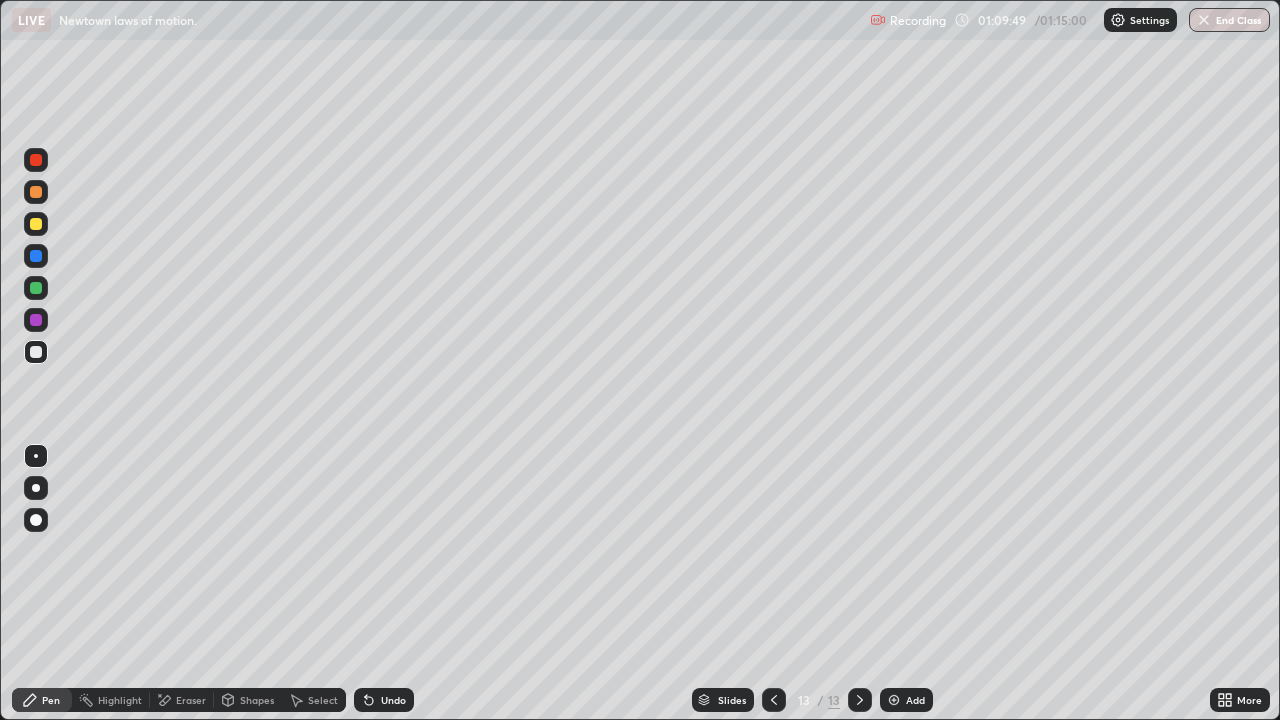 click on "Undo" at bounding box center [393, 700] 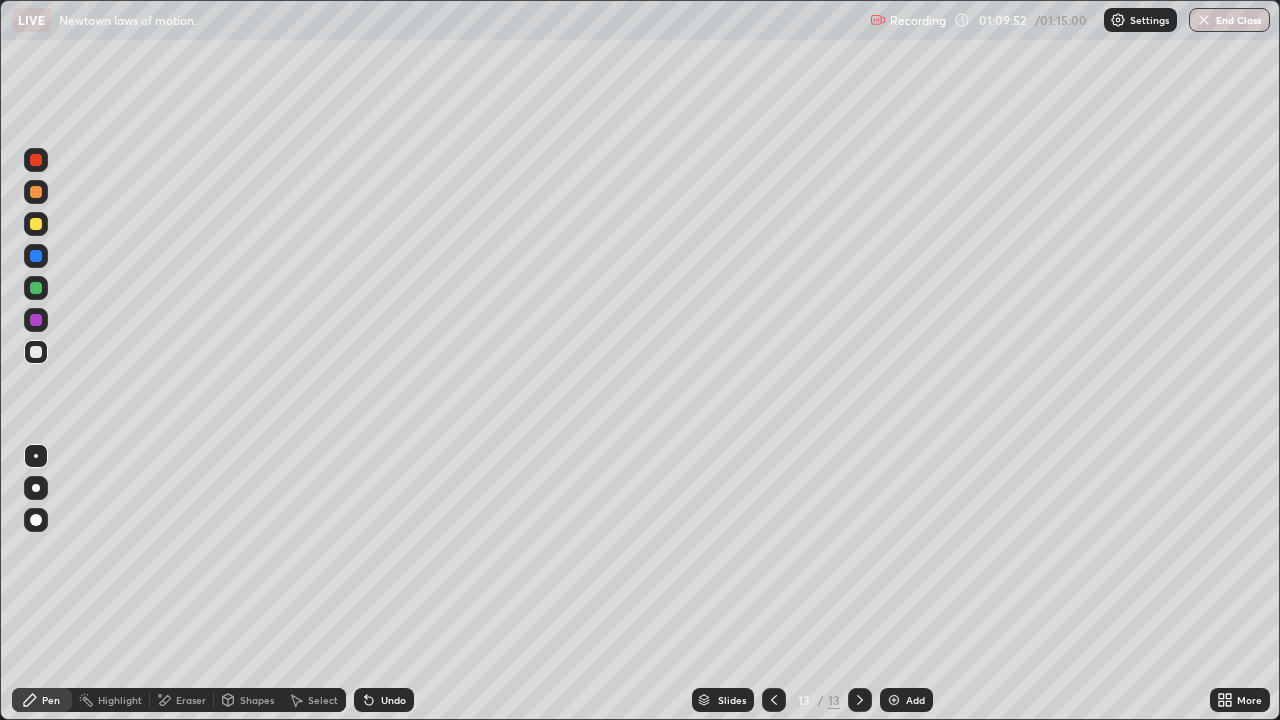 click on "Undo" at bounding box center (384, 700) 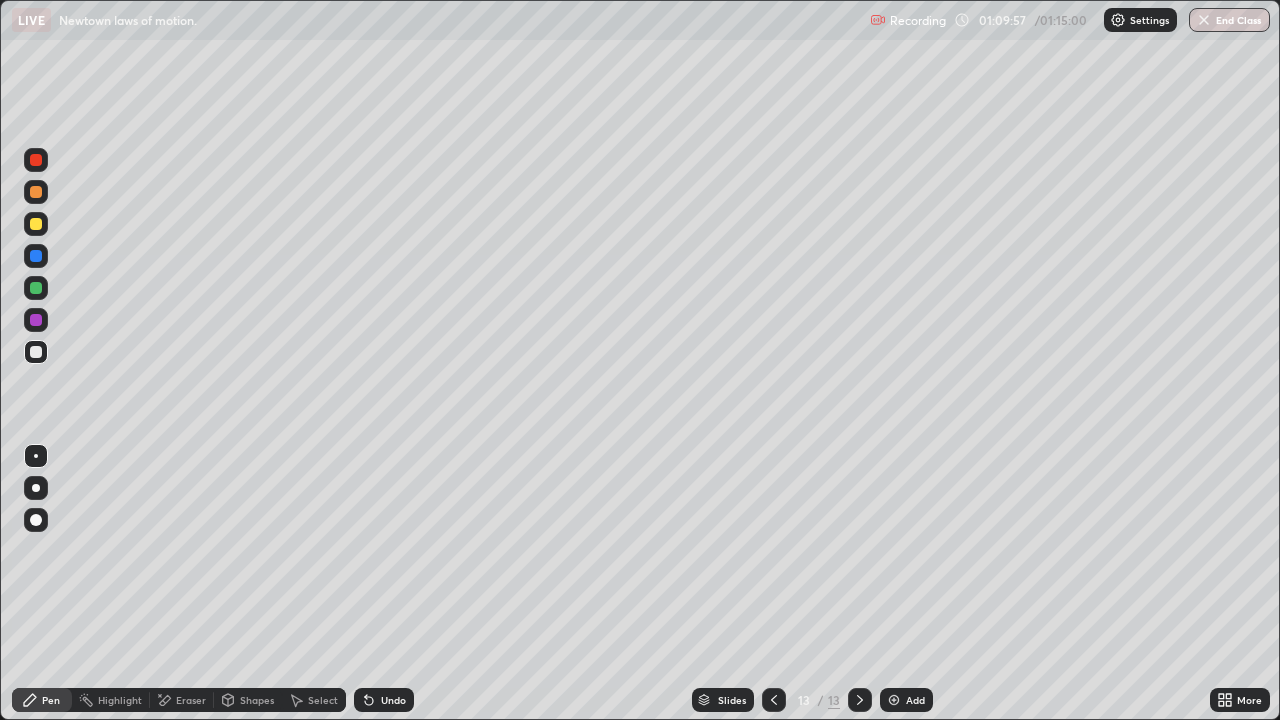 click at bounding box center (36, 224) 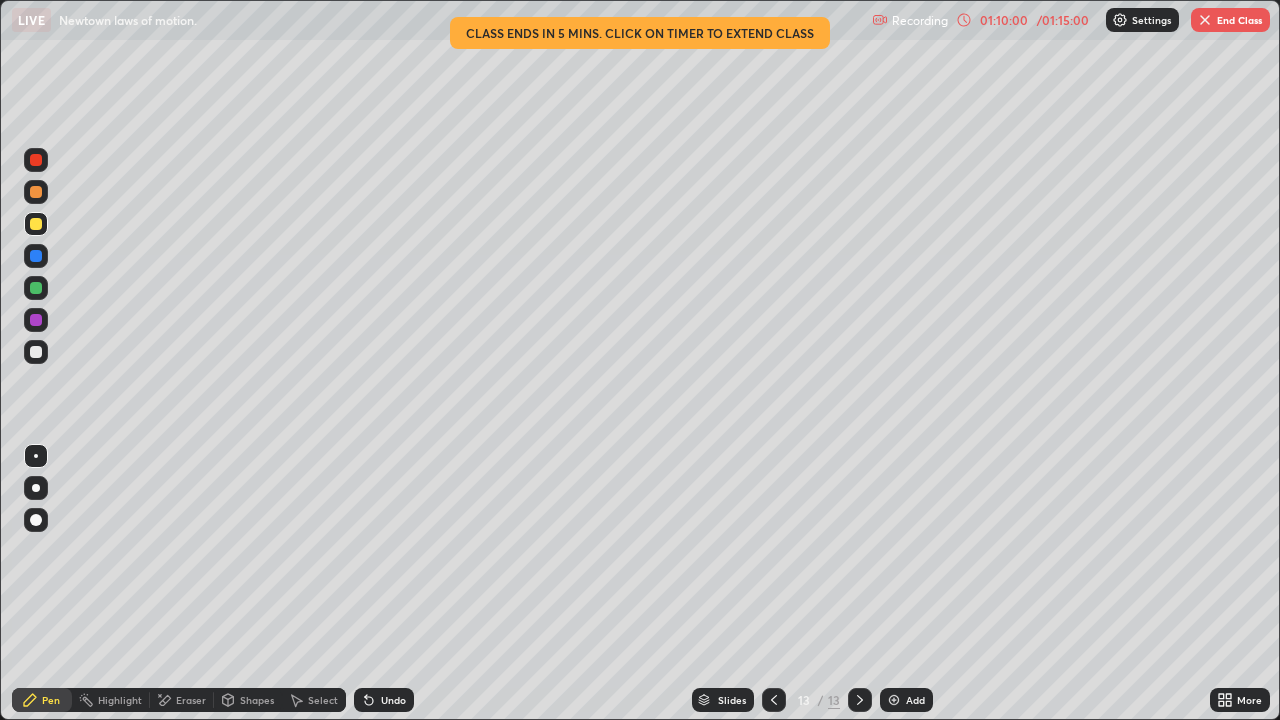 click at bounding box center [36, 352] 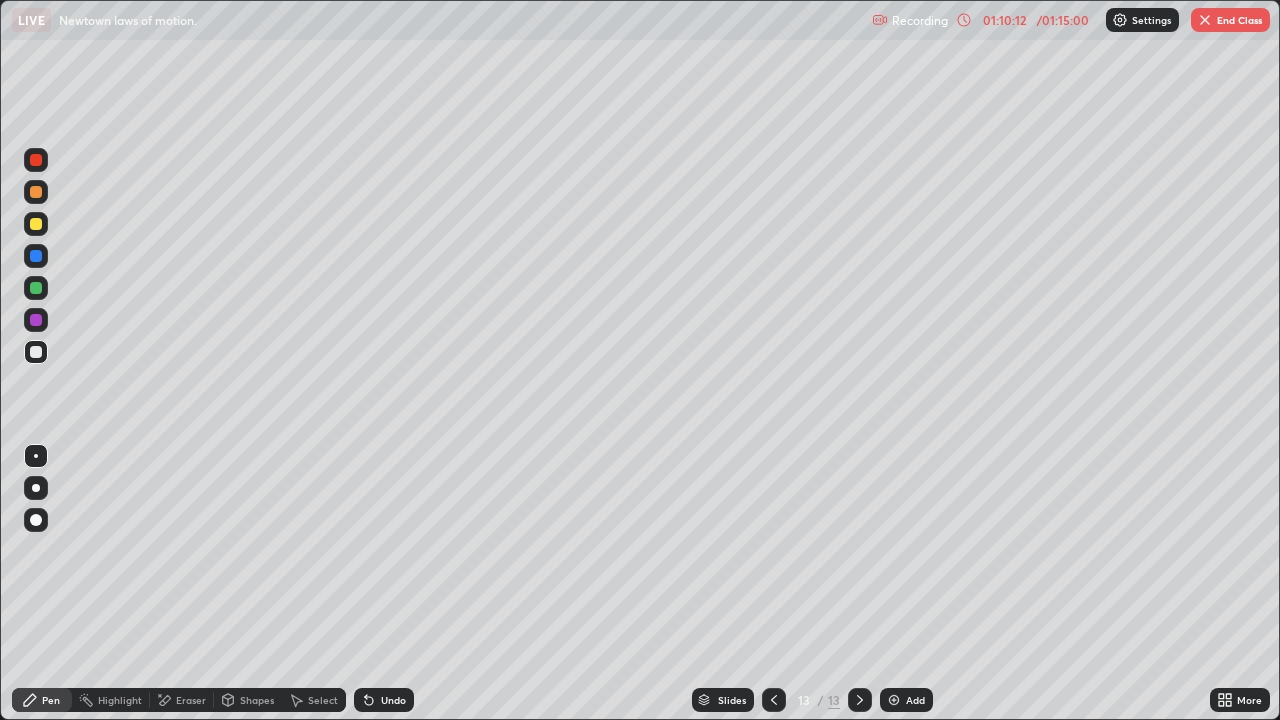 click on "Undo" at bounding box center [384, 700] 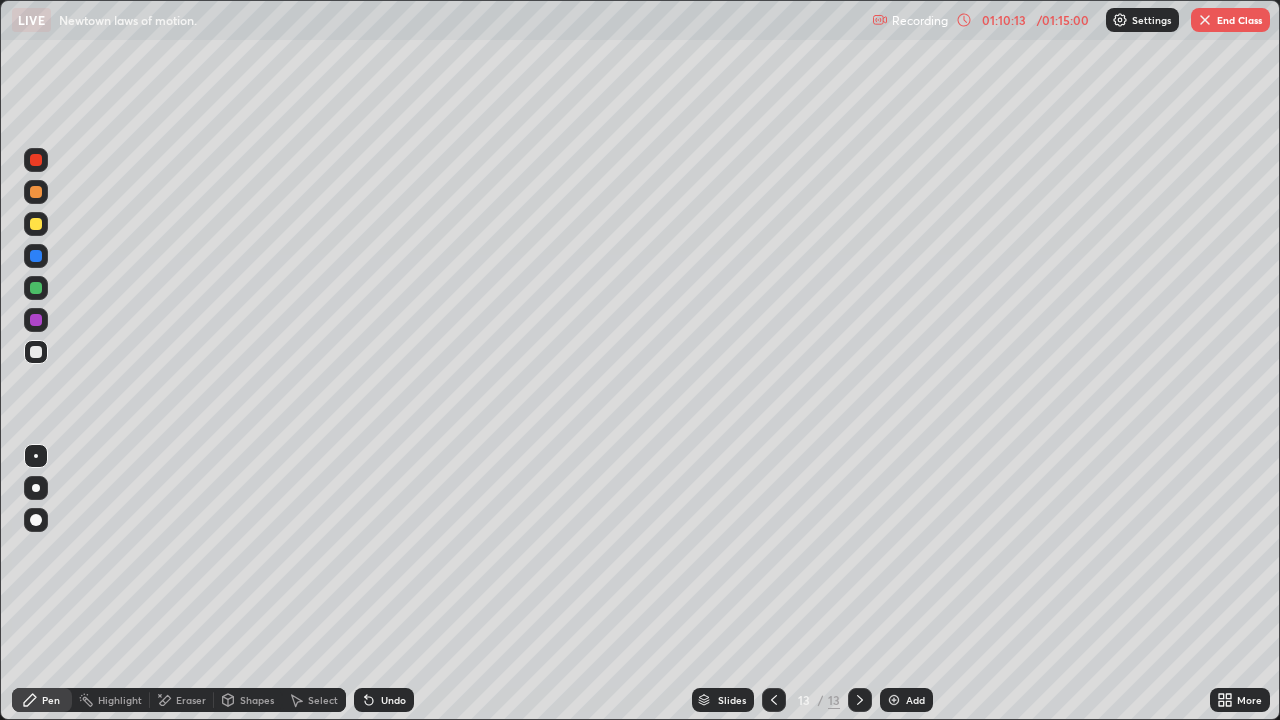 click on "Undo" at bounding box center [384, 700] 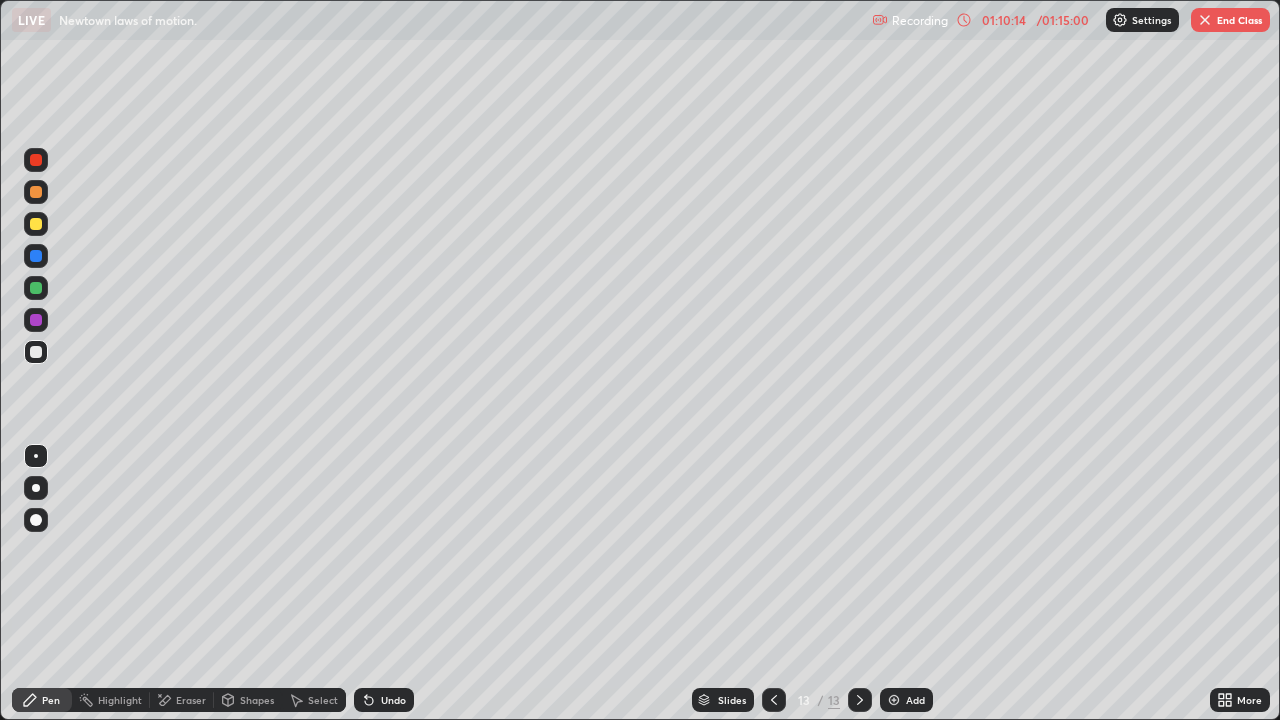 click on "Undo" at bounding box center (380, 700) 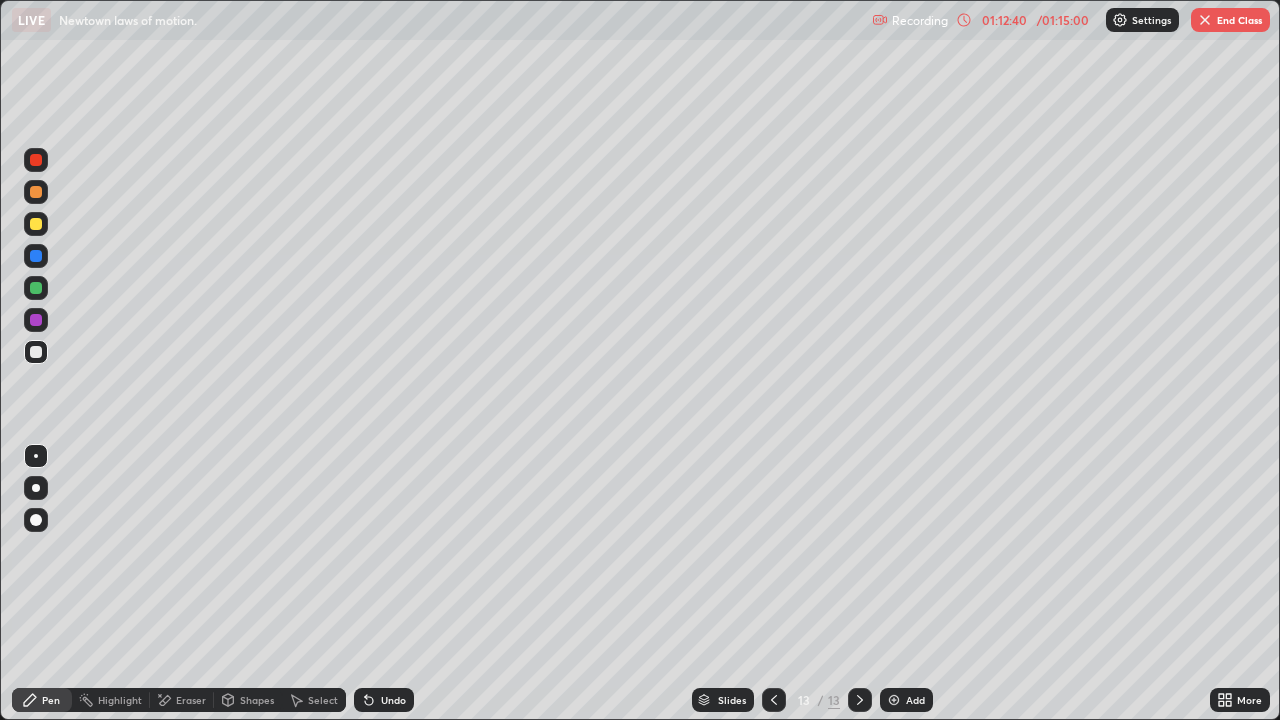 click at bounding box center [36, 352] 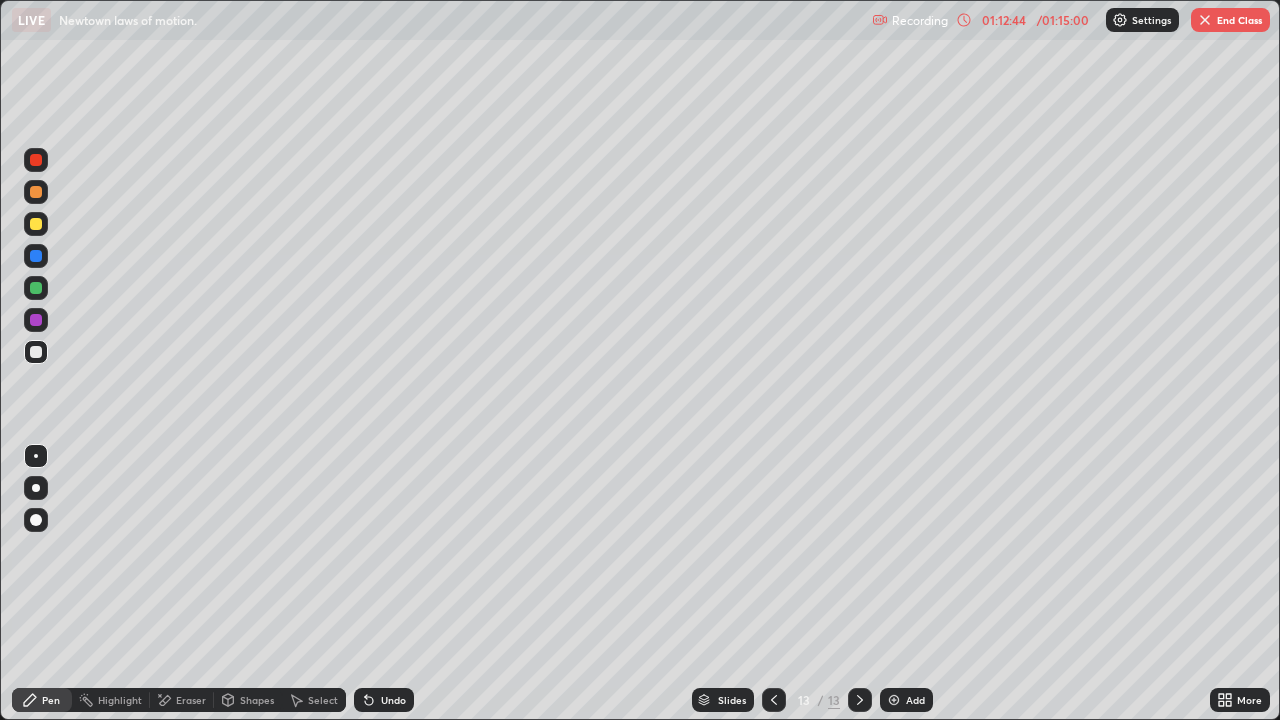 click at bounding box center [36, 256] 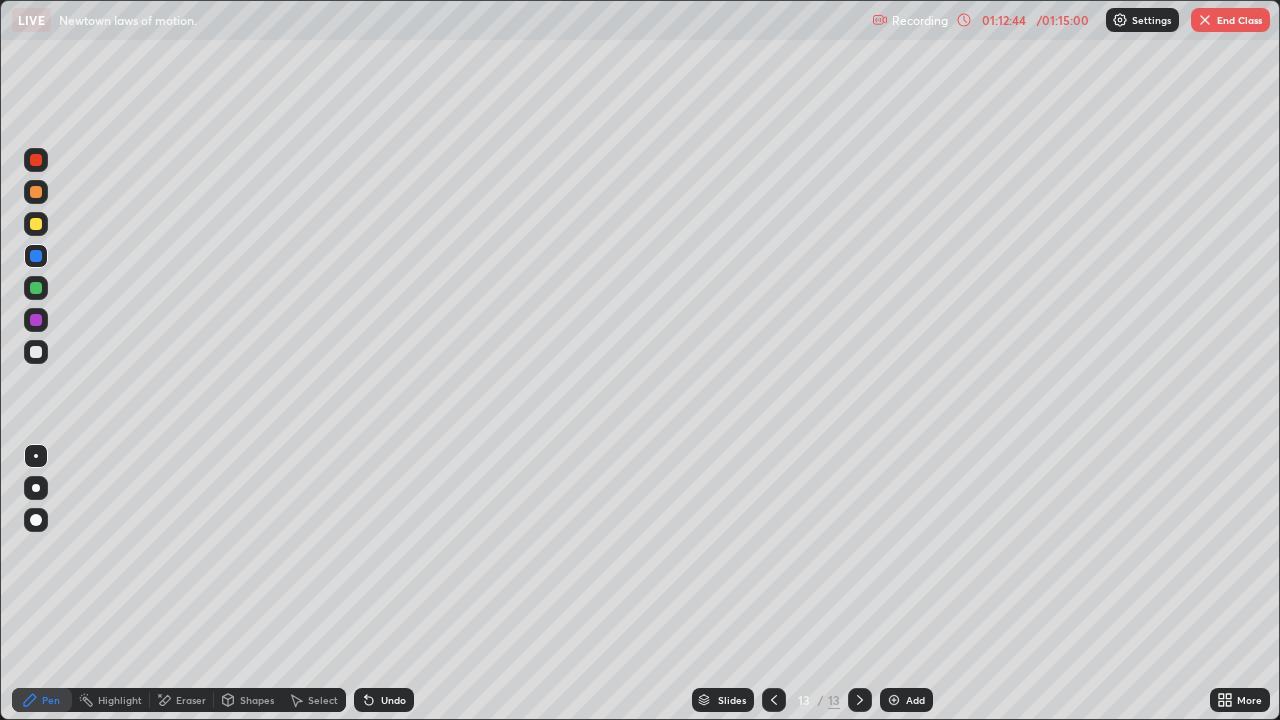 click at bounding box center (36, 224) 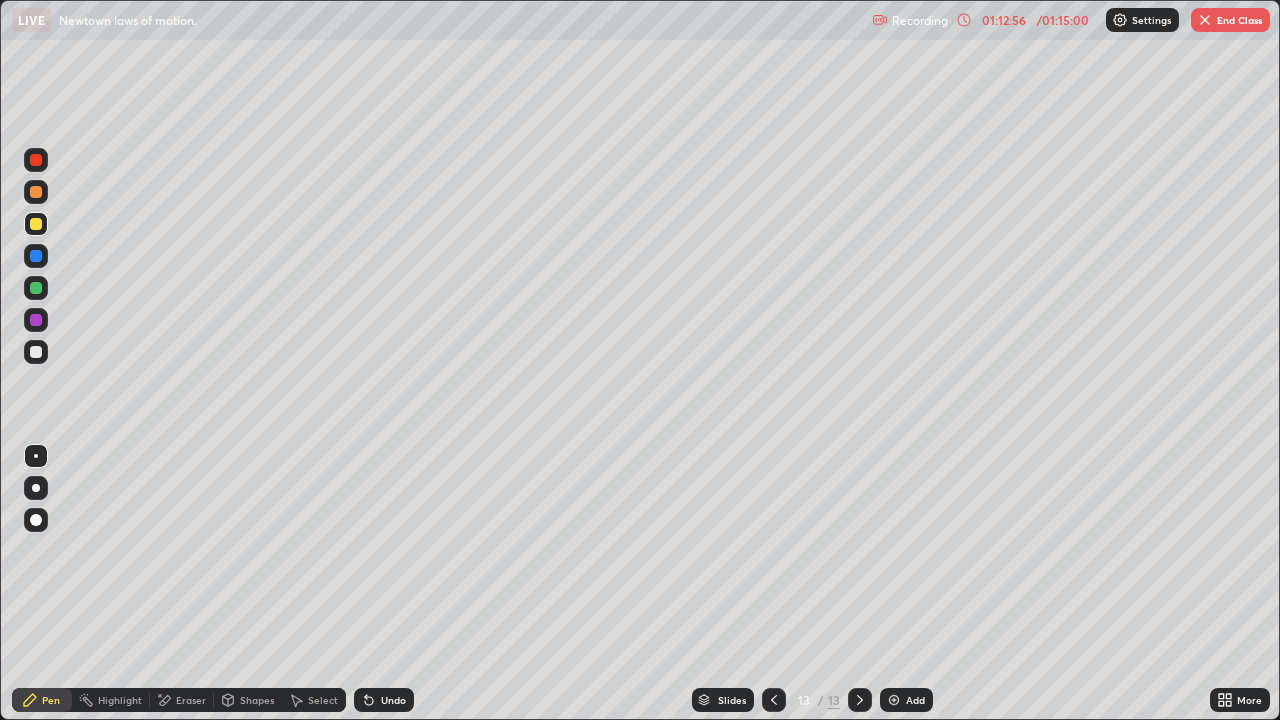 click 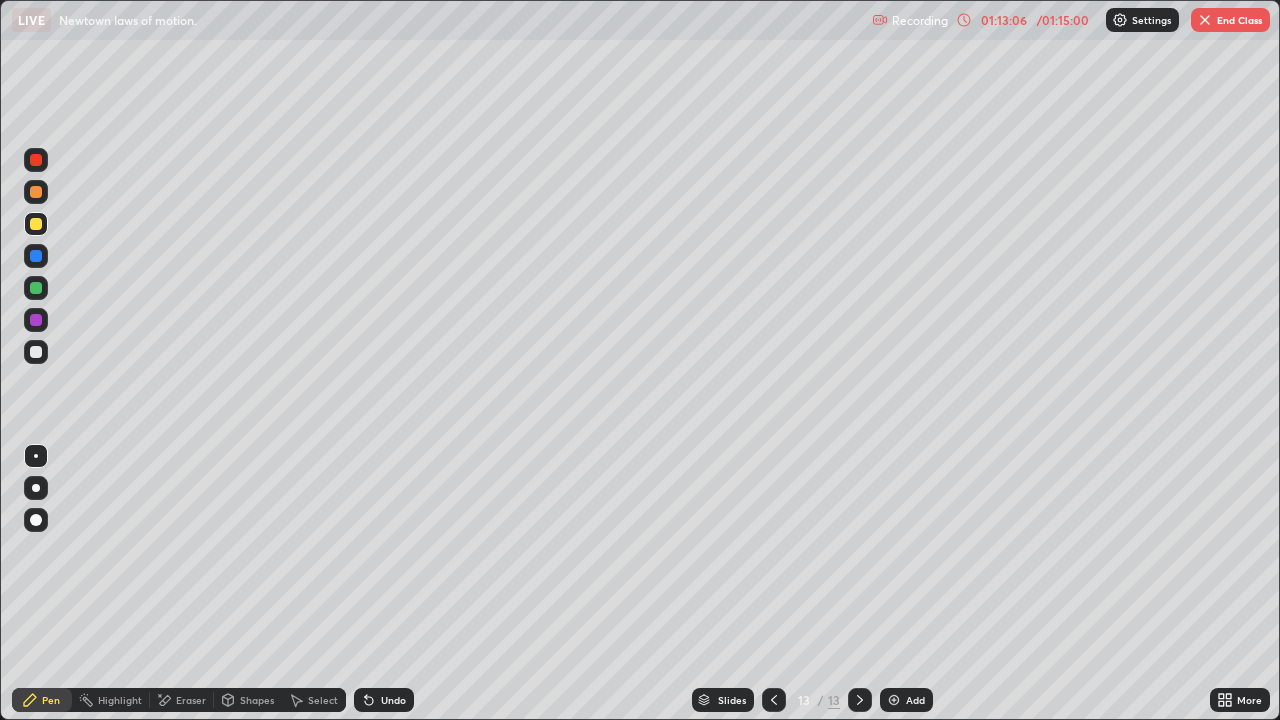 click 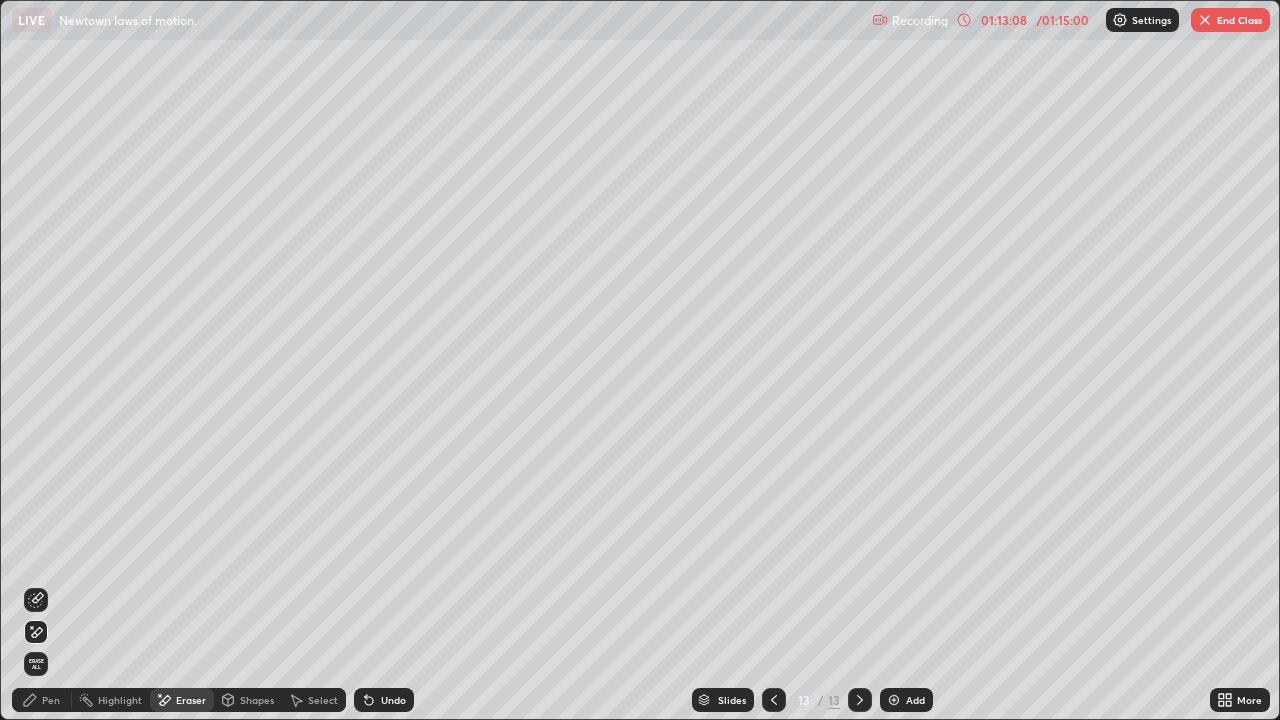 click 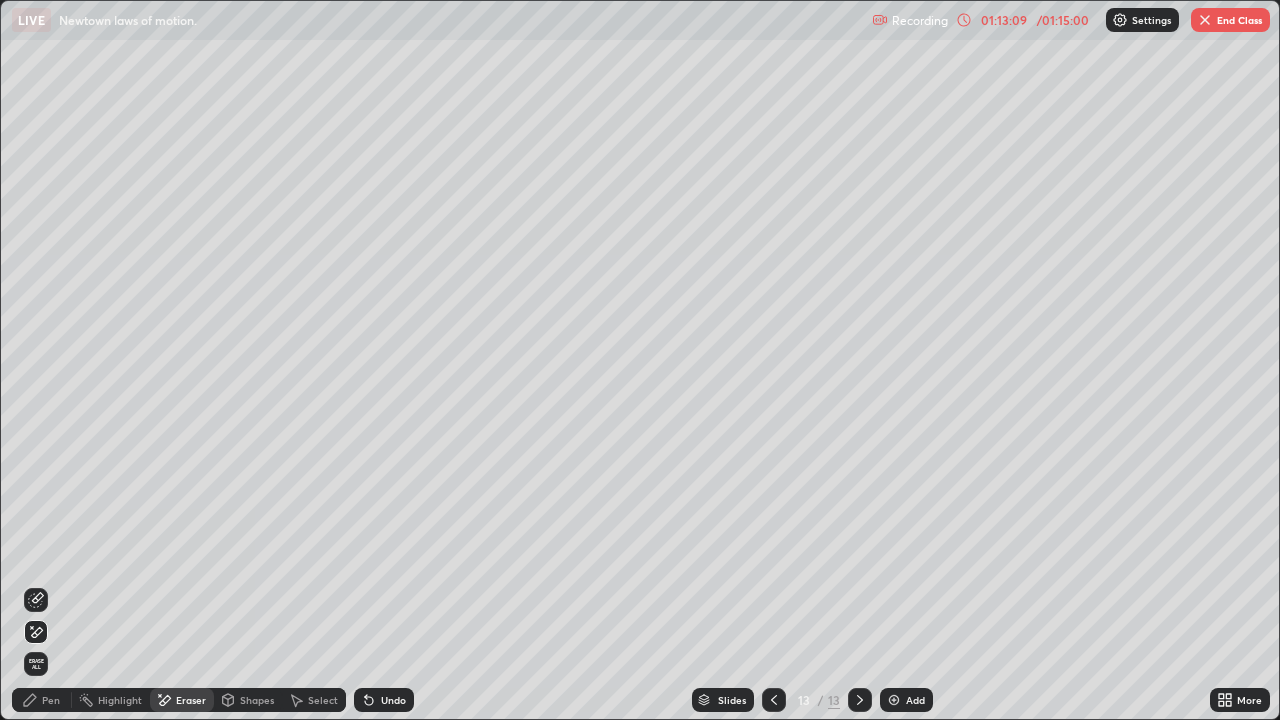 click on "Undo" at bounding box center [384, 700] 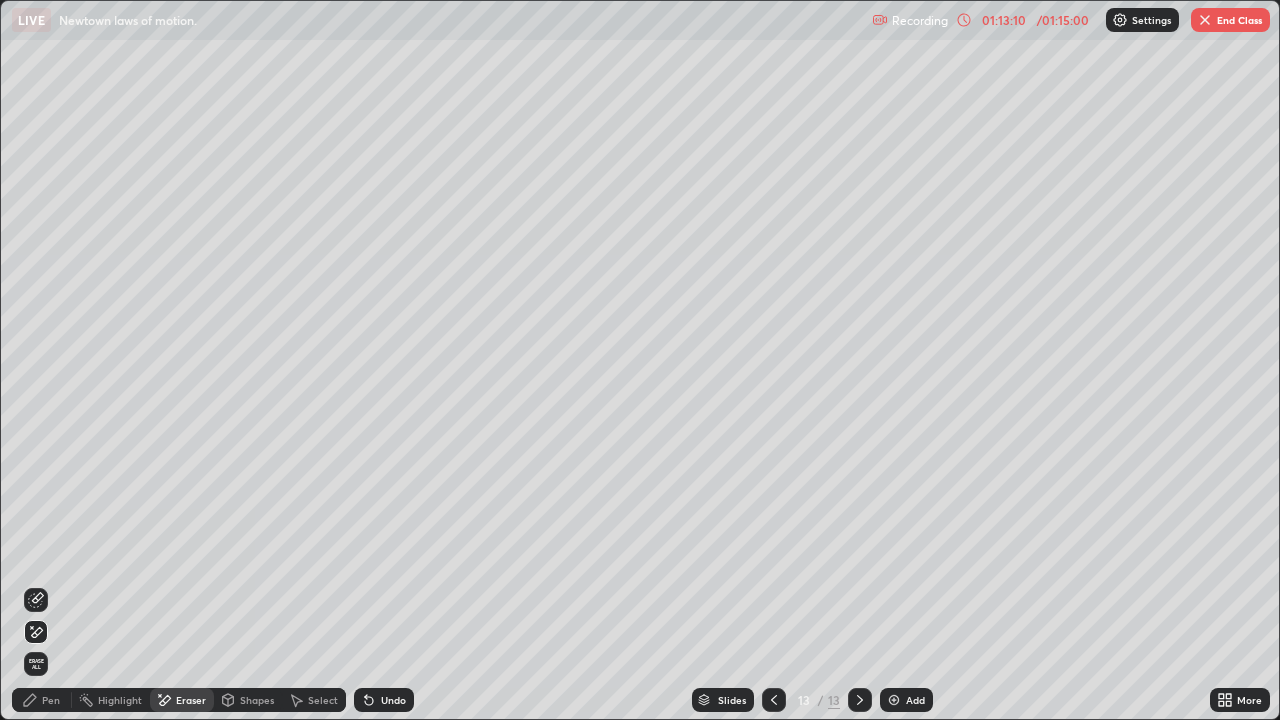 click on "Undo" at bounding box center (384, 700) 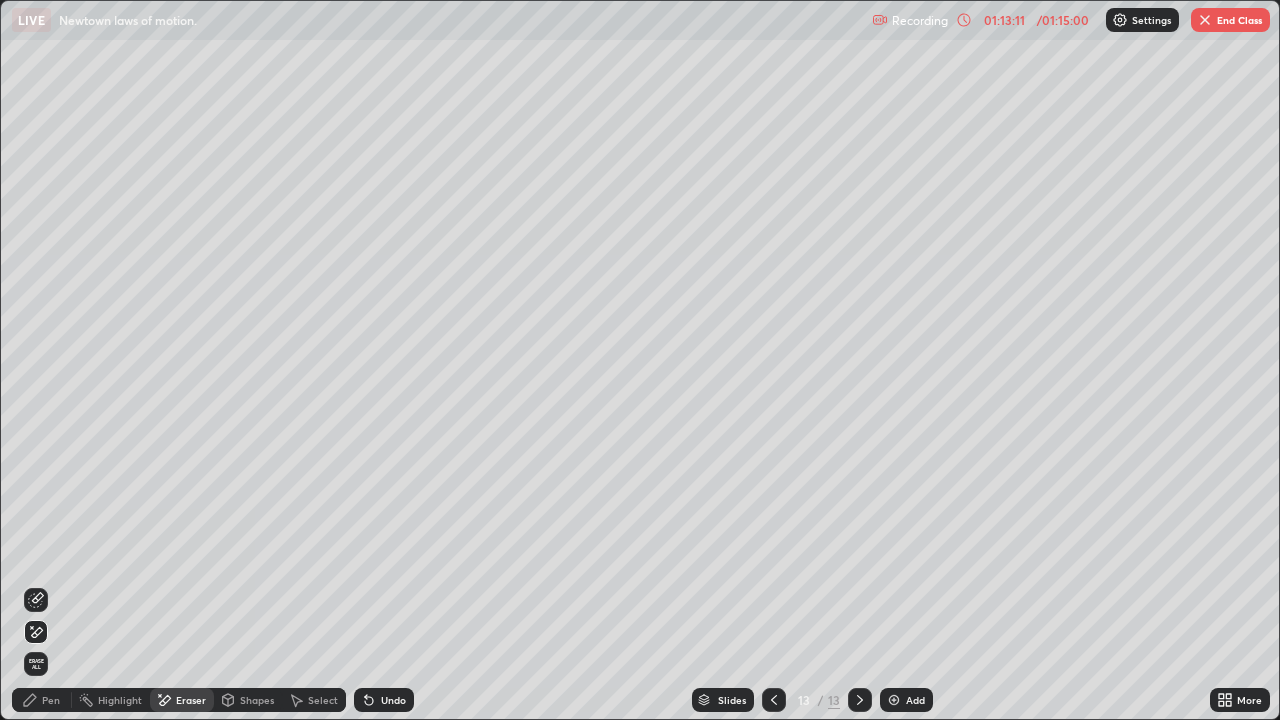 click on "Undo" at bounding box center (384, 700) 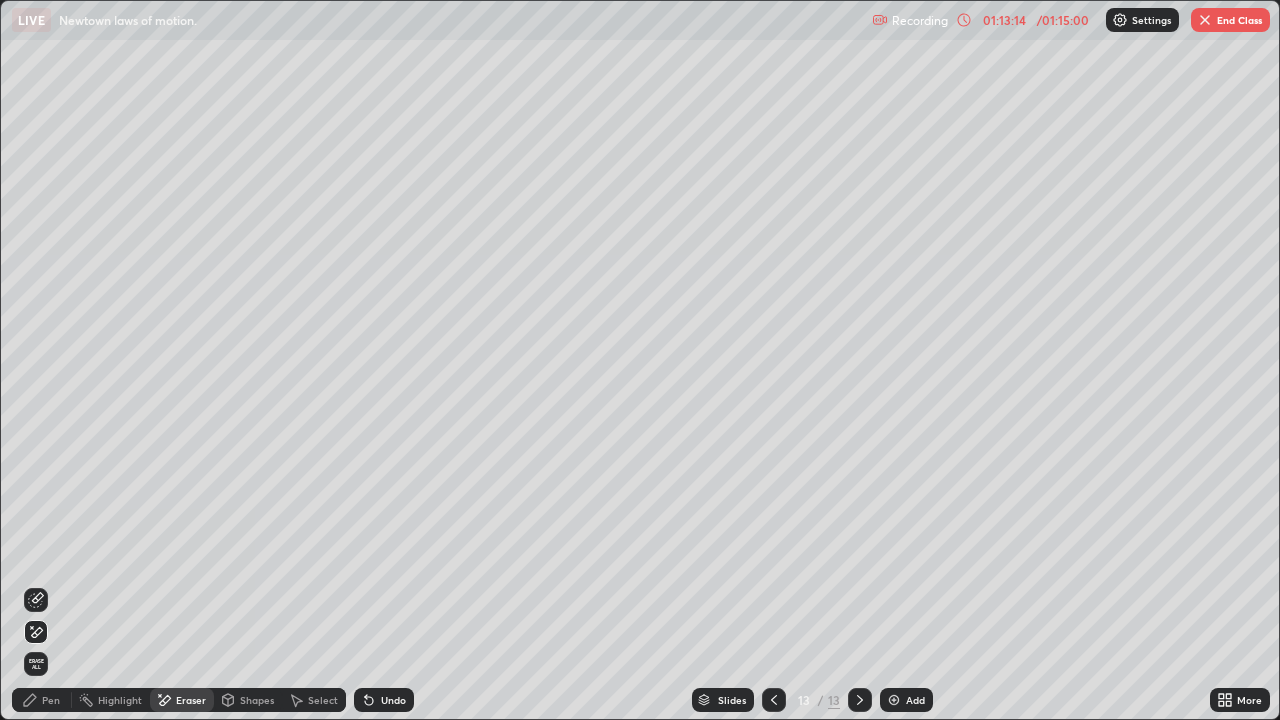 click on "Pen" at bounding box center (51, 700) 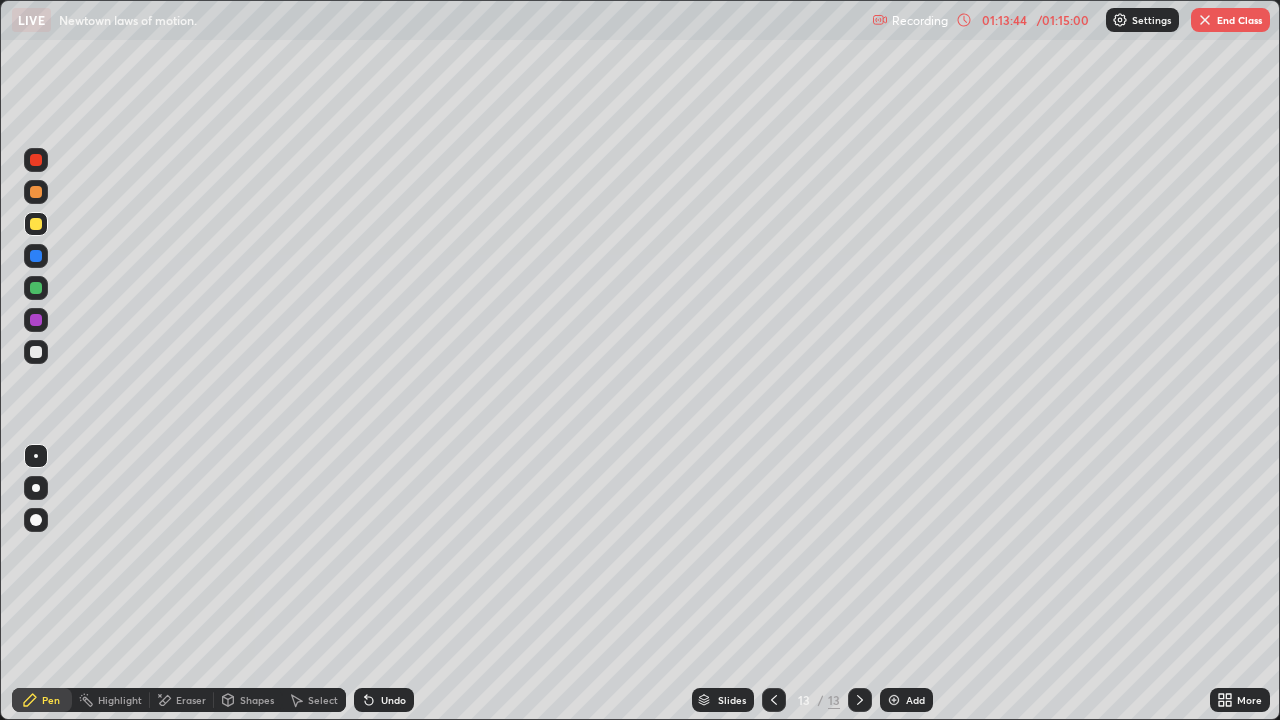 click 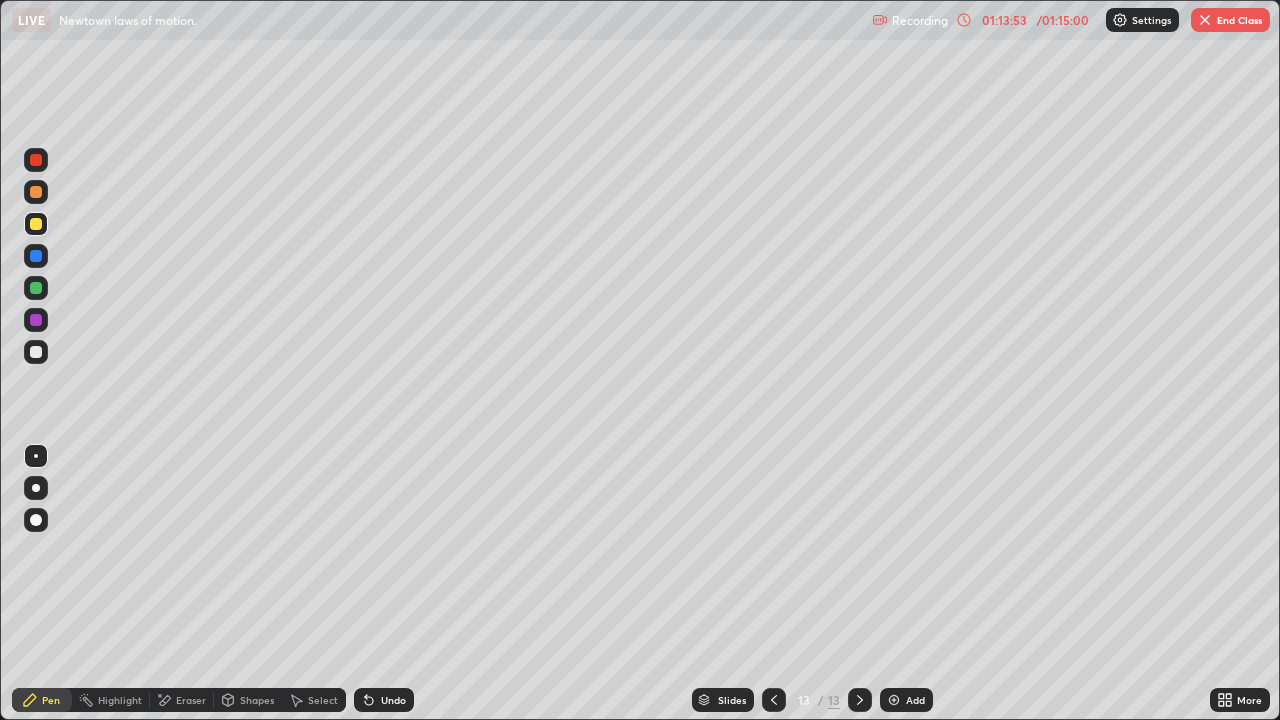 click 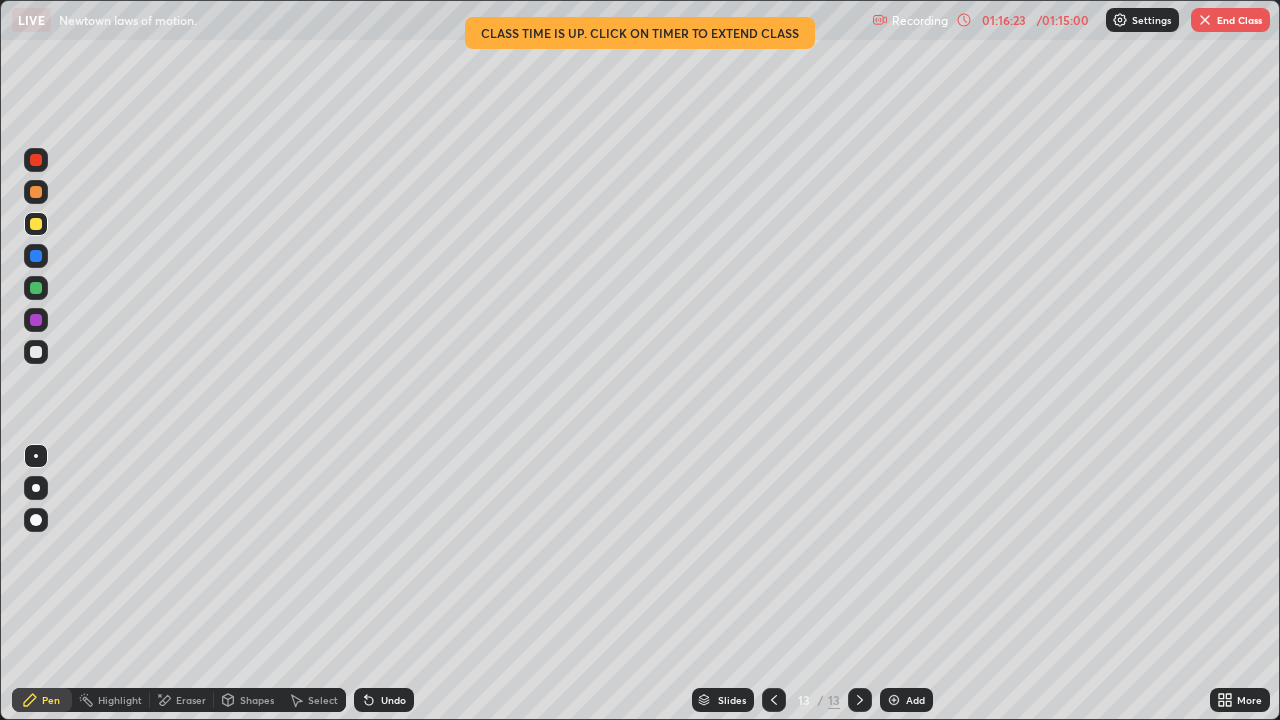 click on "End Class" at bounding box center [1230, 20] 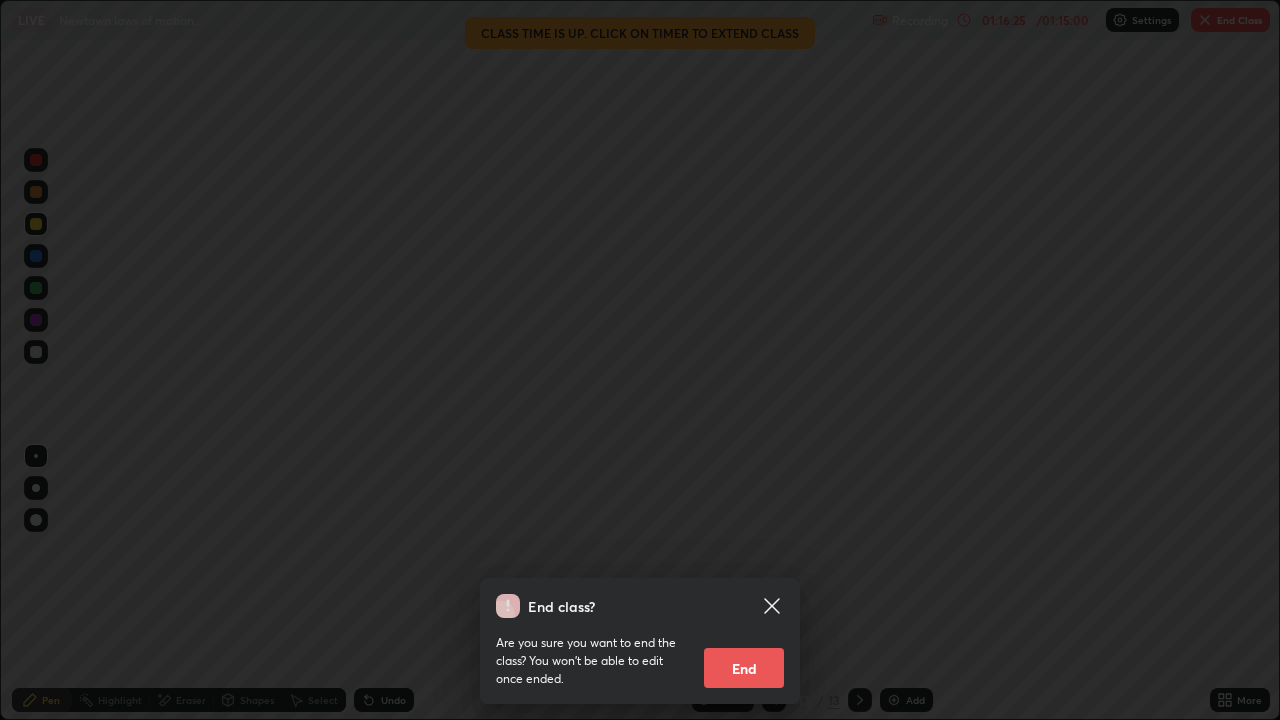 click on "End" at bounding box center (744, 668) 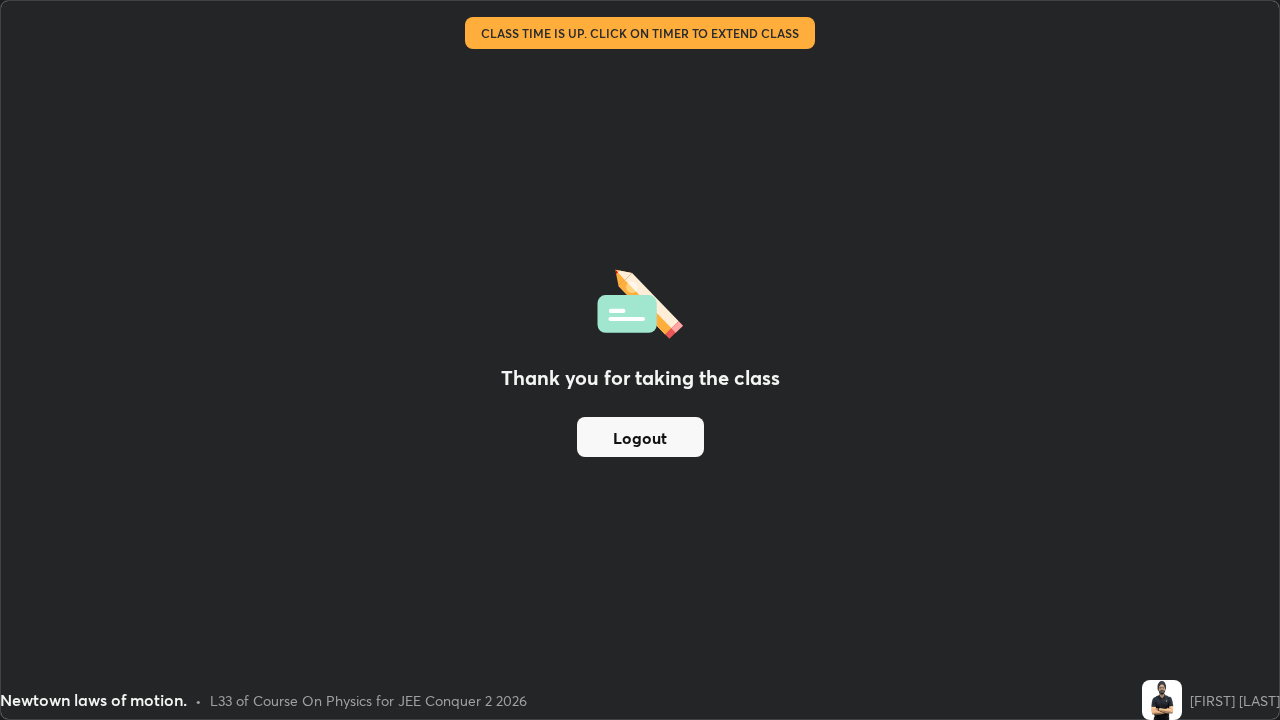 click on "Logout" at bounding box center (640, 437) 